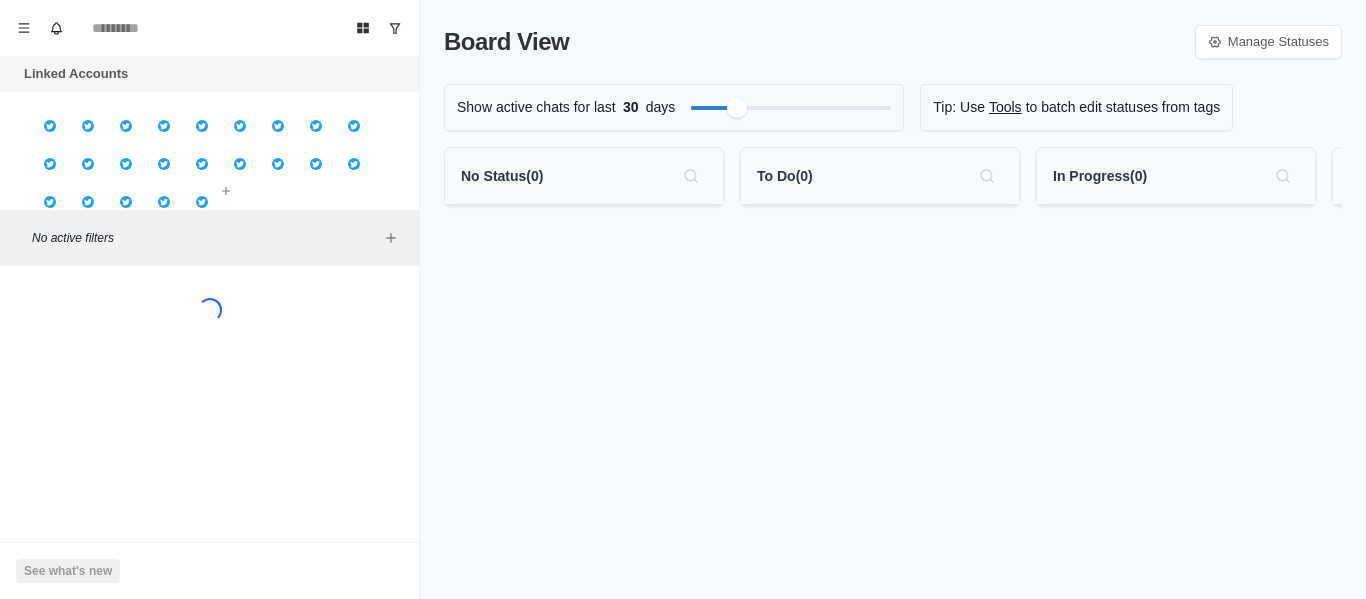 scroll, scrollTop: 0, scrollLeft: 0, axis: both 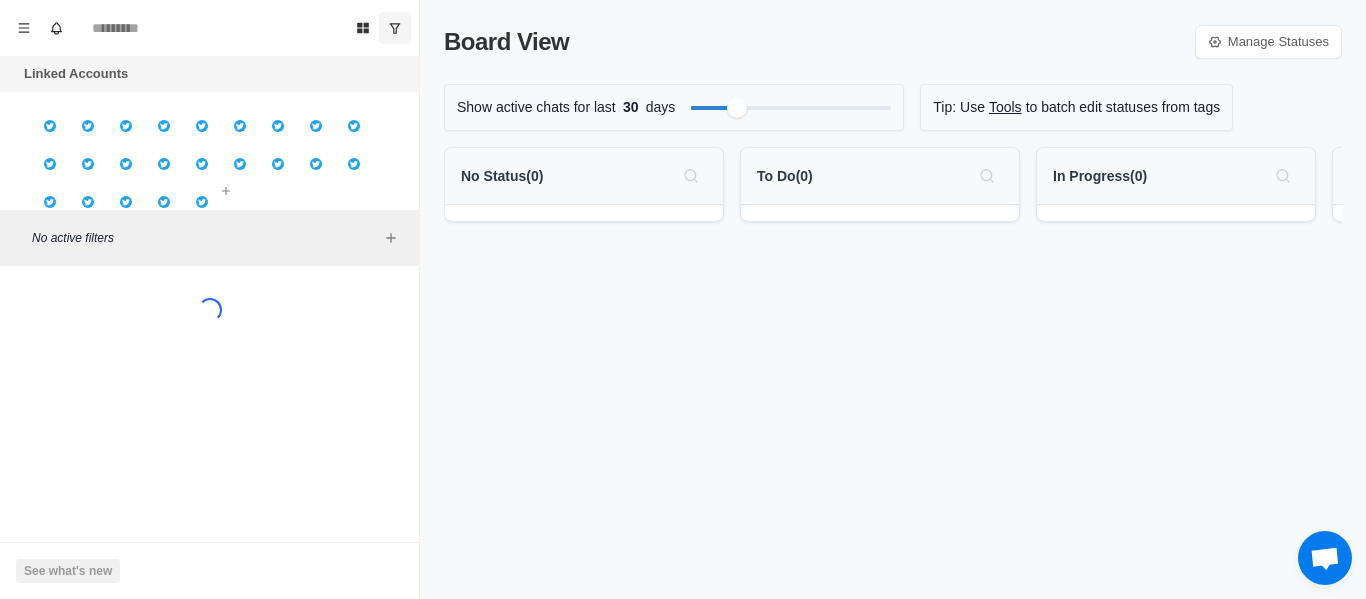 click 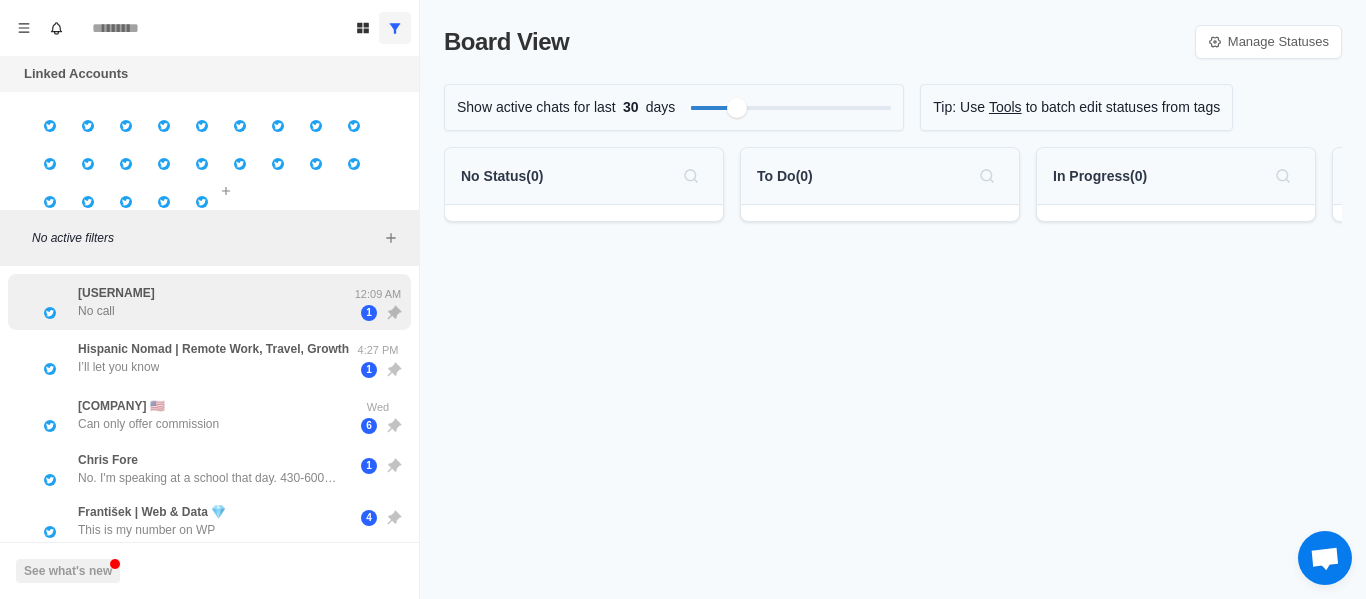 click on "[USERNAME] No call" at bounding box center [188, 302] 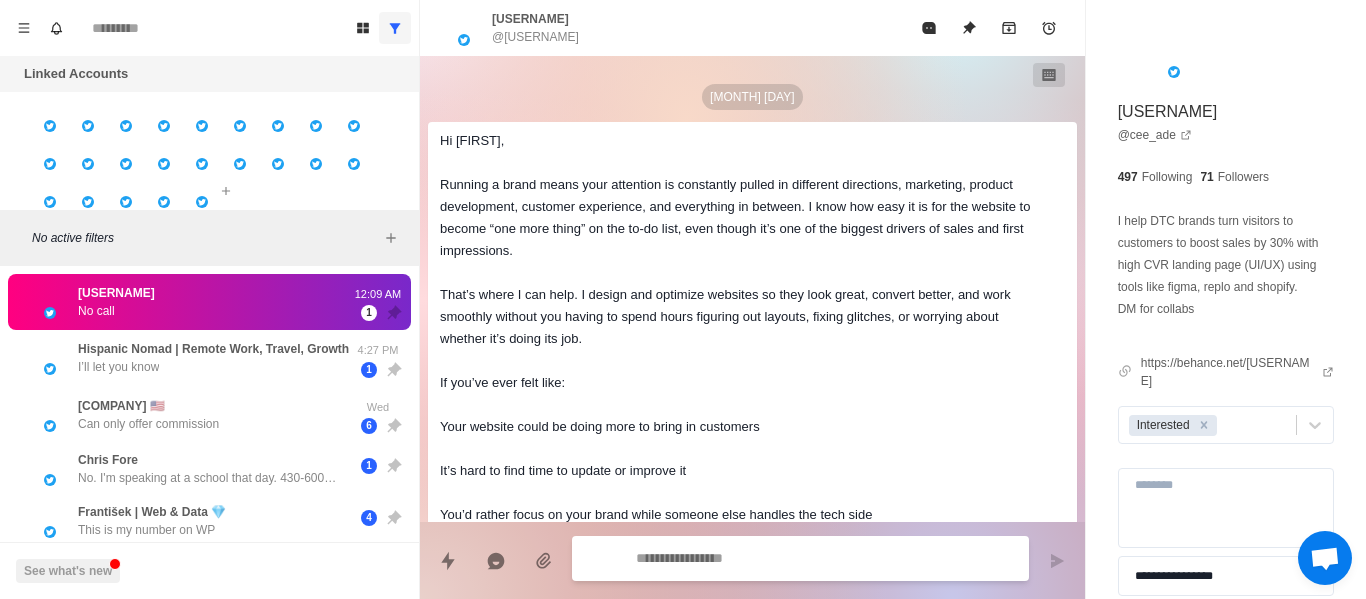 scroll, scrollTop: 1110, scrollLeft: 0, axis: vertical 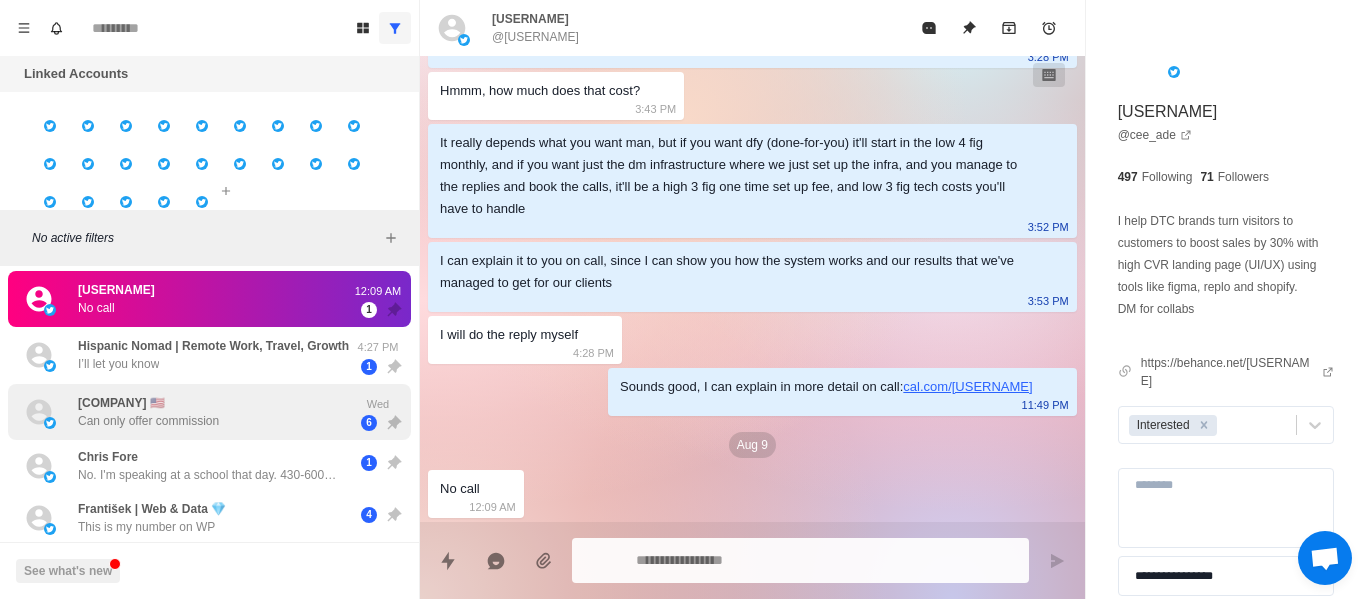 click on "[BRAND] 🇺🇸 Can only offer commission Wed 6" at bounding box center [209, 412] 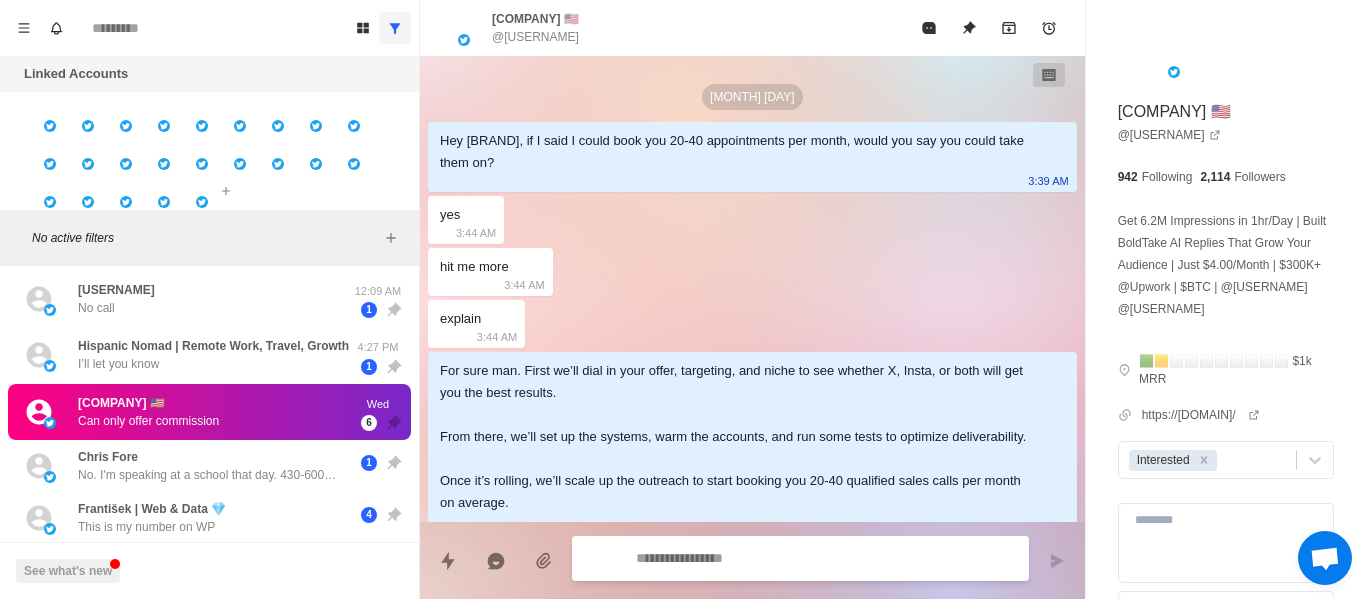 scroll, scrollTop: 1462, scrollLeft: 0, axis: vertical 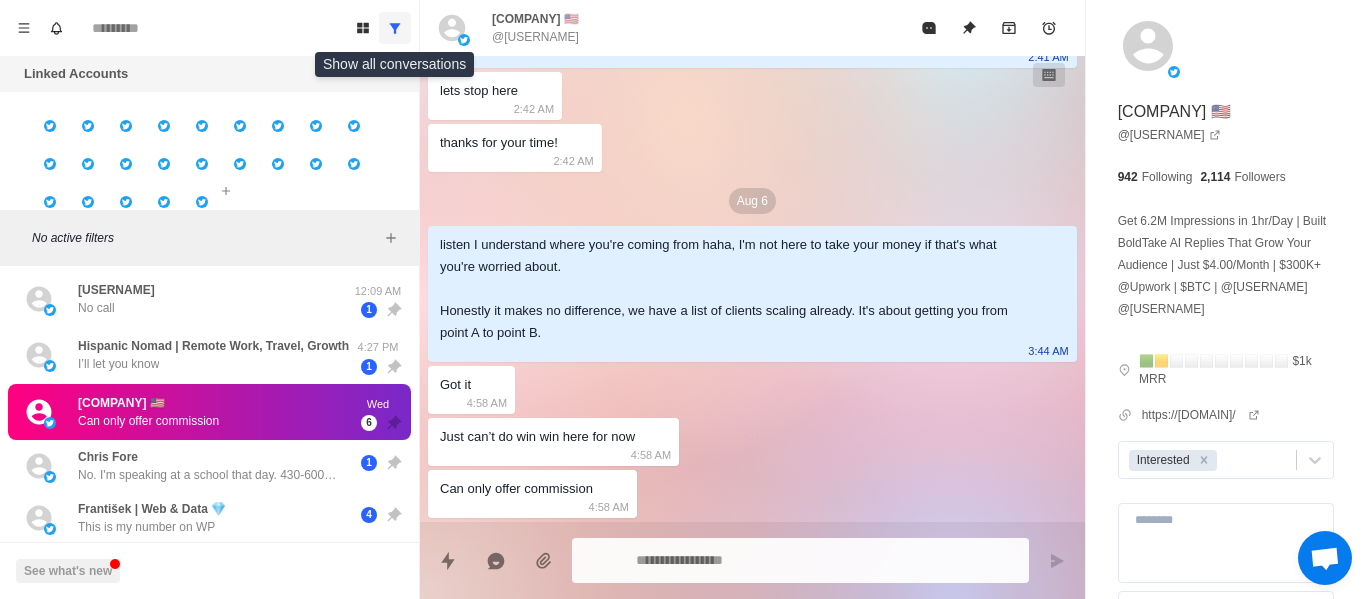 click 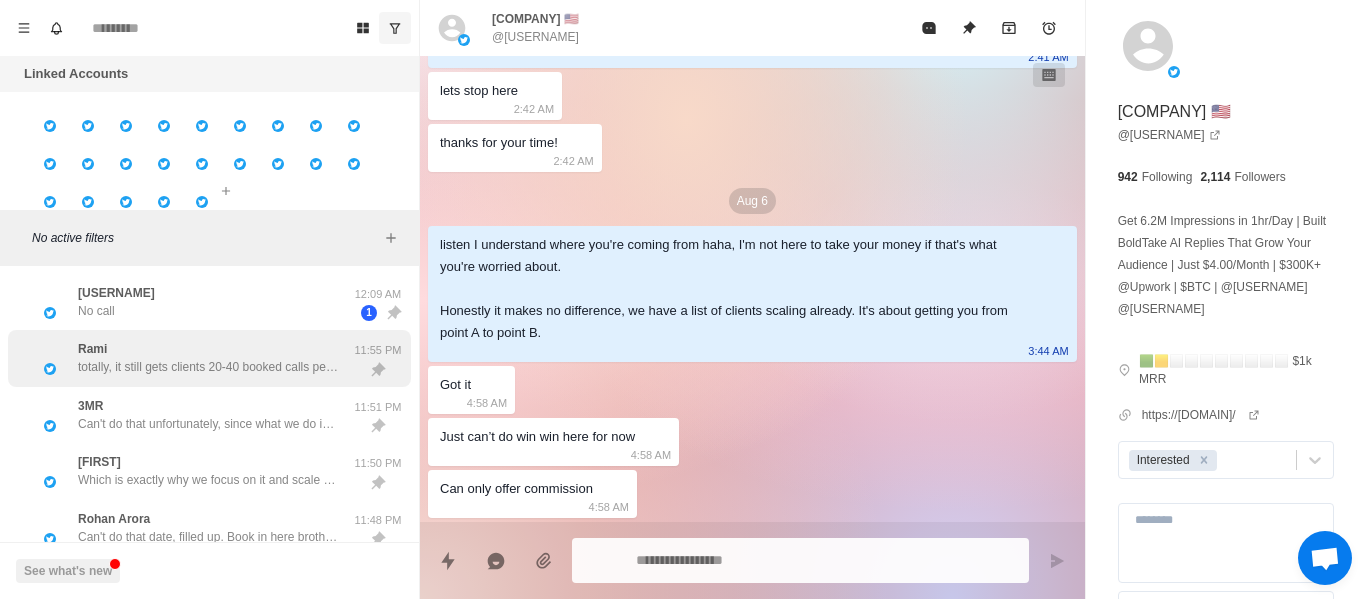 click on "[FIRST] totally, it still gets clients 20-40 booked calls per month regardless, especially if their offer is like yours. Yes we vary the messaging and deliverability is consistent throughout the entire process" at bounding box center [208, 358] 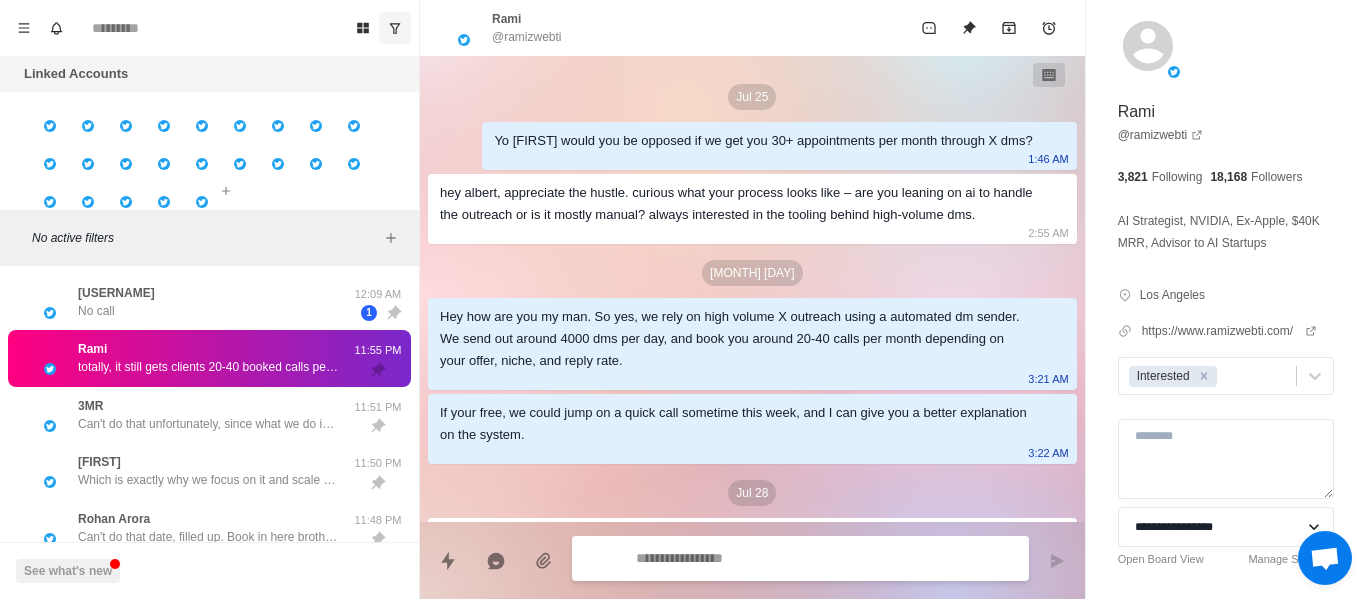 scroll, scrollTop: 1726, scrollLeft: 0, axis: vertical 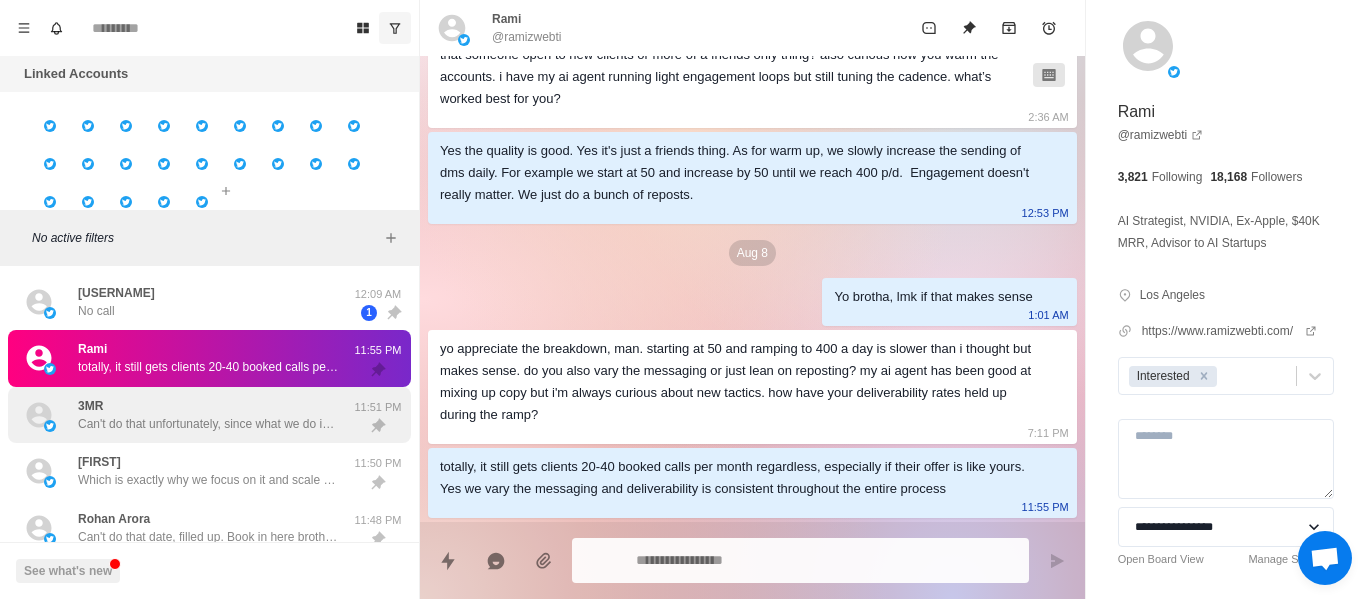 click on "[BRAND] Can't do that unfortunately, since what we do is proven and basically guaranteed to drive results, we operate on set rates.
I can show you how it'll work in more detail if that's good with you" at bounding box center (208, 415) 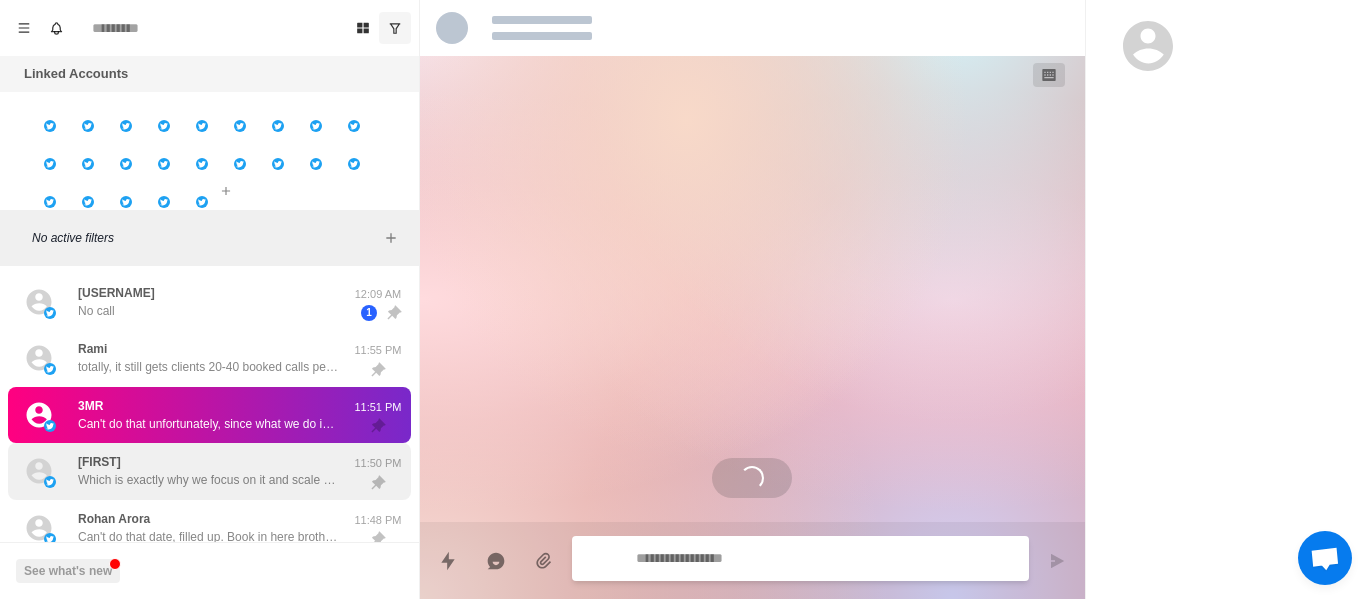 scroll, scrollTop: 698, scrollLeft: 0, axis: vertical 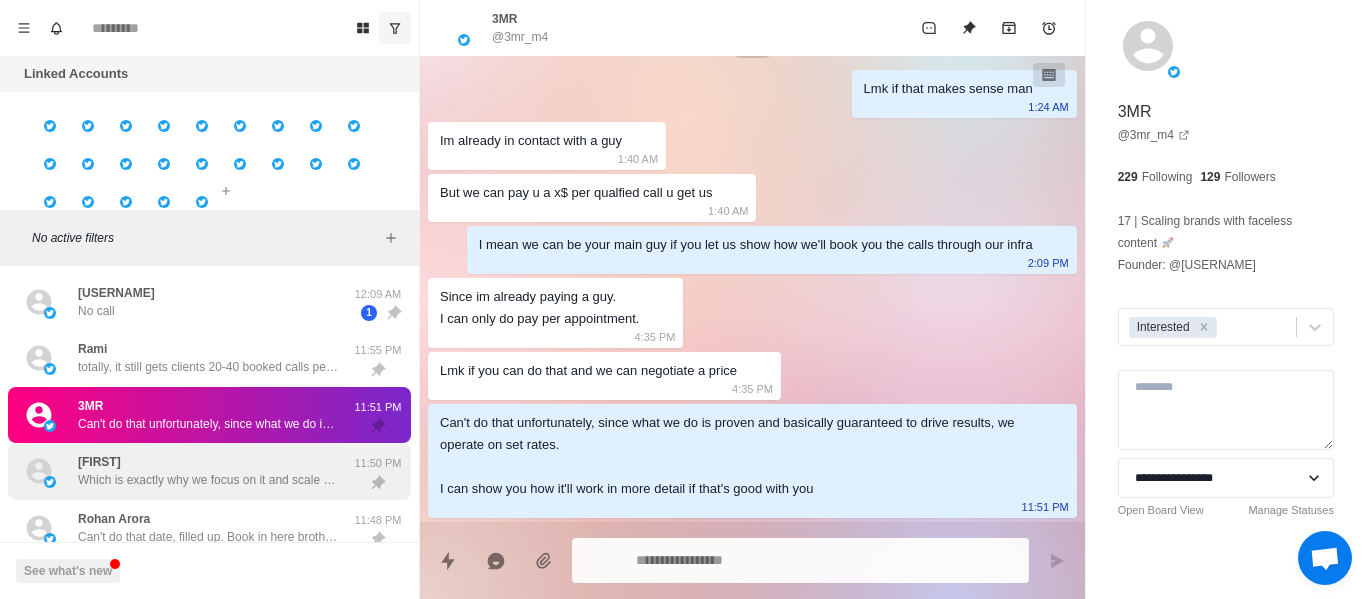 click on "[FIRST] [LAST] Exactly why we focus on it and scale it for you brother" at bounding box center [208, 471] 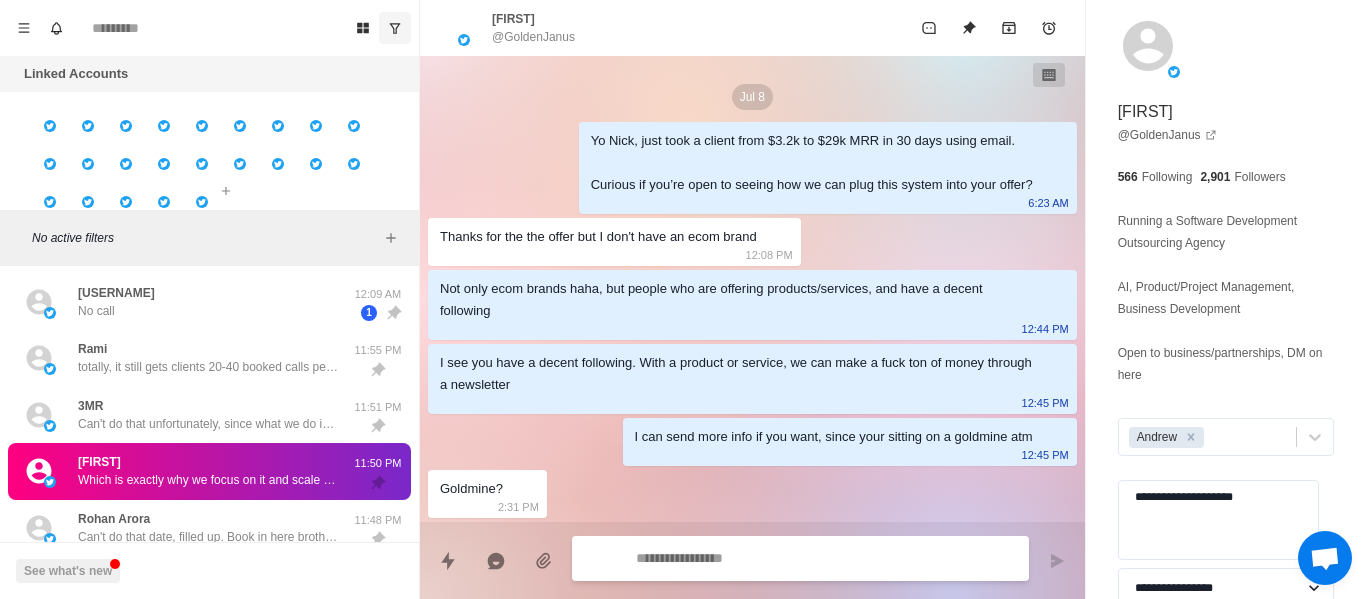 scroll, scrollTop: 2580, scrollLeft: 0, axis: vertical 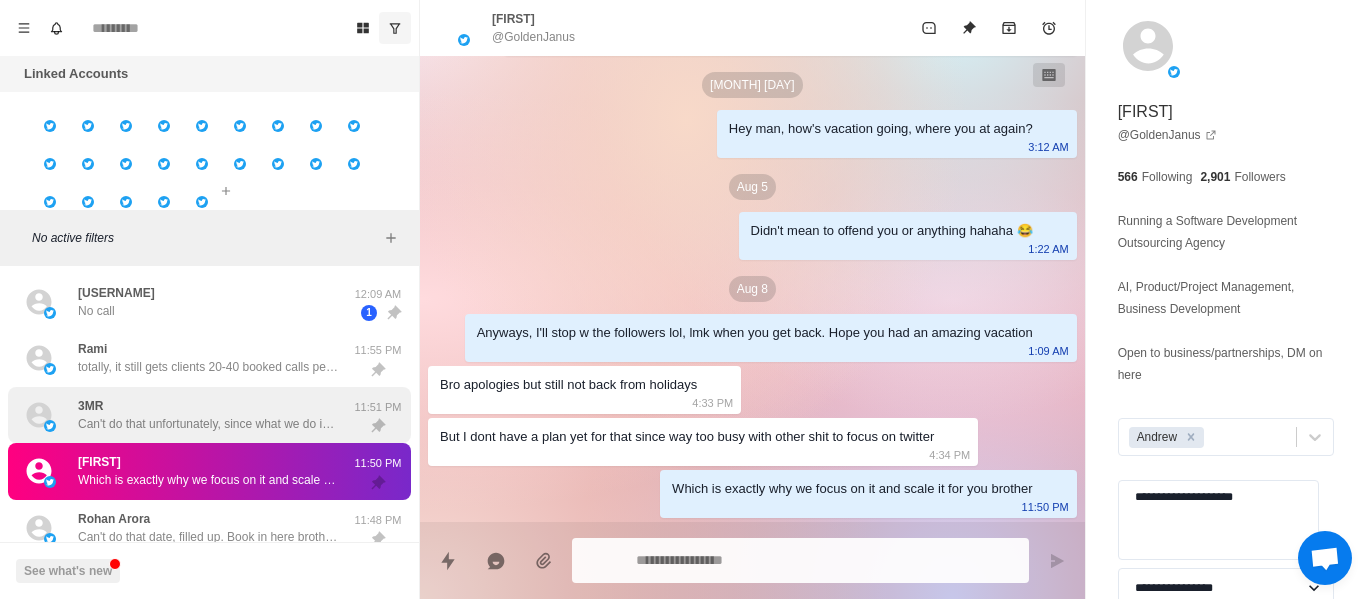 click on "[BRAND] Can't do that unfortunately, since what we do is proven and basically guaranteed to drive results, we operate on set rates.
I can show you how it'll work in more detail if that's good with you" at bounding box center (208, 415) 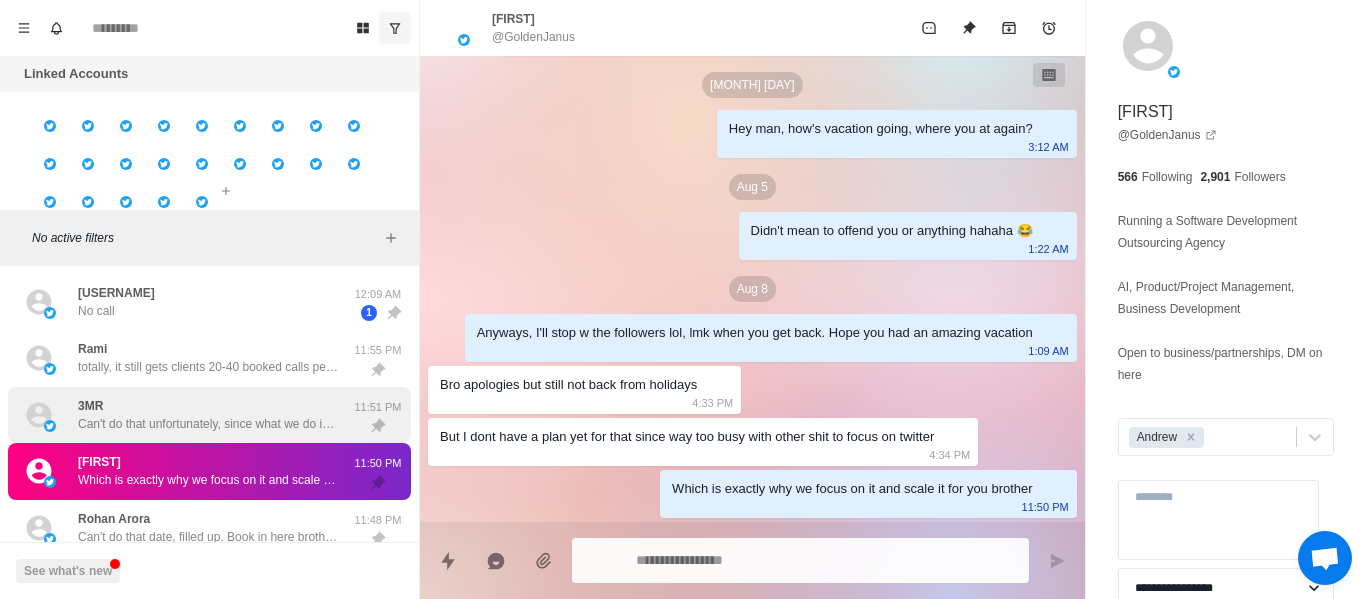 scroll, scrollTop: 698, scrollLeft: 0, axis: vertical 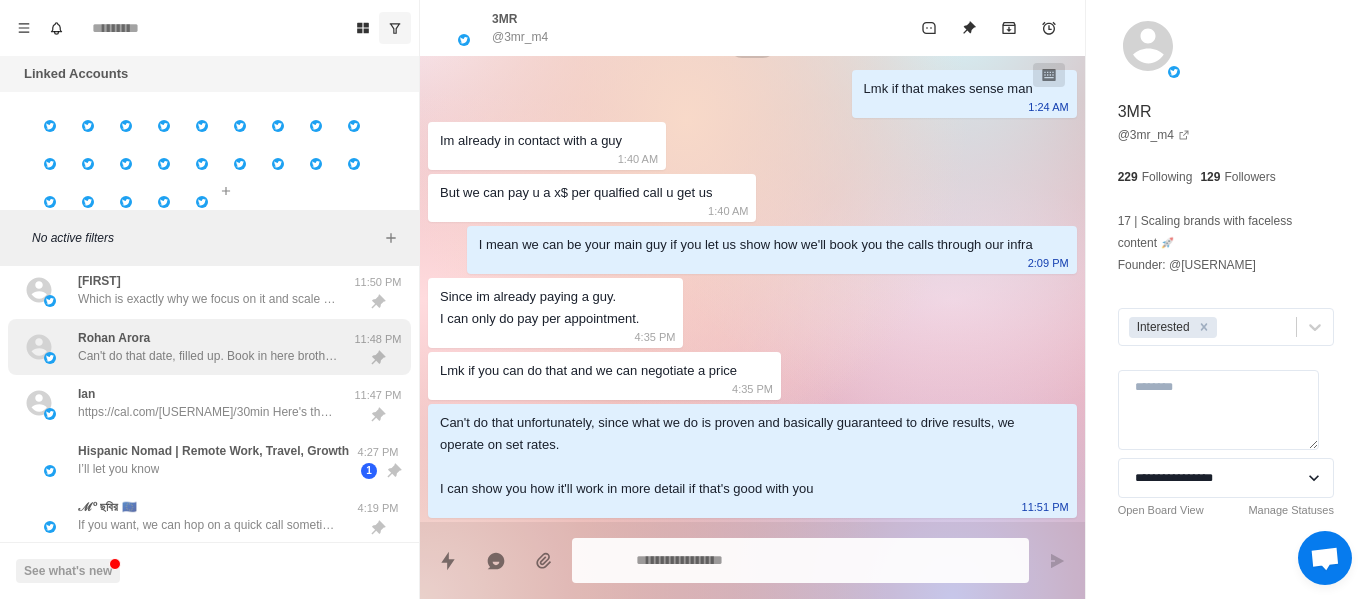 click on "Can't do that date, filled up. Book in here brother:
https://cal.com/[USERNAME]/30min" at bounding box center (208, 356) 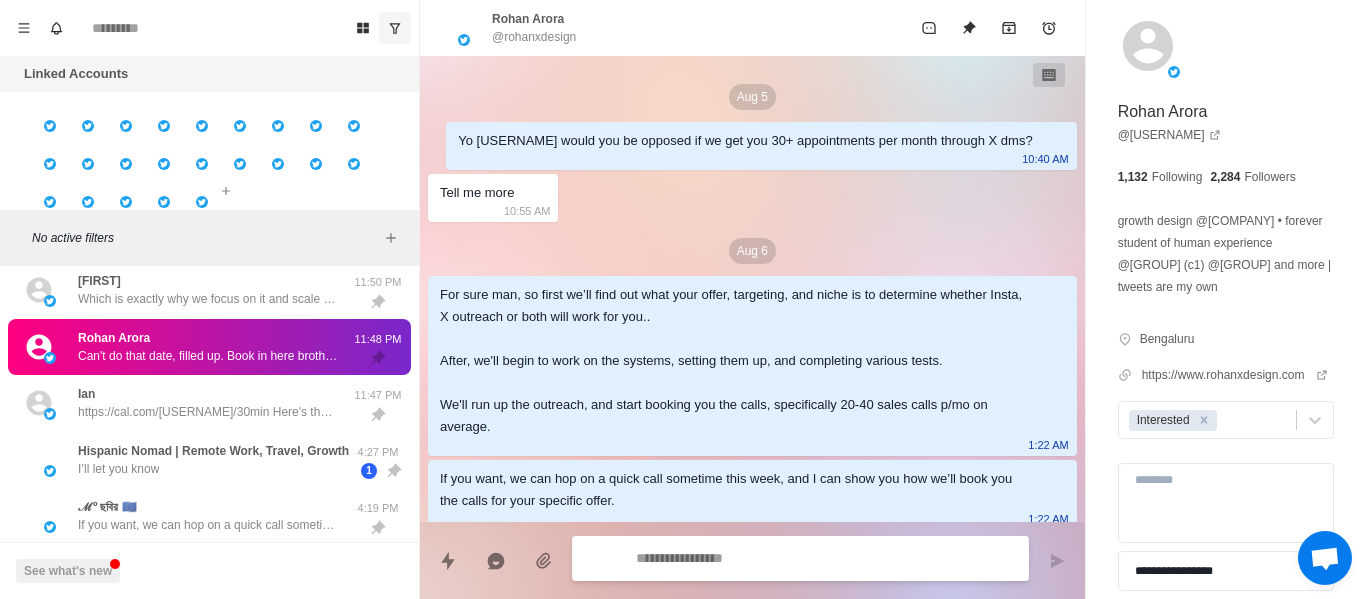 scroll, scrollTop: 914, scrollLeft: 0, axis: vertical 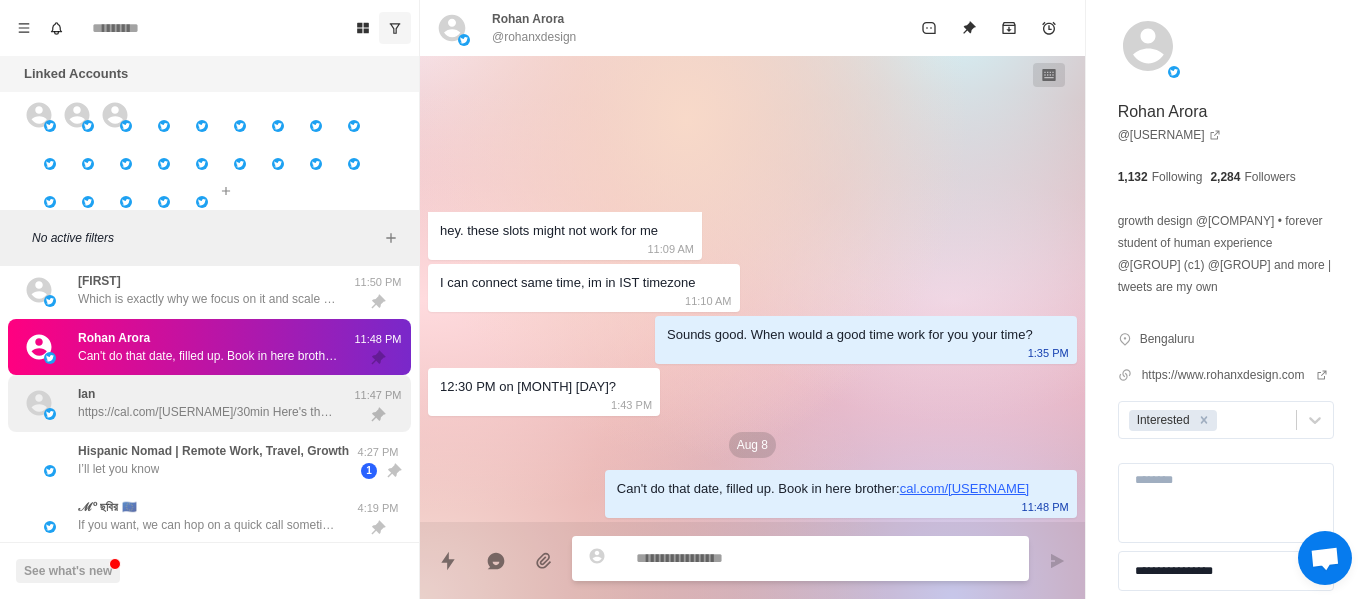 click on "[FIRST] https://cal.com/[USERNAME]/30min
Here's the link, let me know when you've booked in" at bounding box center [208, 403] 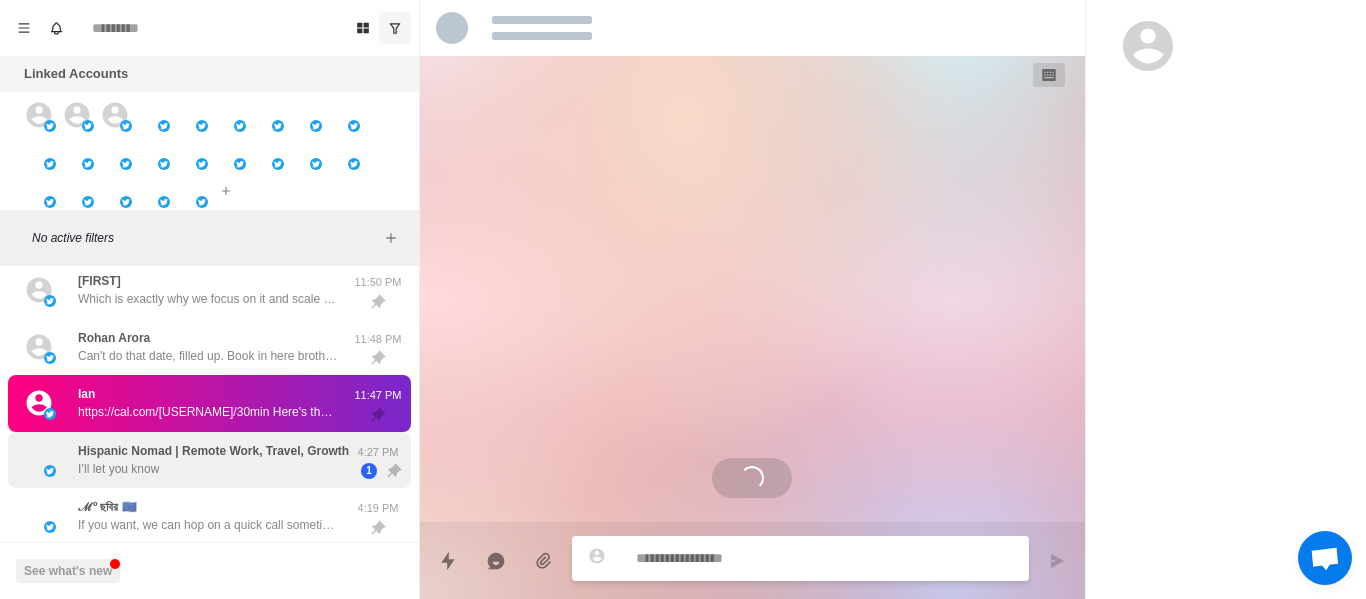 scroll, scrollTop: 1878, scrollLeft: 0, axis: vertical 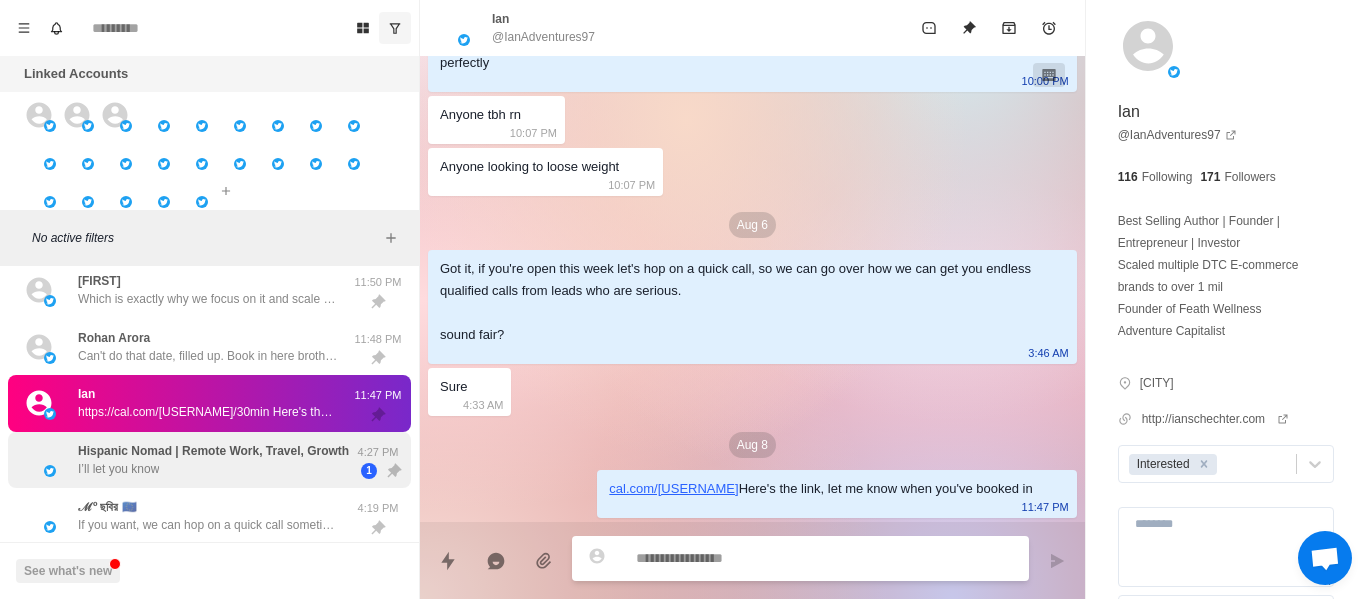 click on "Hispanic Nomad | Remote Work, Travel, Growth" at bounding box center (213, 451) 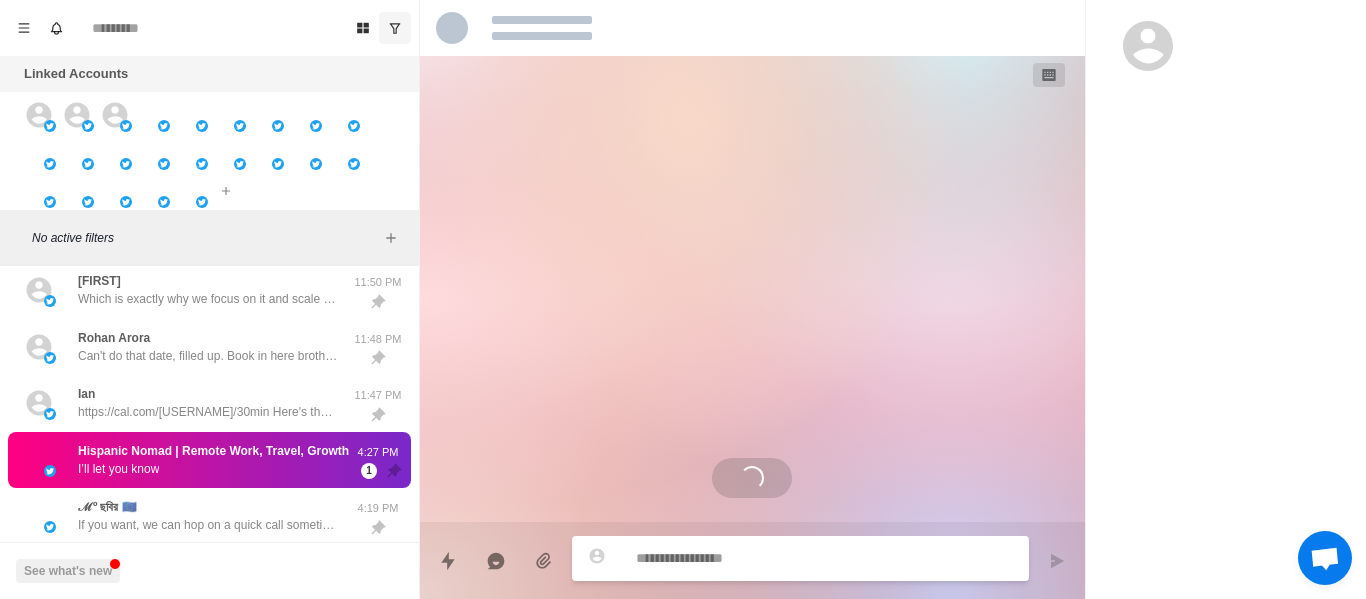 scroll, scrollTop: 0, scrollLeft: 0, axis: both 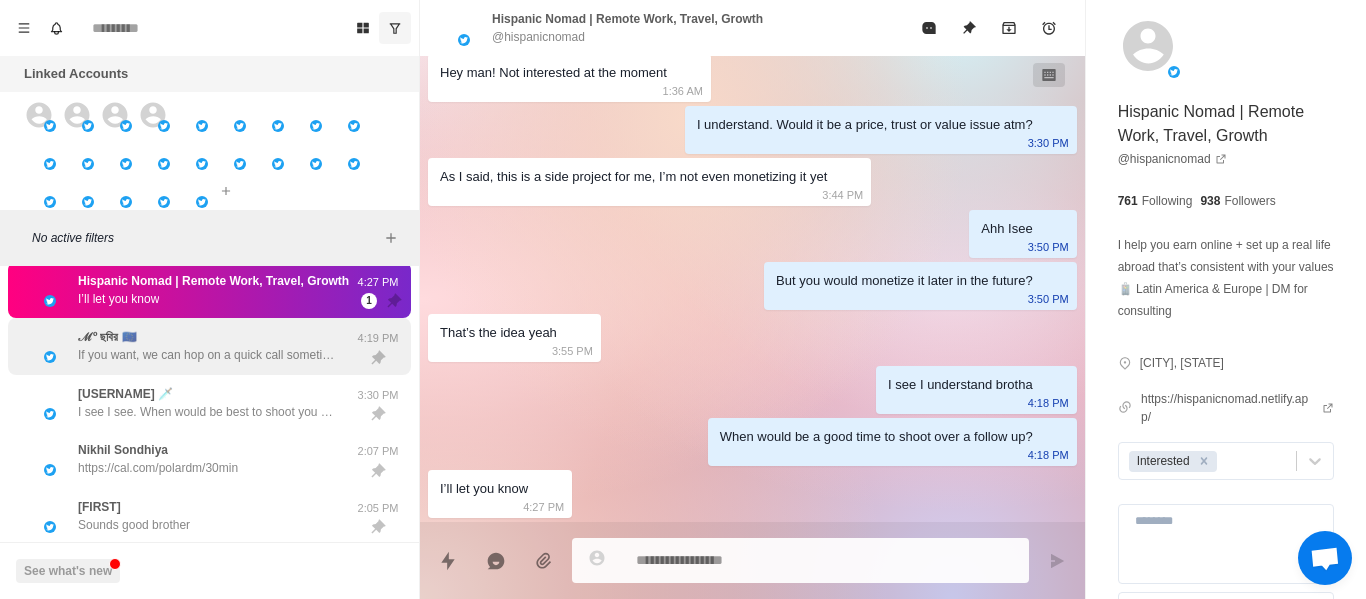 click on "[FIRST] 🇪🇺 If you want, we can hop on a quick call sometime this week, and I can show you how we’ll book you the calls for your specific offer." at bounding box center [188, 346] 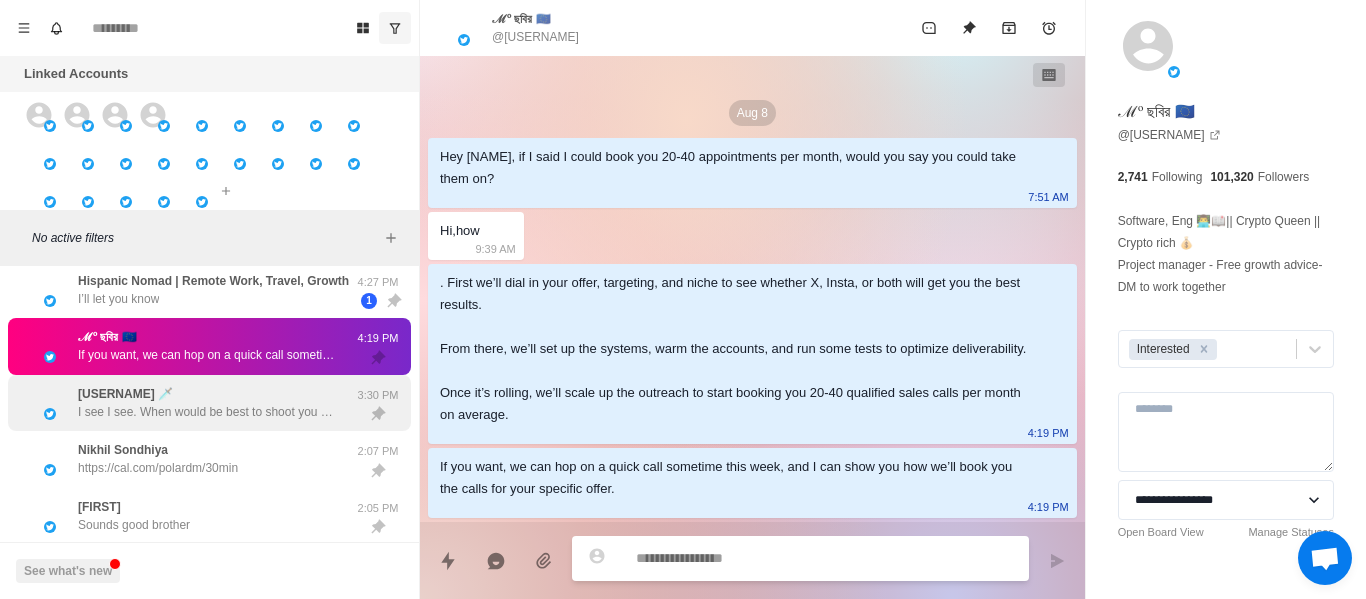 click on "[USERNAME] 🗡️ I see I see. When would be best to shoot you over a follow up since your traveling brotha?" at bounding box center (208, 403) 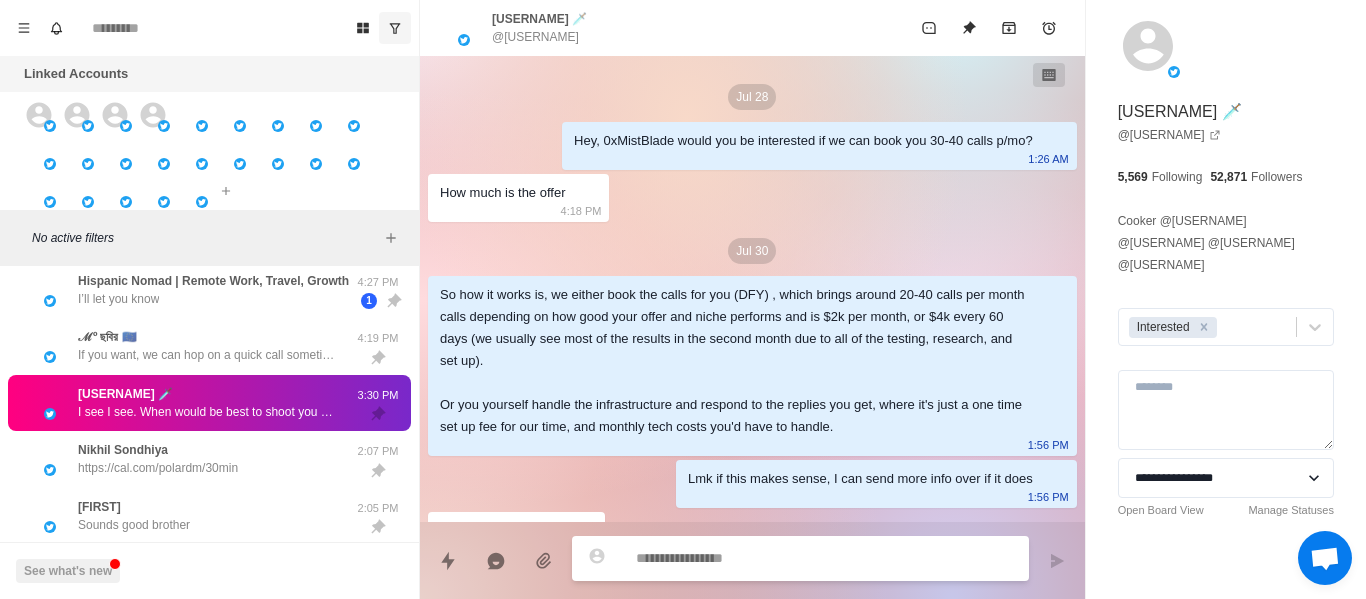 scroll, scrollTop: 652, scrollLeft: 0, axis: vertical 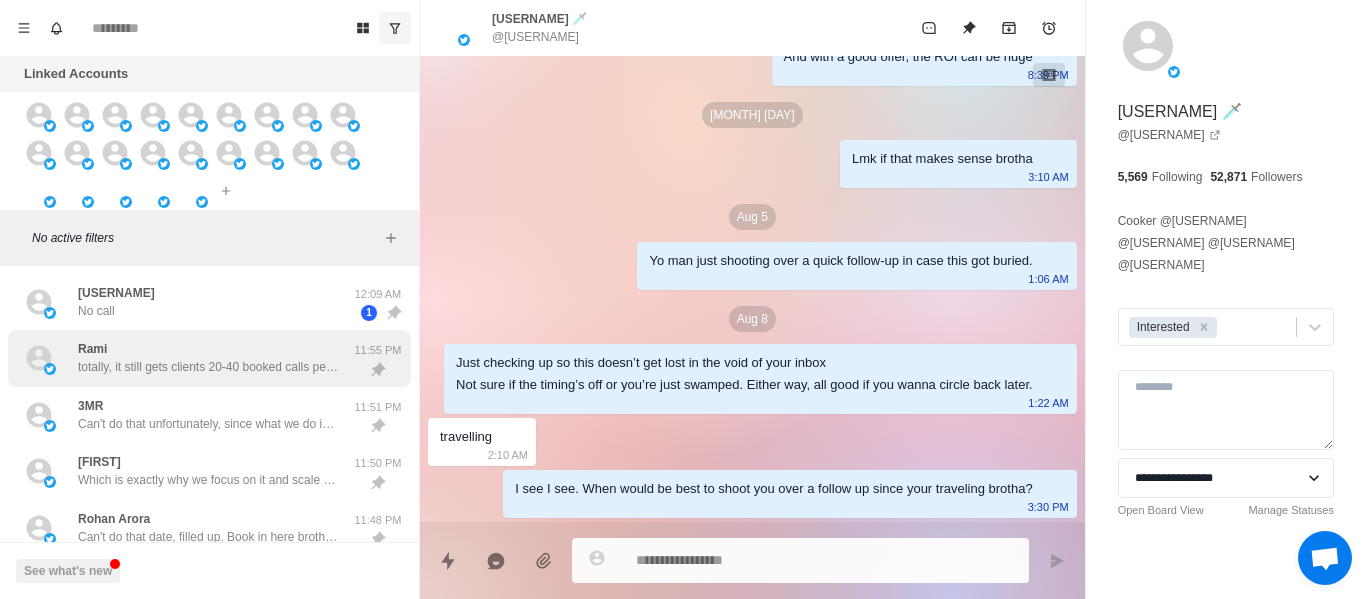 click on "[FIRST] totally, it still gets clients 20-40 booked calls per month regardless, especially if their offer is like yours. Yes we vary the messaging and deliverability is consistent throughout the entire process" at bounding box center (208, 358) 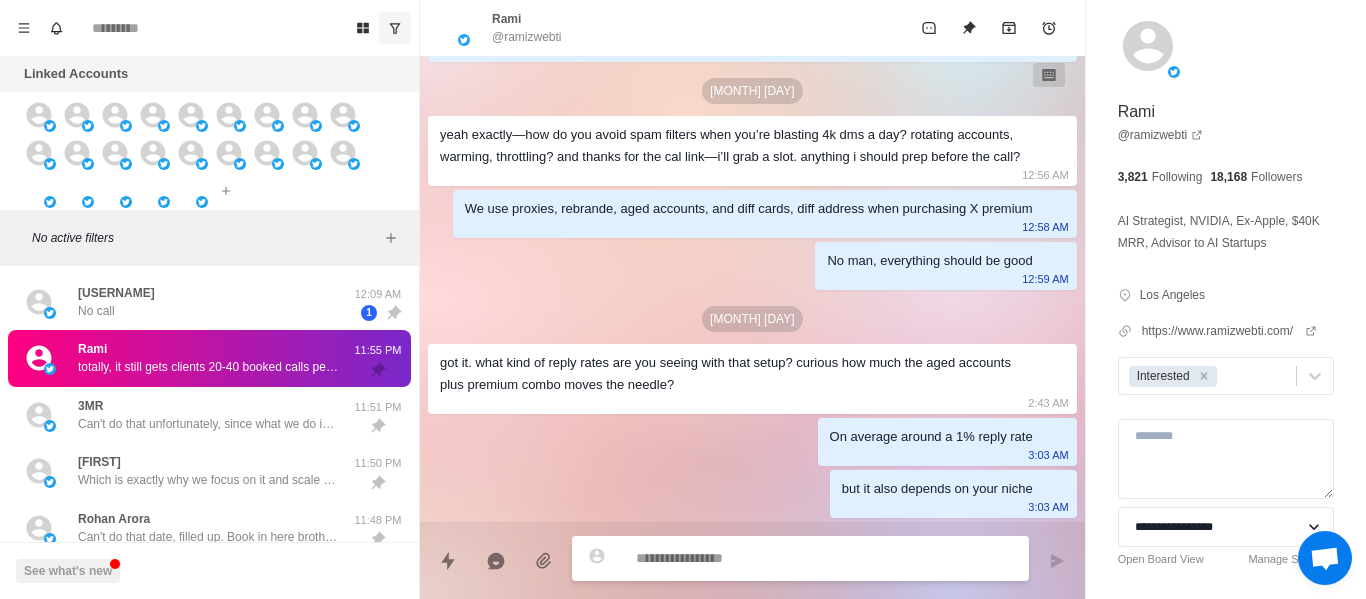 scroll, scrollTop: 1726, scrollLeft: 0, axis: vertical 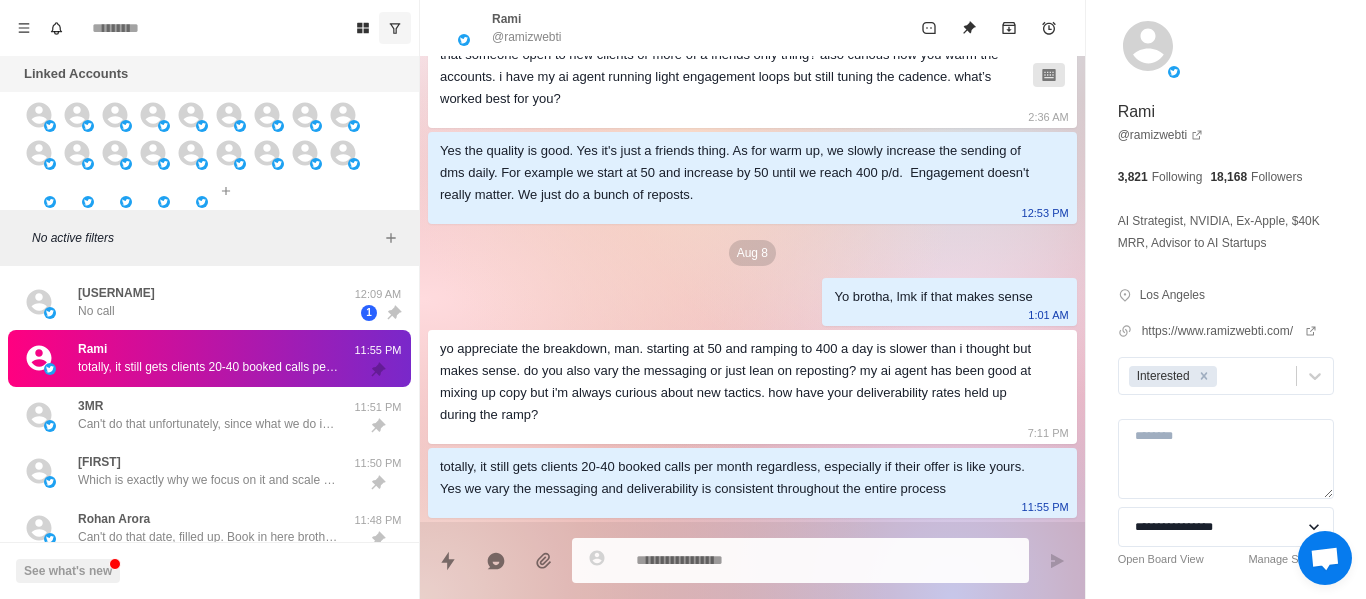 click on "Yes the quality is good. Yes it's just a friends thing. As for warm up, we slowly increase the sending of dms daily. For example we start at 50 and increase by 50 until we reach 400 p/d.  Engagement doesn't really matter. We just do a bunch of reposts." at bounding box center (736, 173) 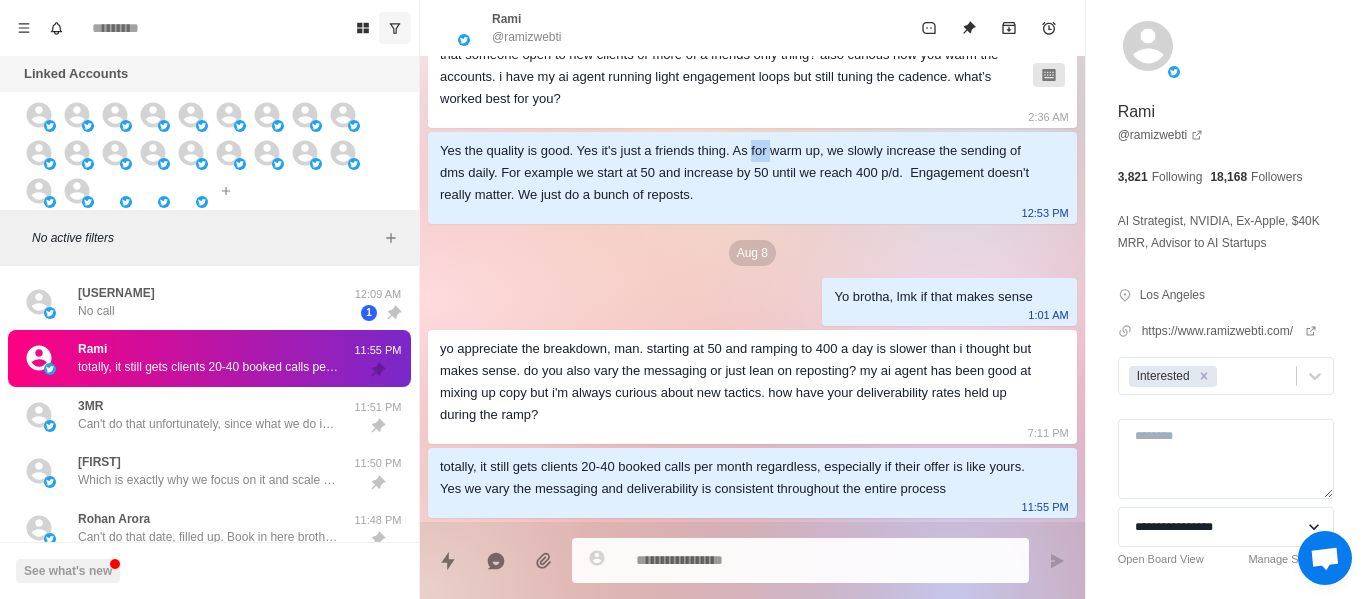 click on "Yes the quality is good. Yes it's just a friends thing. As for warm up, we slowly increase the sending of dms daily. For example we start at 50 and increase by 50 until we reach 400 p/d.  Engagement doesn't really matter. We just do a bunch of reposts." at bounding box center (736, 173) 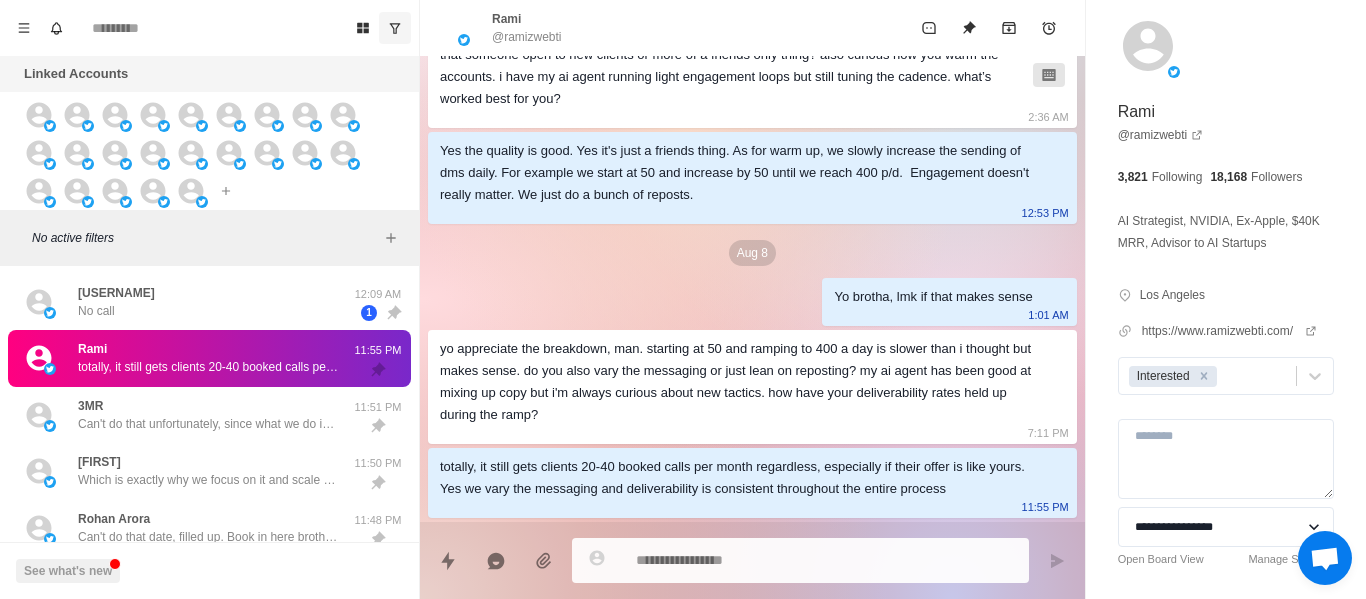 click at bounding box center [824, 560] 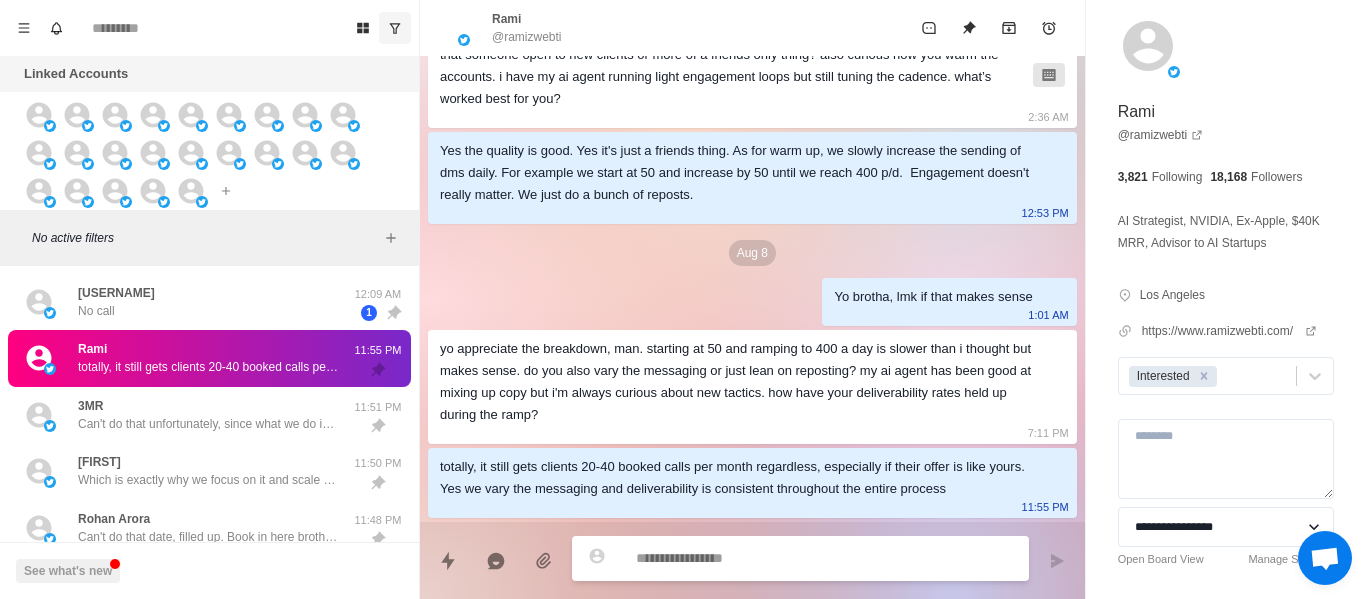 type on "*" 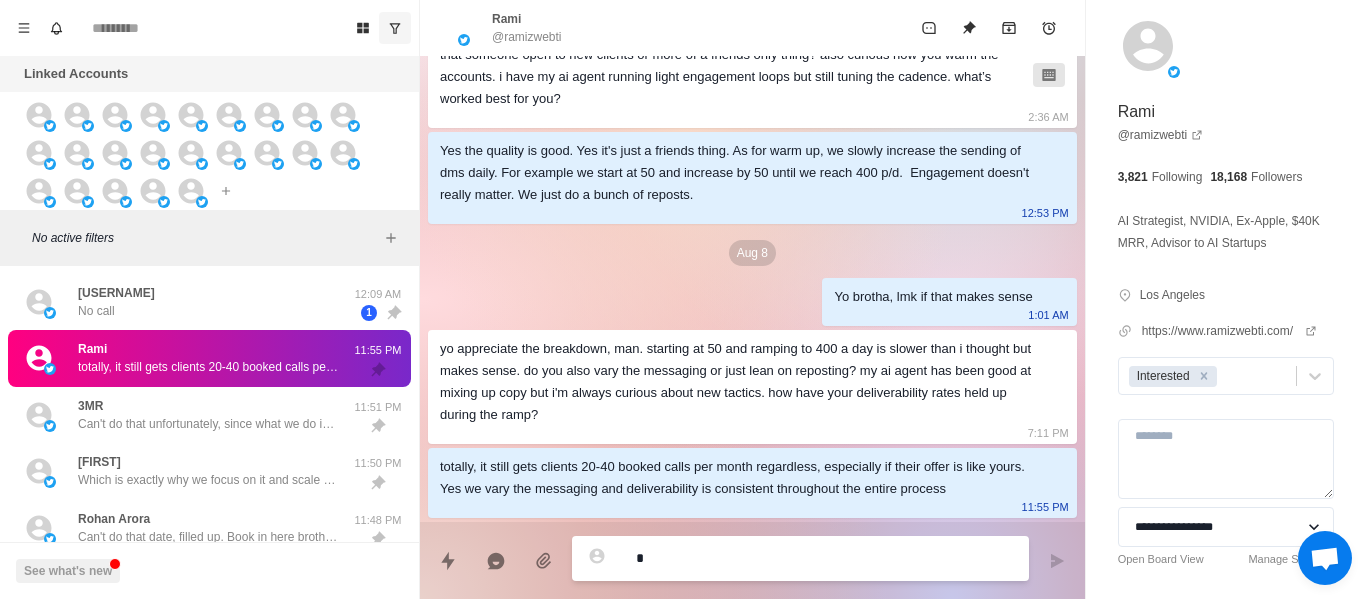 type on "*" 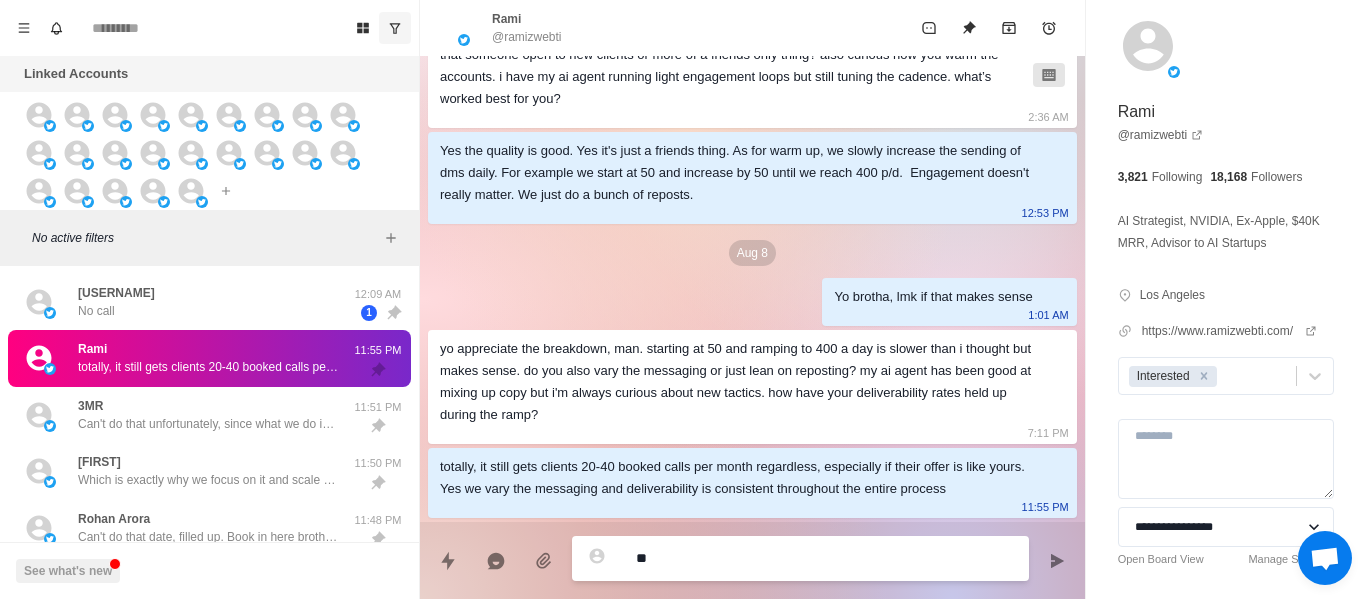 type on "*" 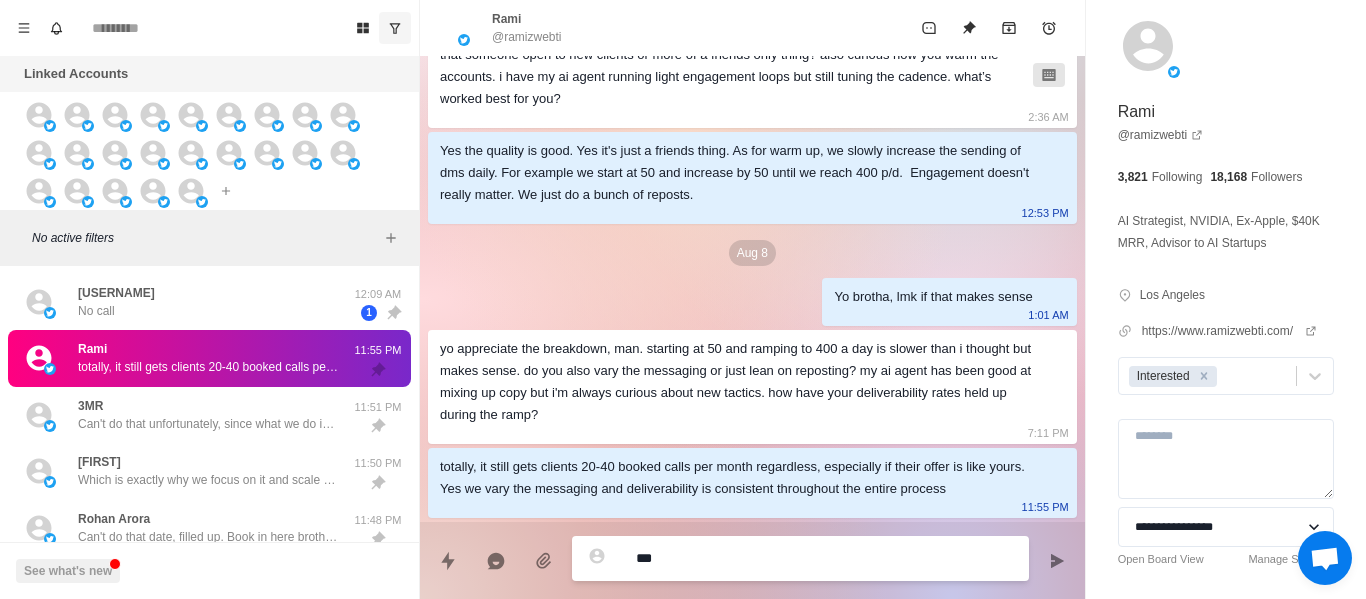 type on "*" 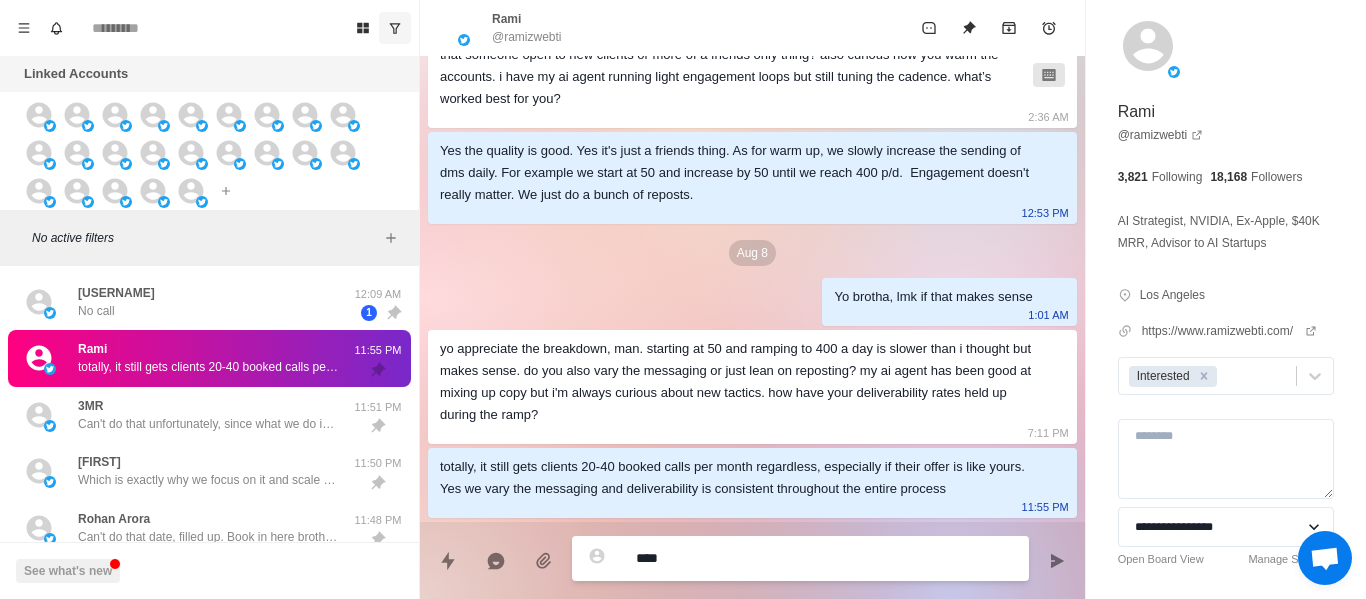 type on "*" 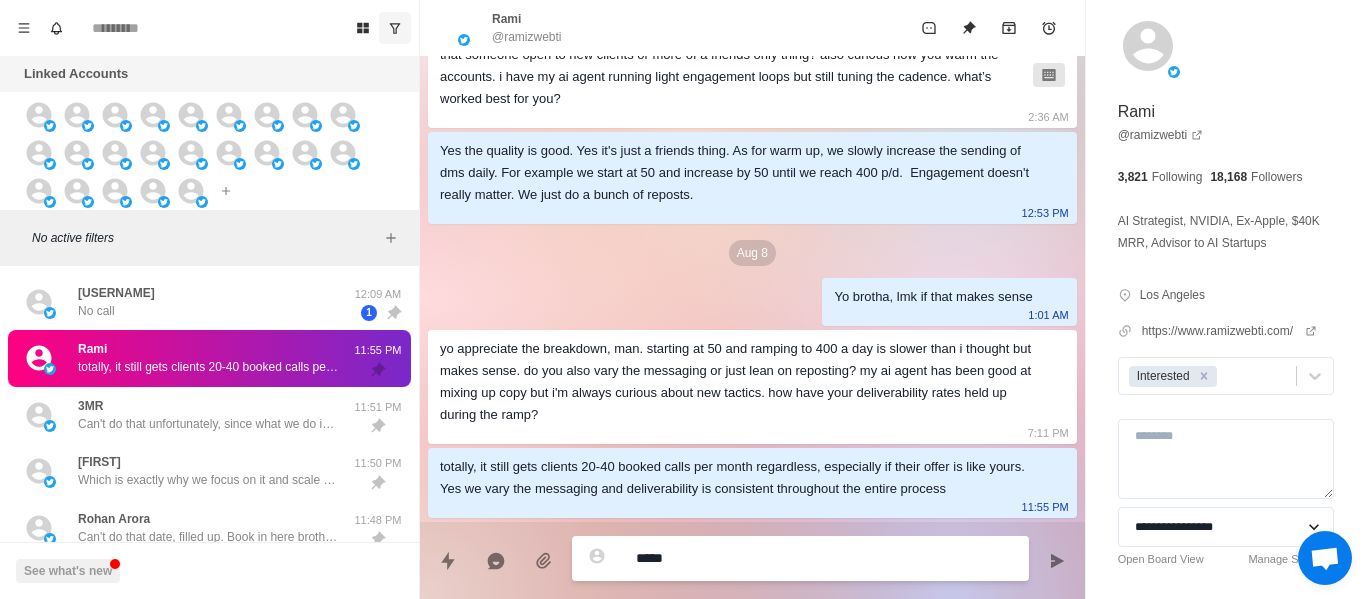 type on "*" 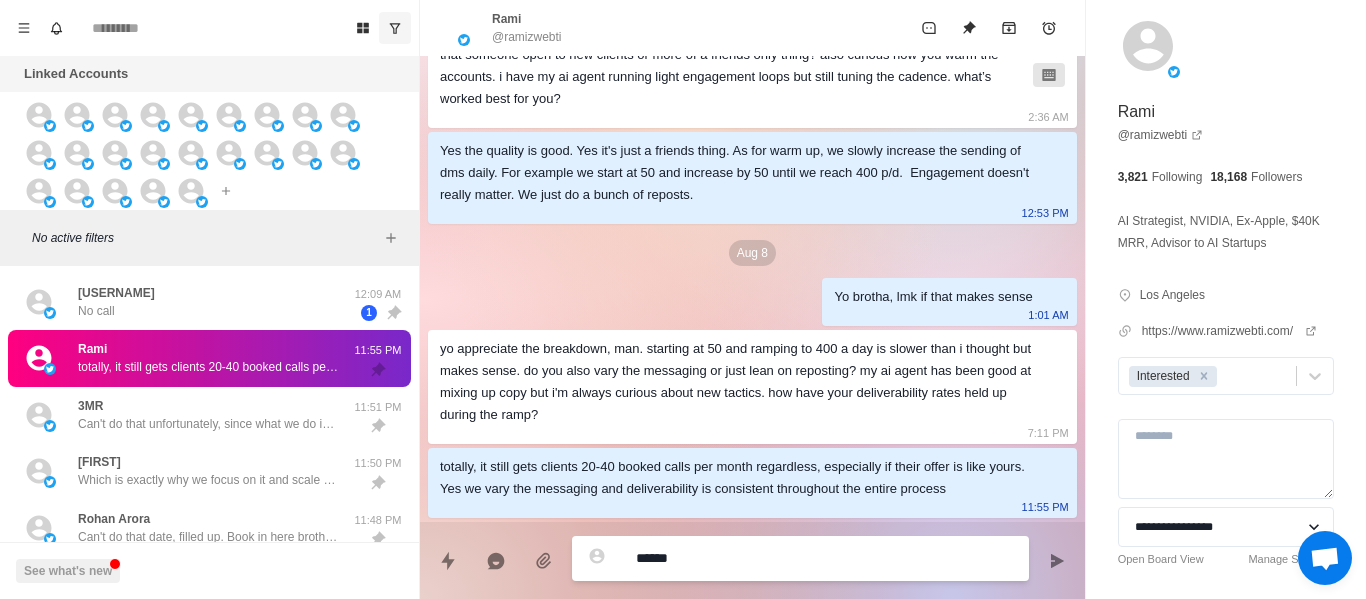 type on "*" 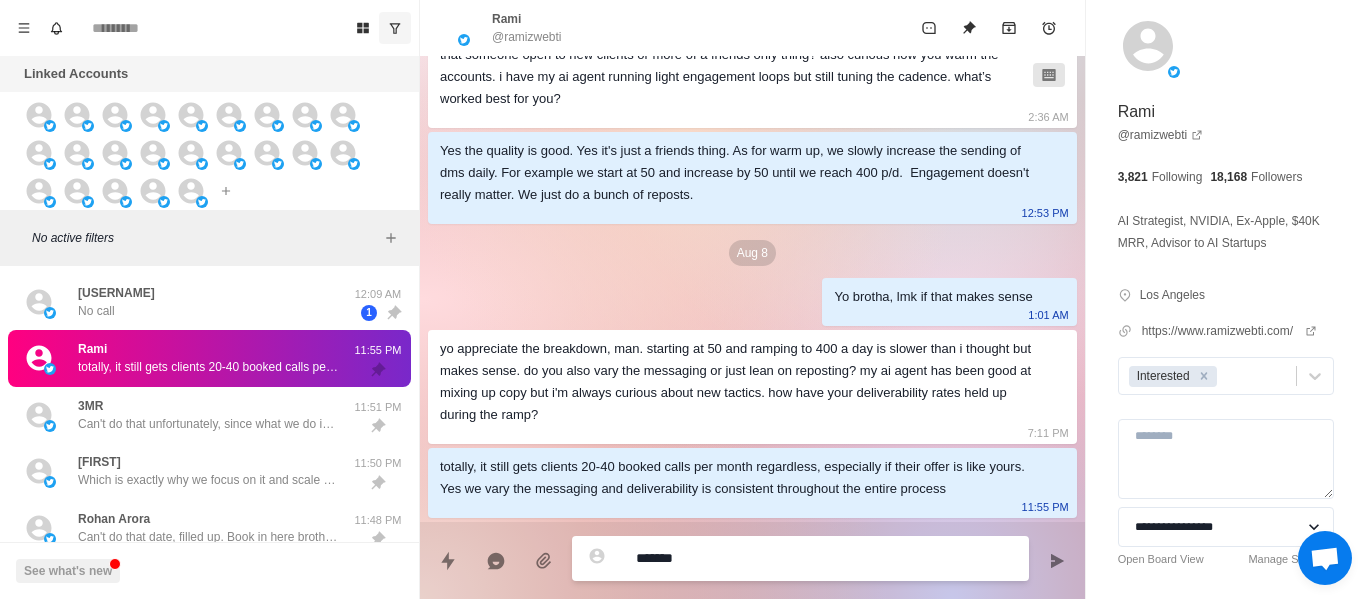 type on "*" 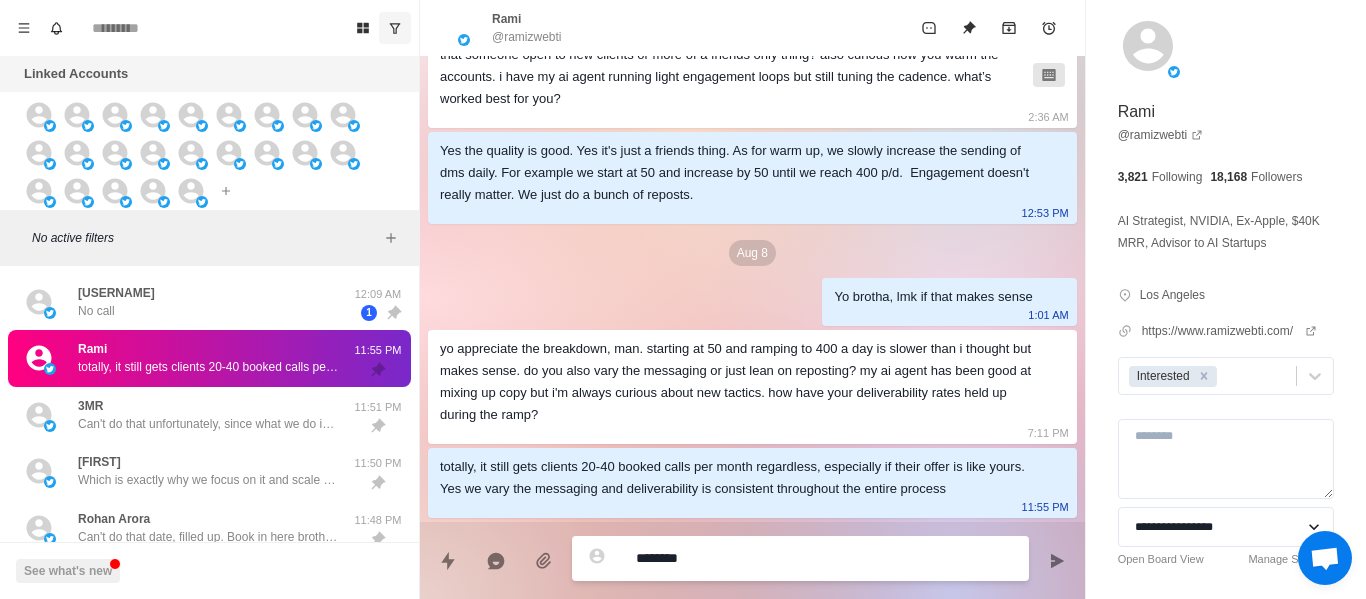 type on "*" 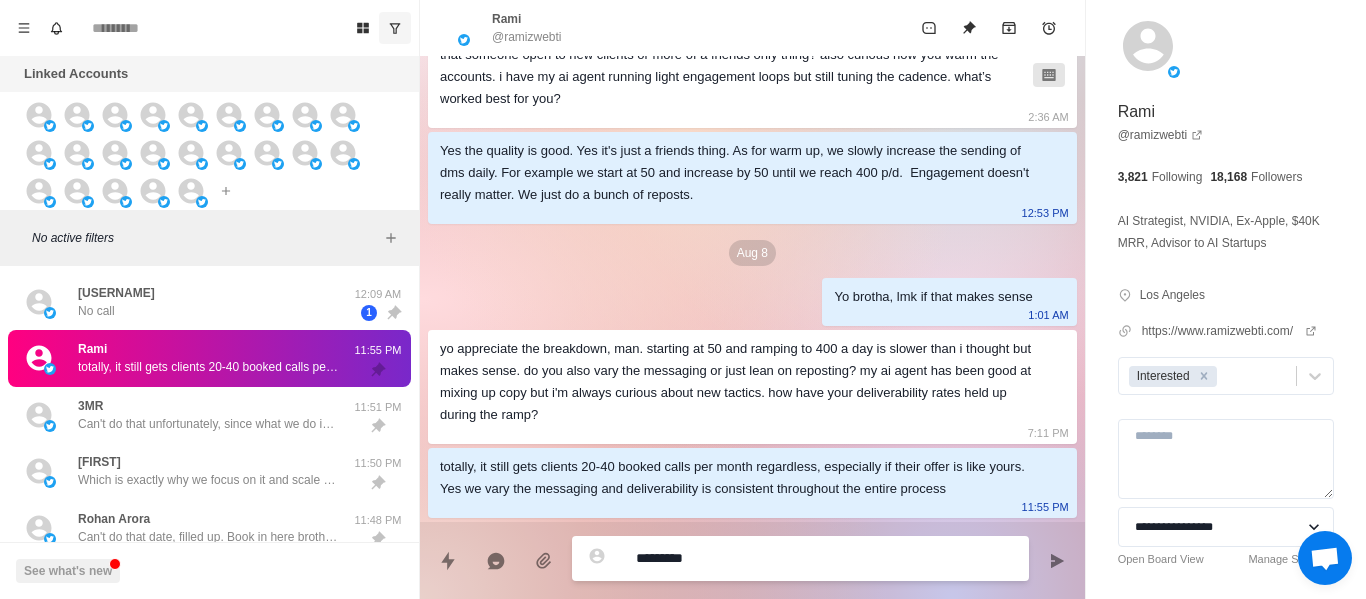 type on "*" 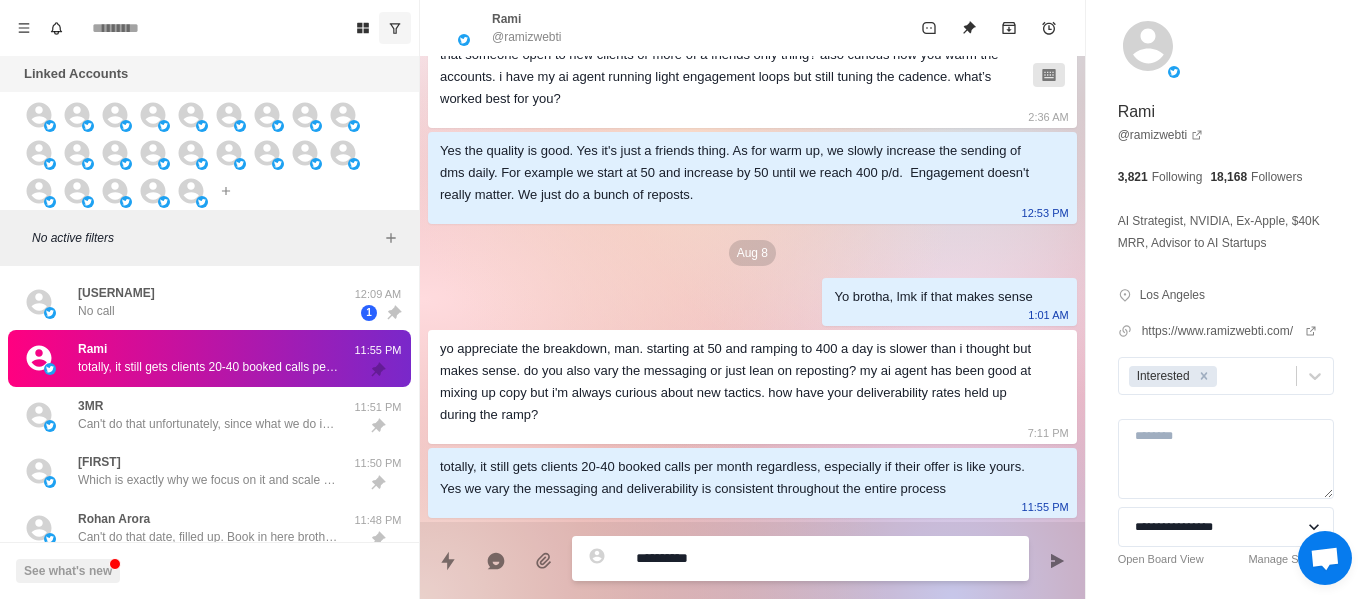 type on "*" 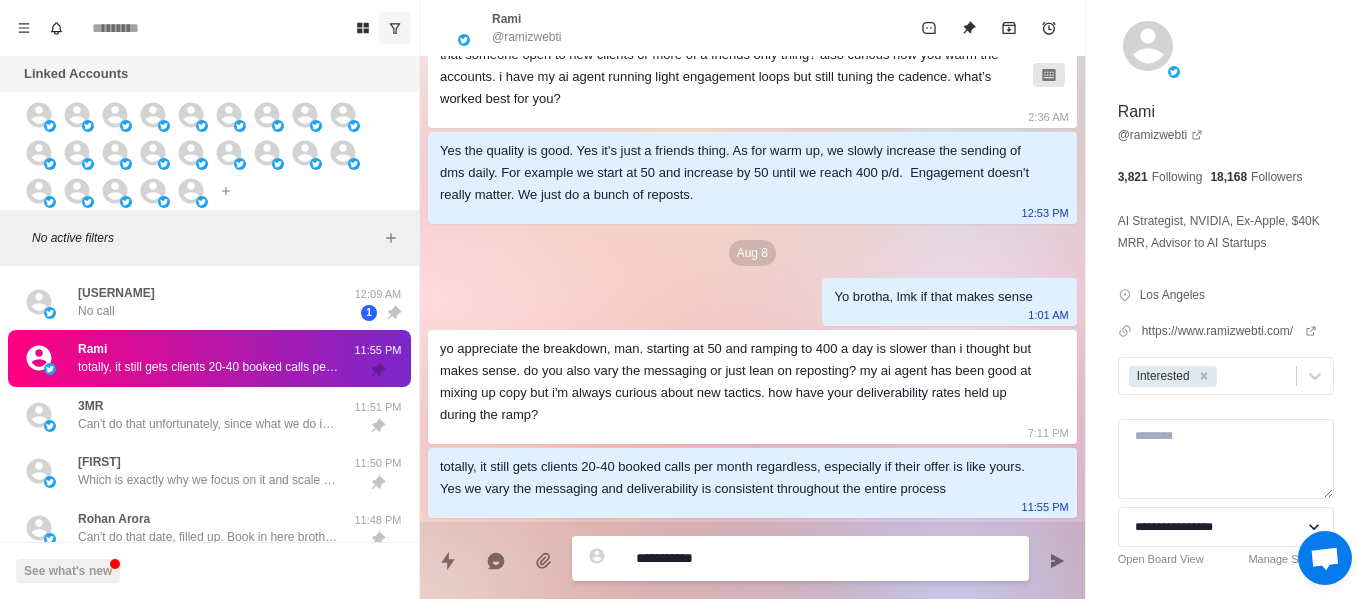 type on "*" 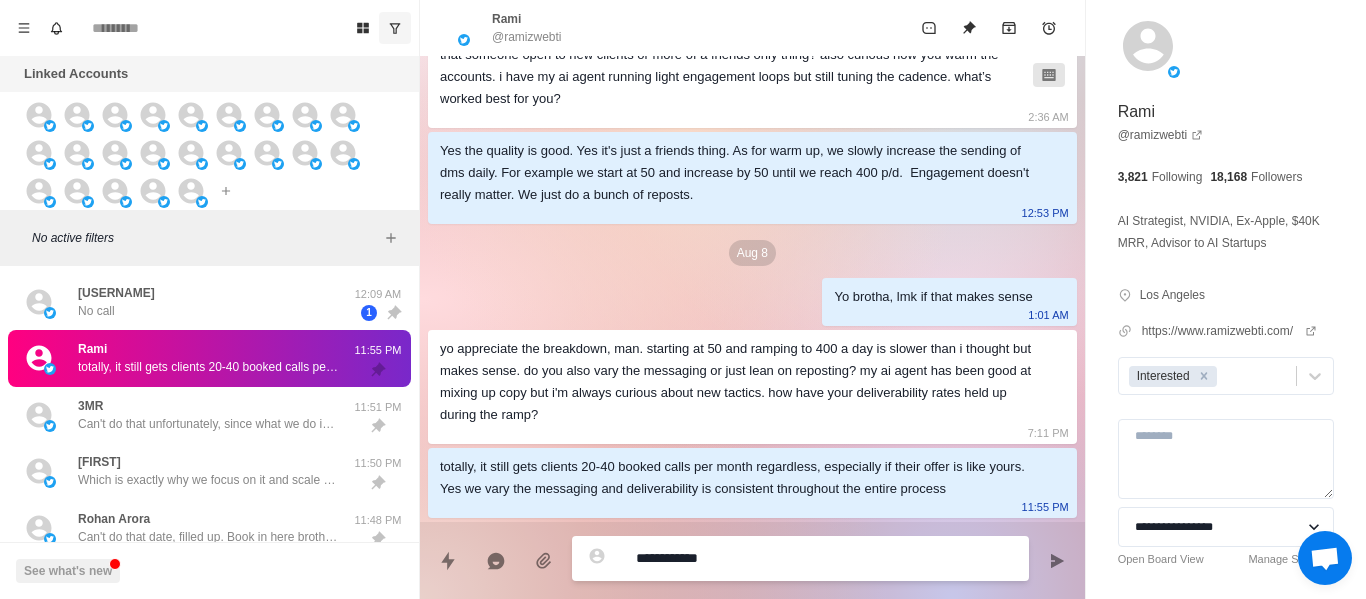 type on "*" 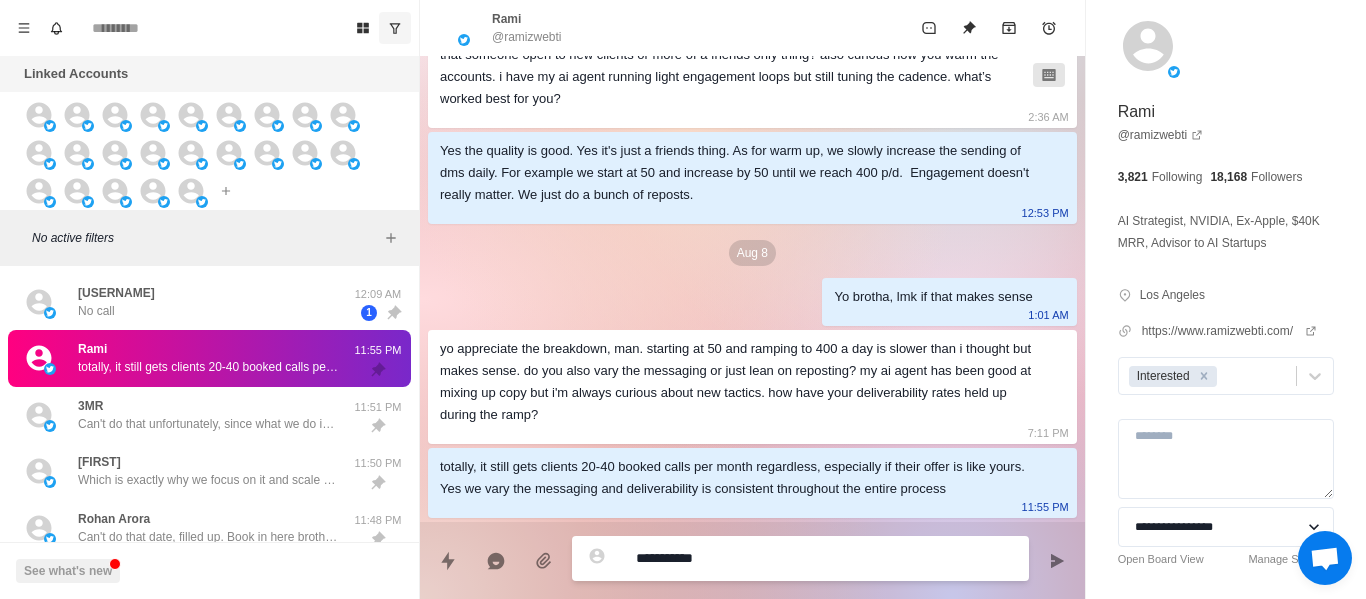 type on "*" 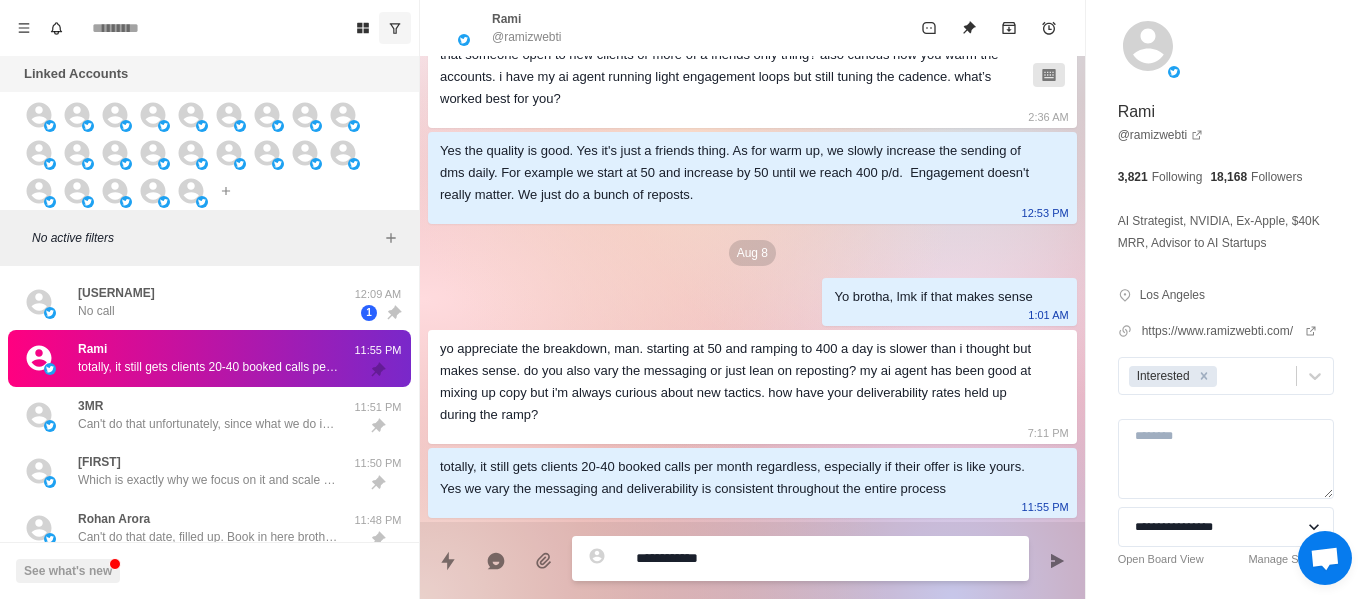 type on "*" 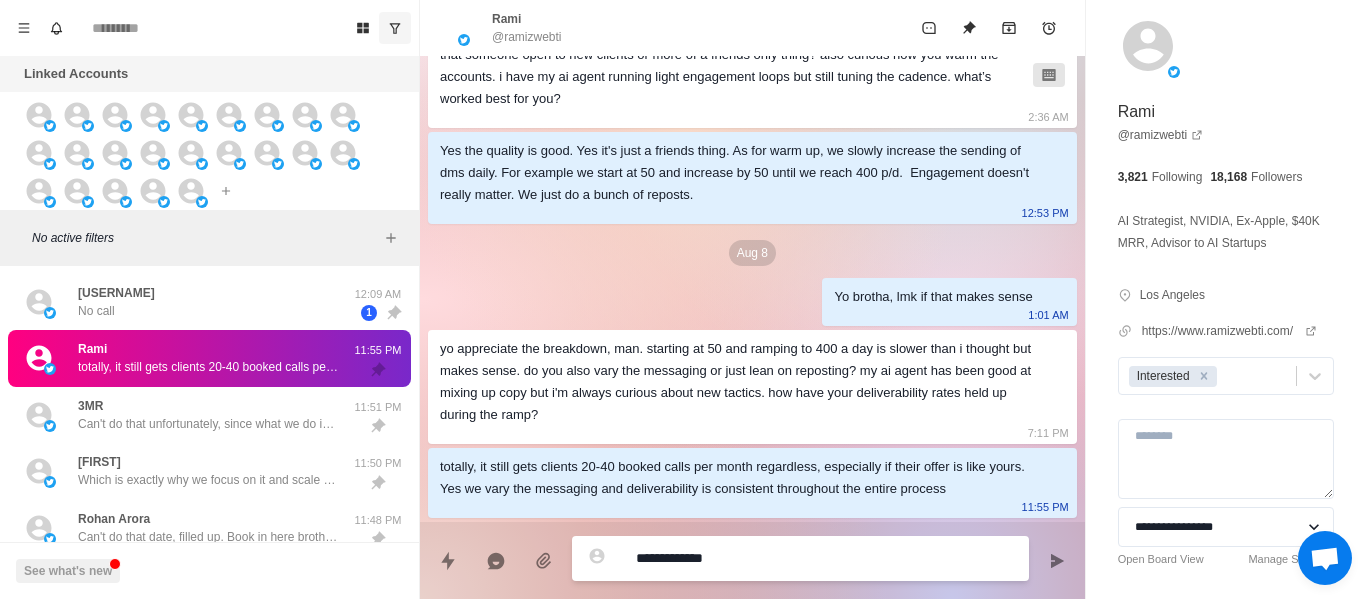 type on "*" 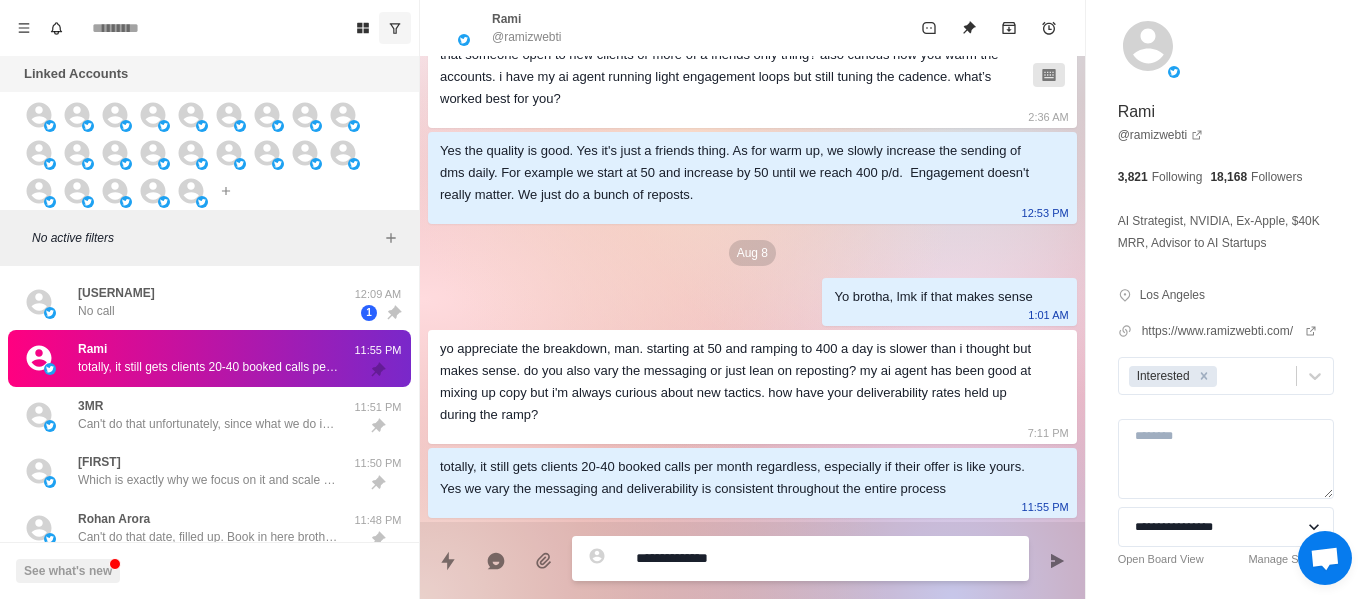type on "*" 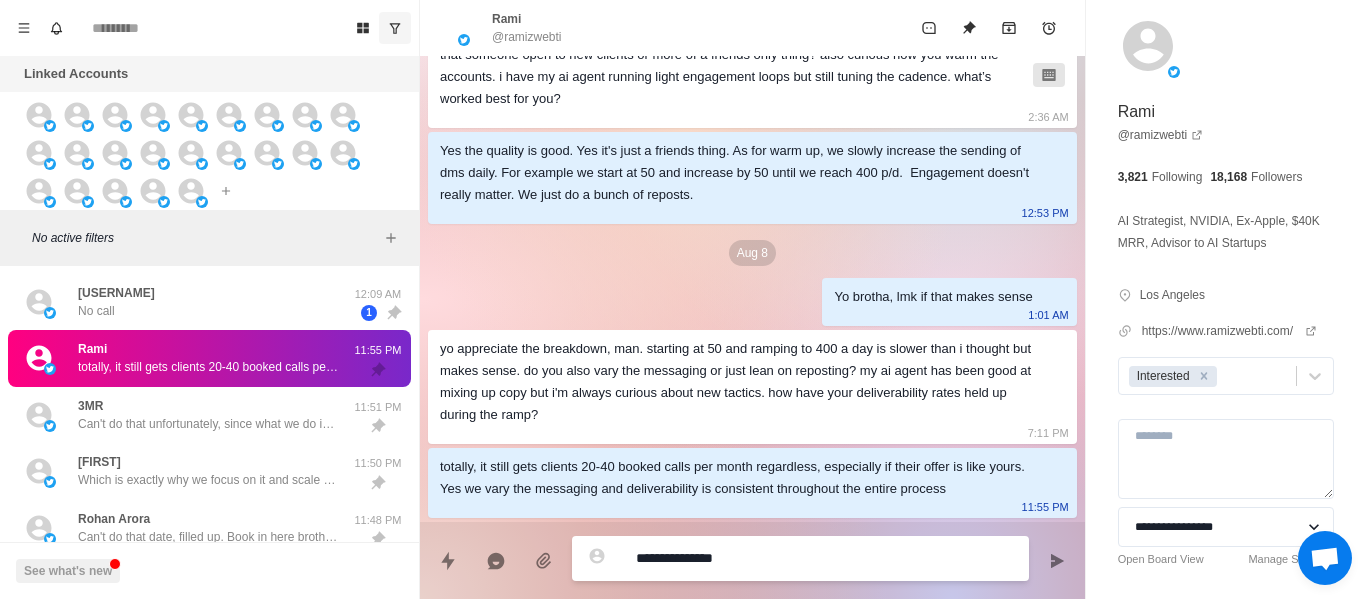 type on "*" 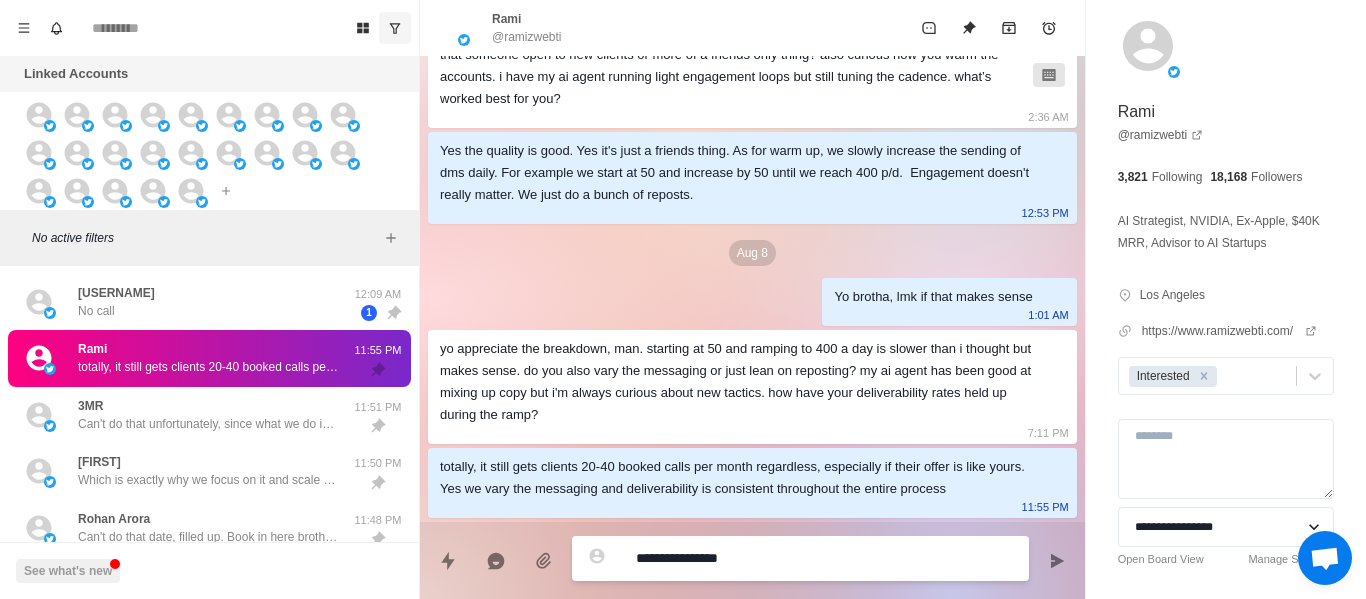 type on "*" 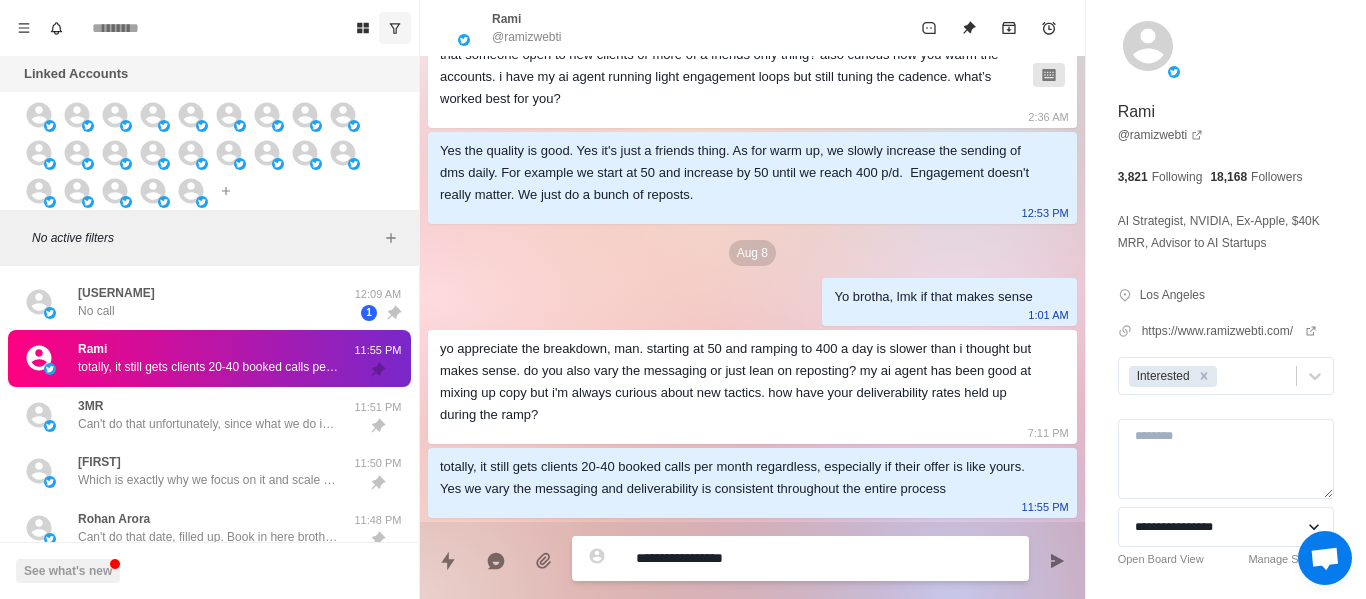 type on "*" 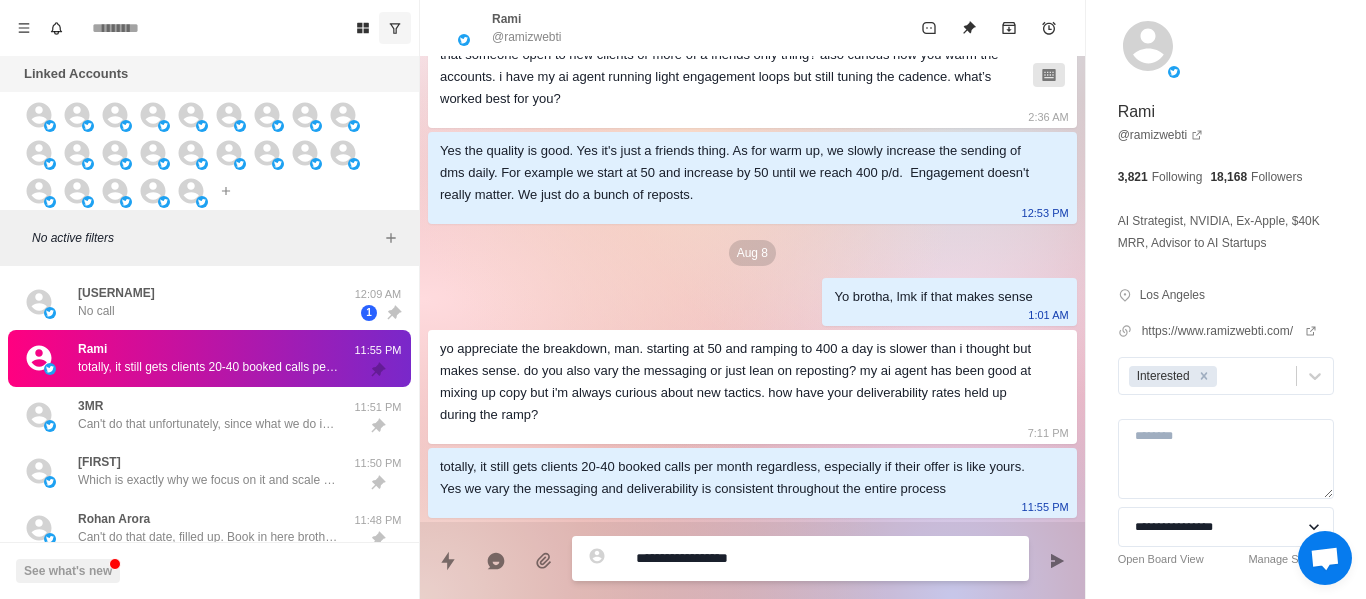 type on "*" 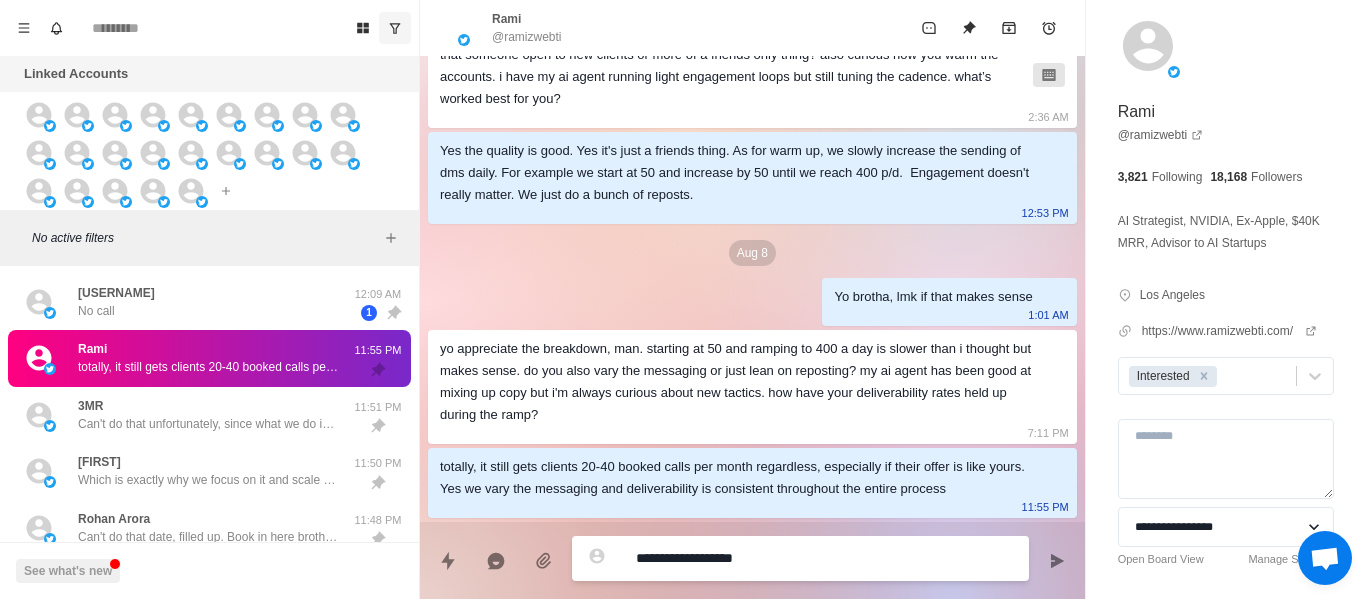 type on "*" 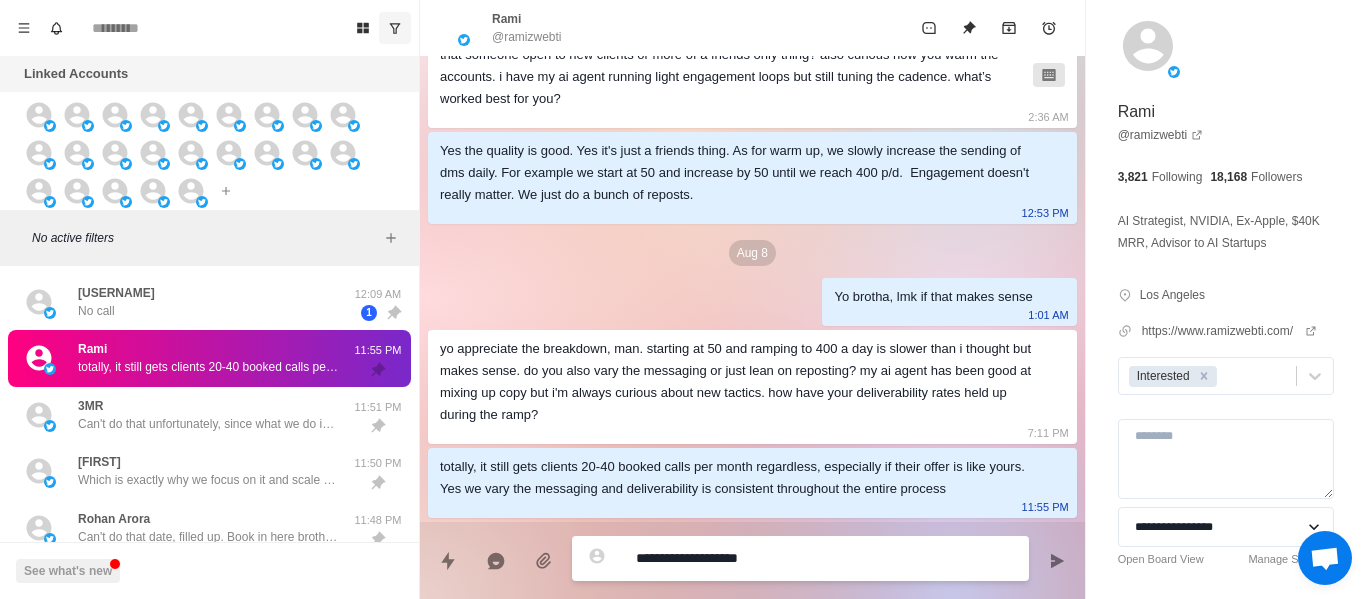 type on "*" 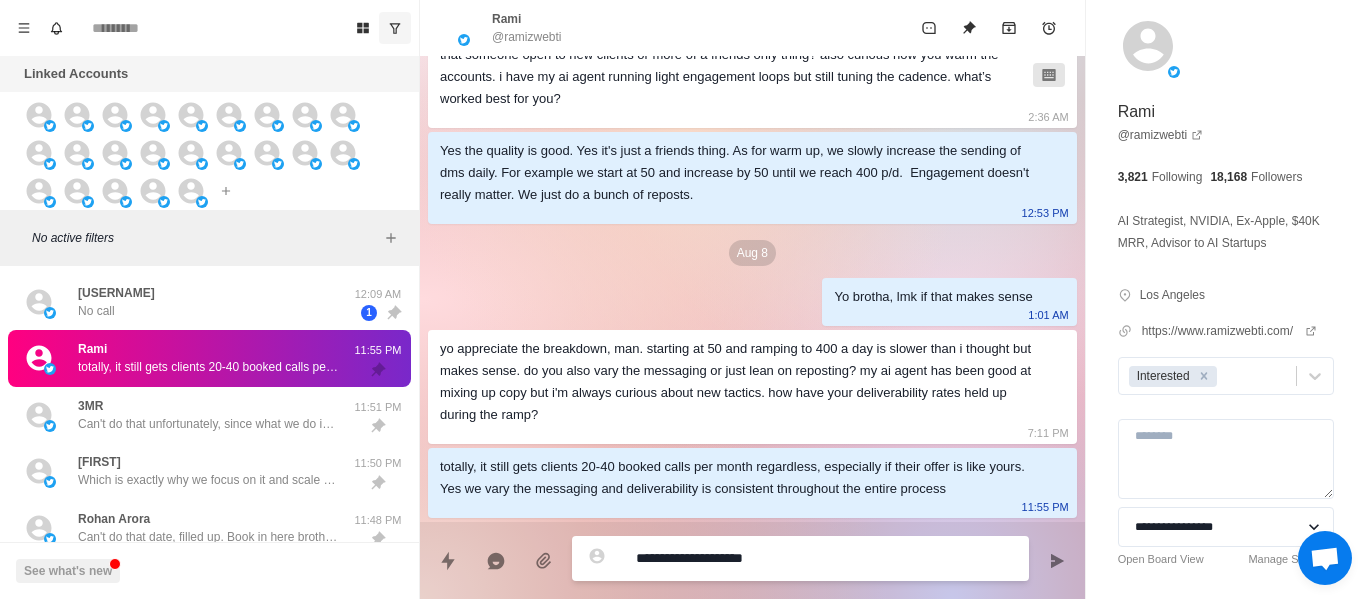 type on "*" 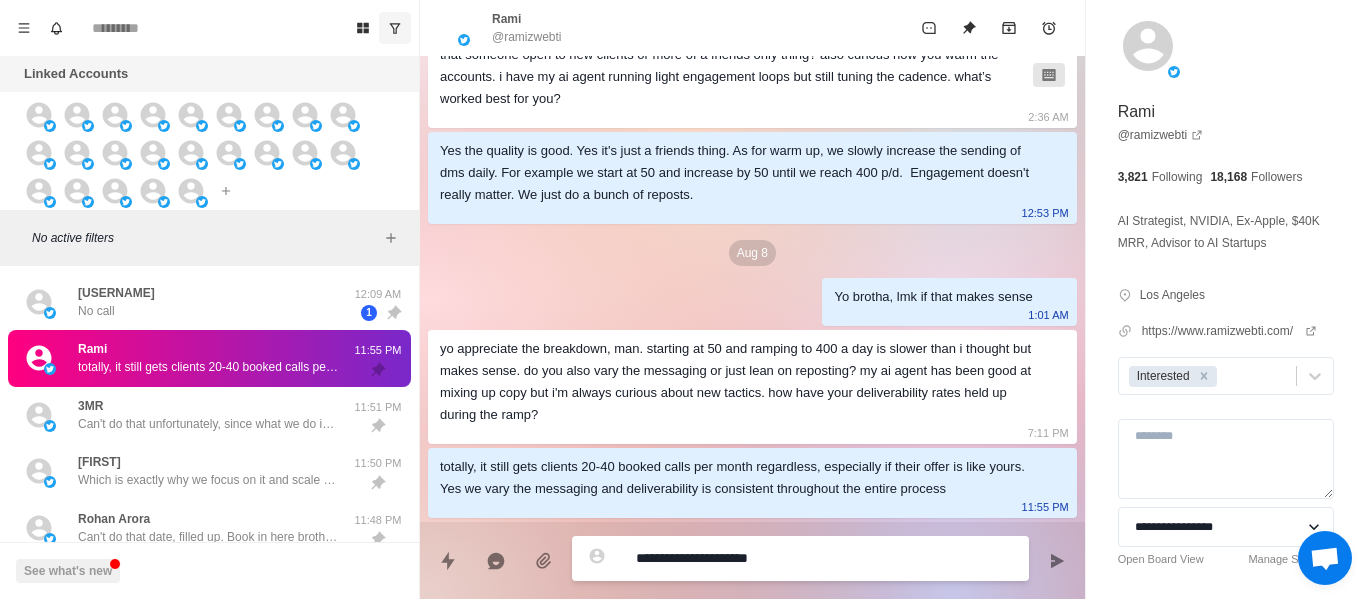 type on "*" 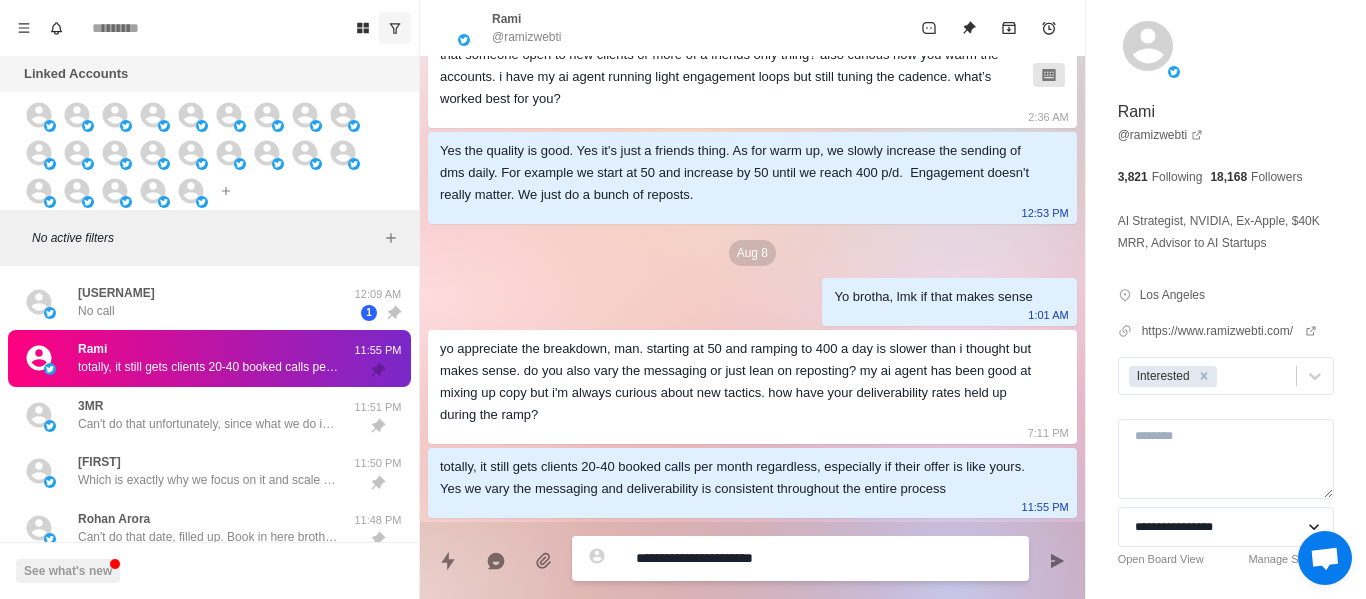 type on "*" 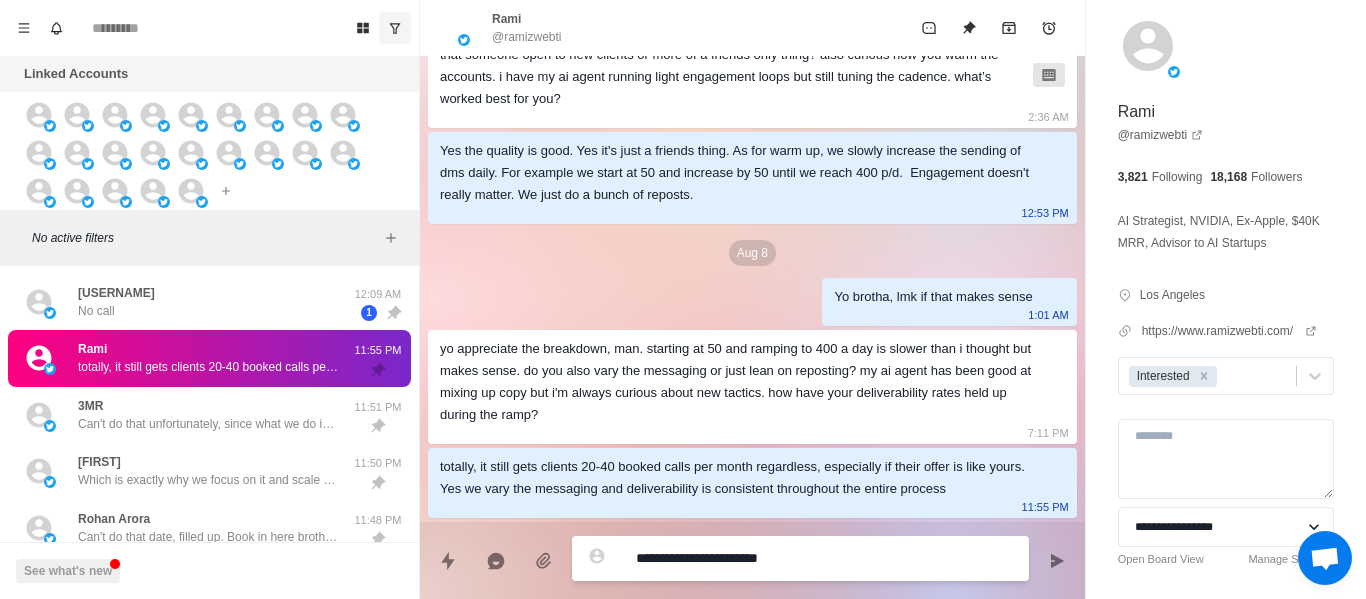 type on "*" 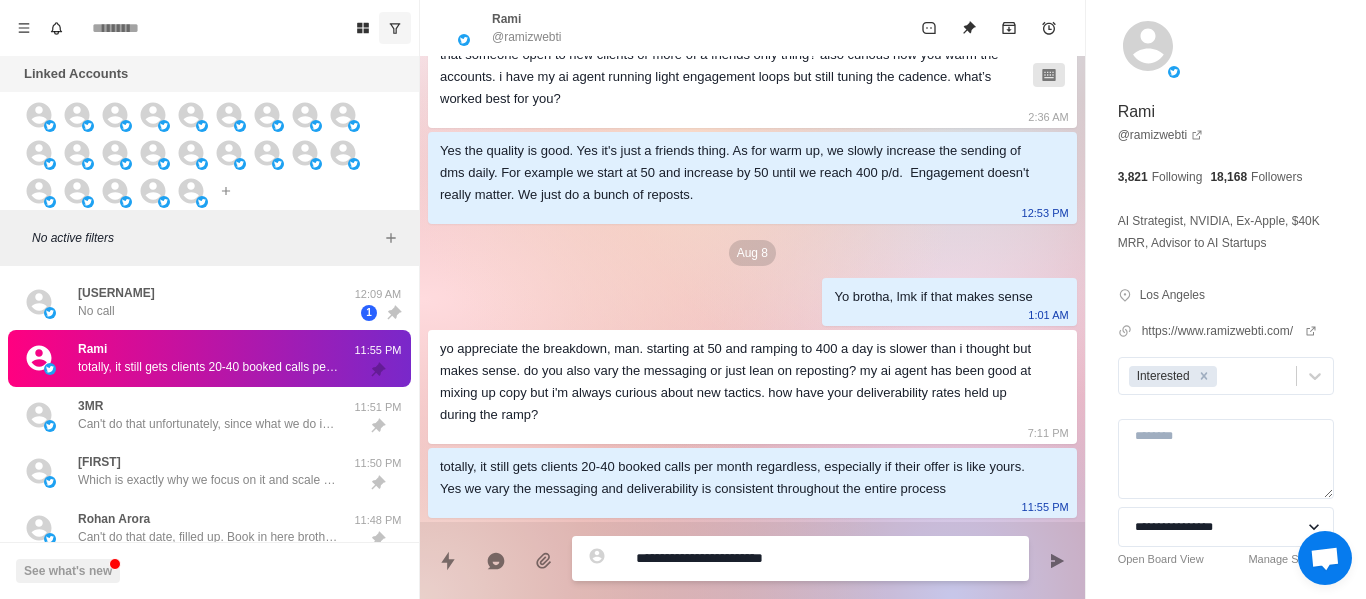type on "*" 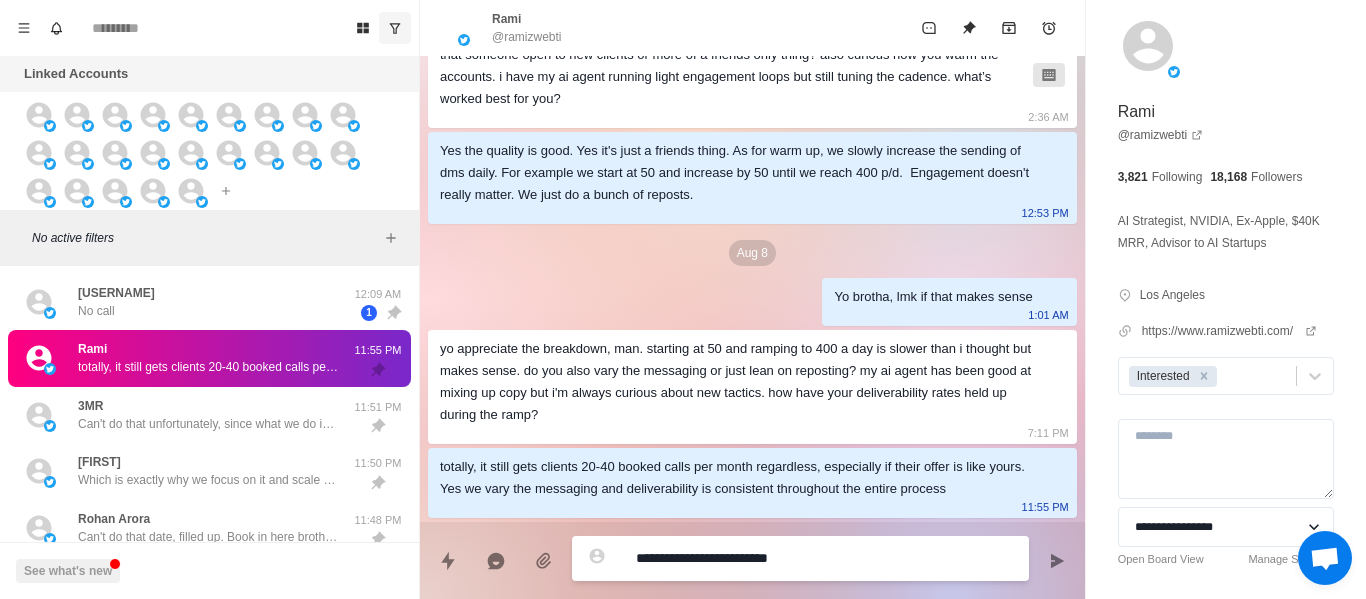 type on "*" 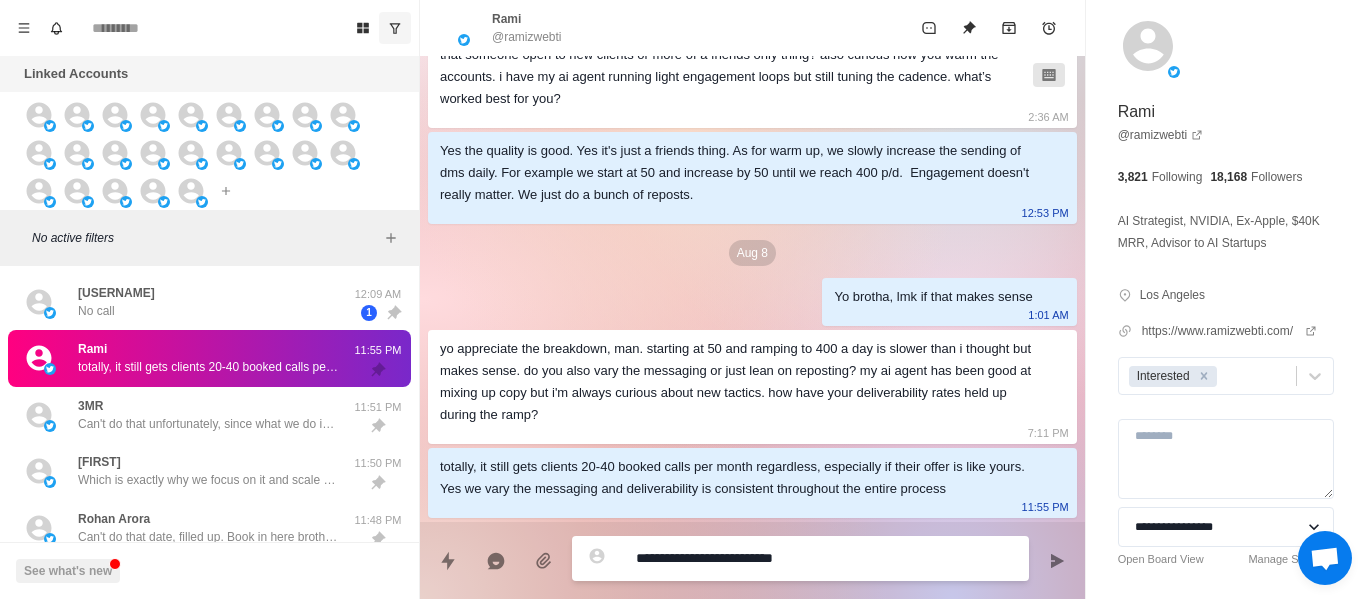 type on "*" 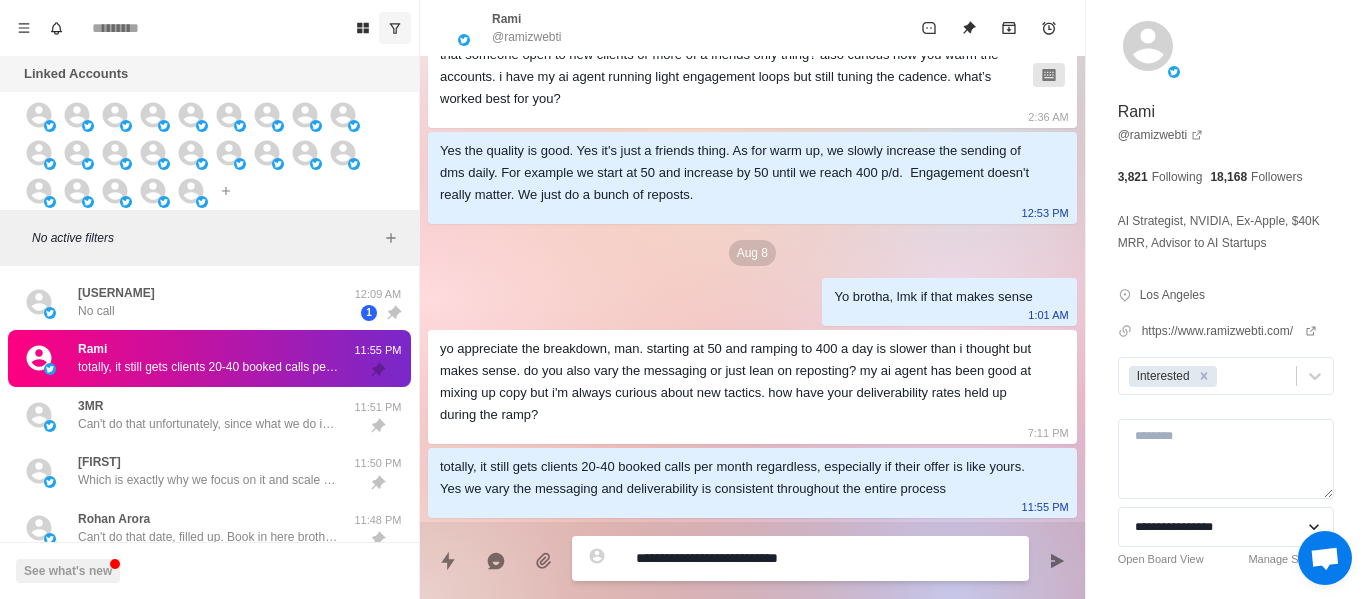 type on "*" 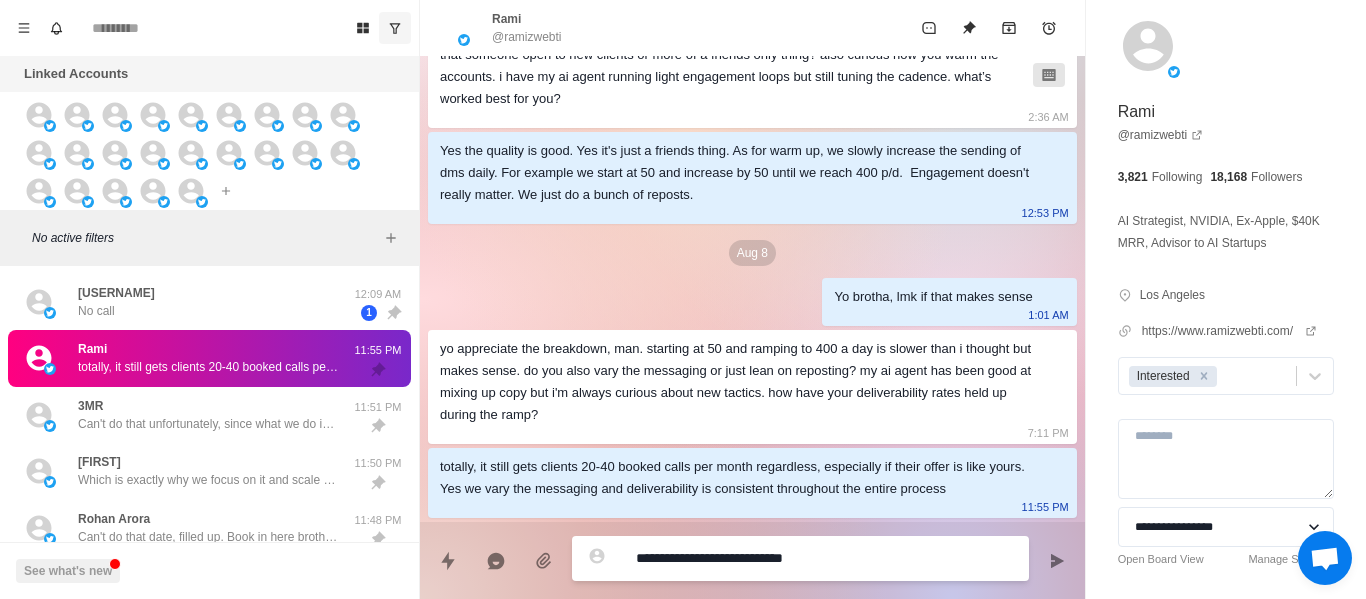 type on "*" 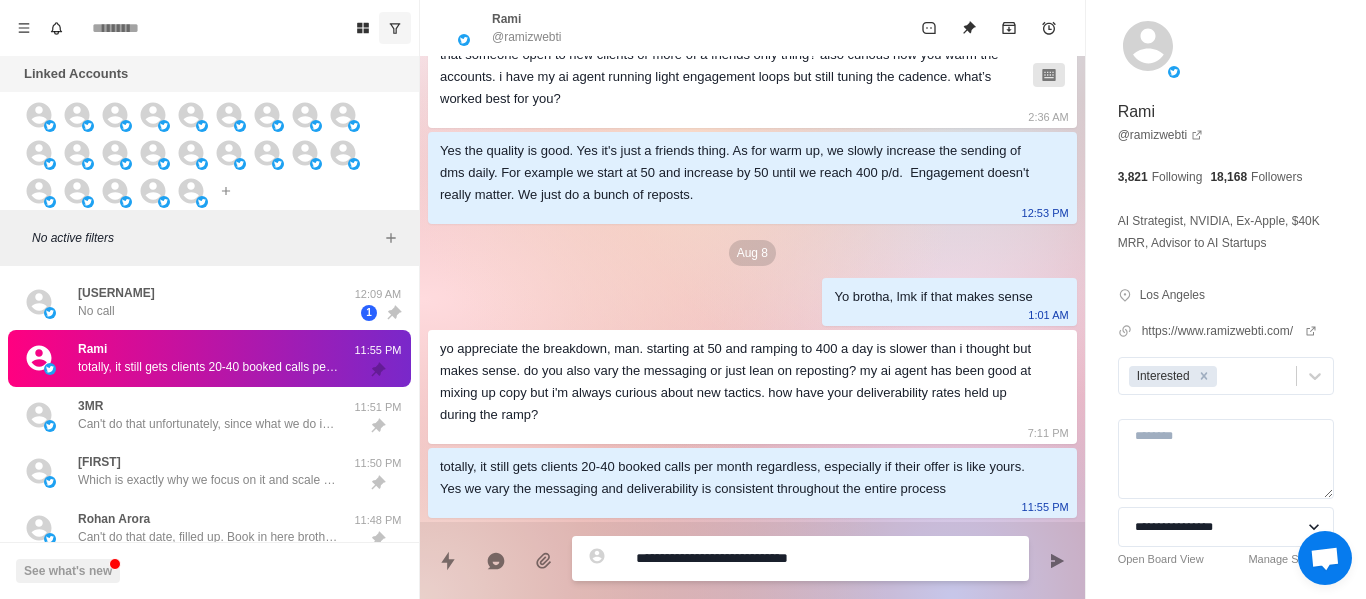 type on "*" 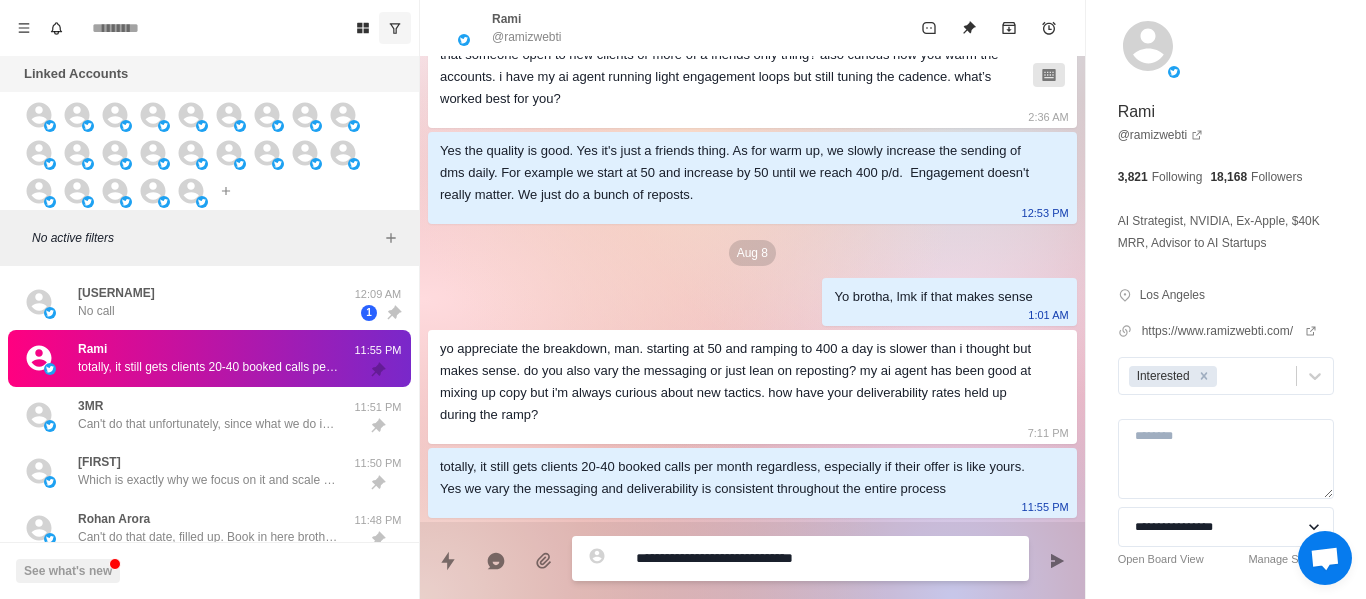 type on "*" 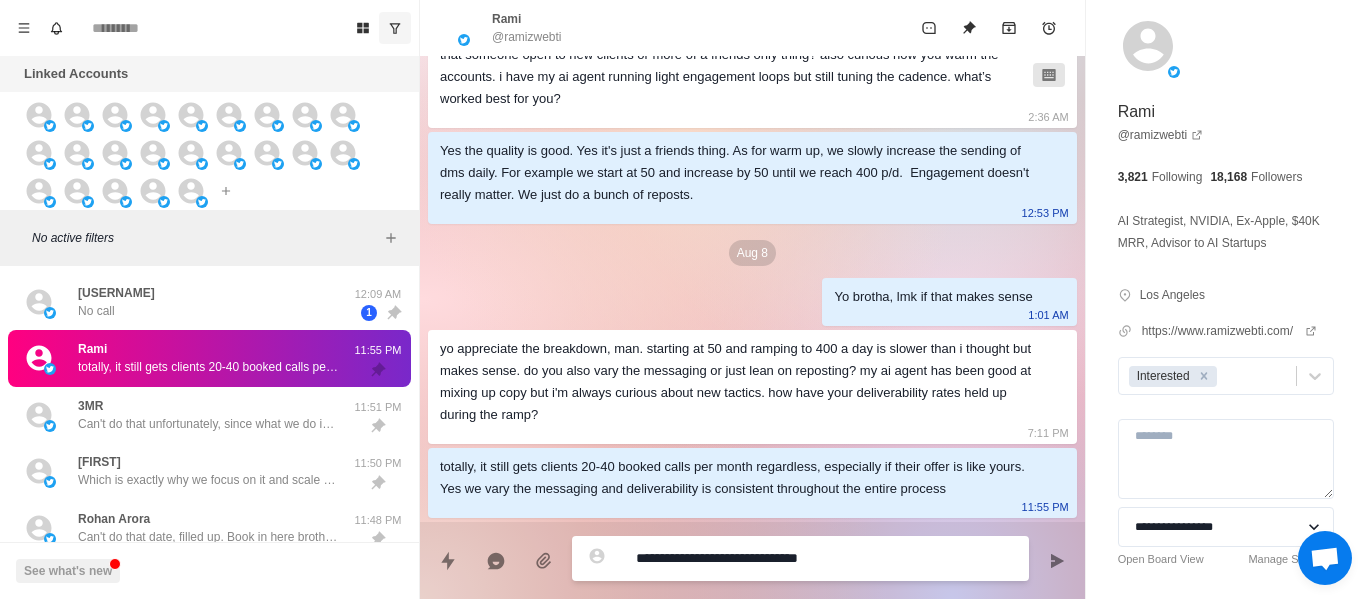 type on "*" 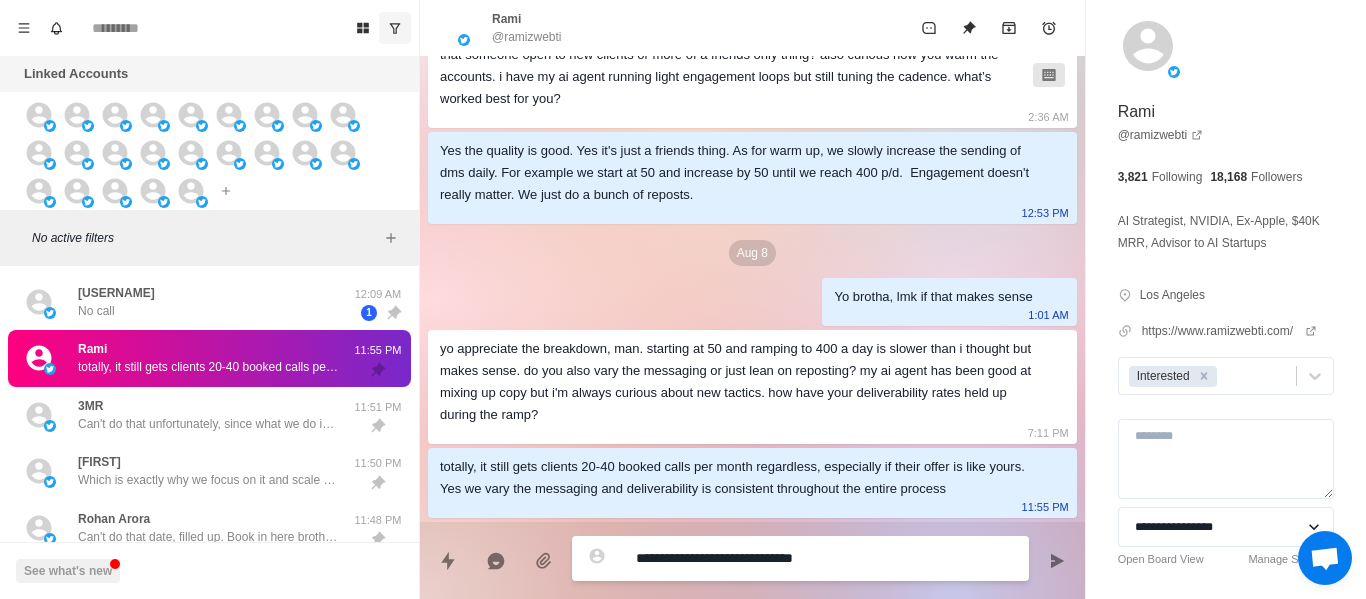 type on "*" 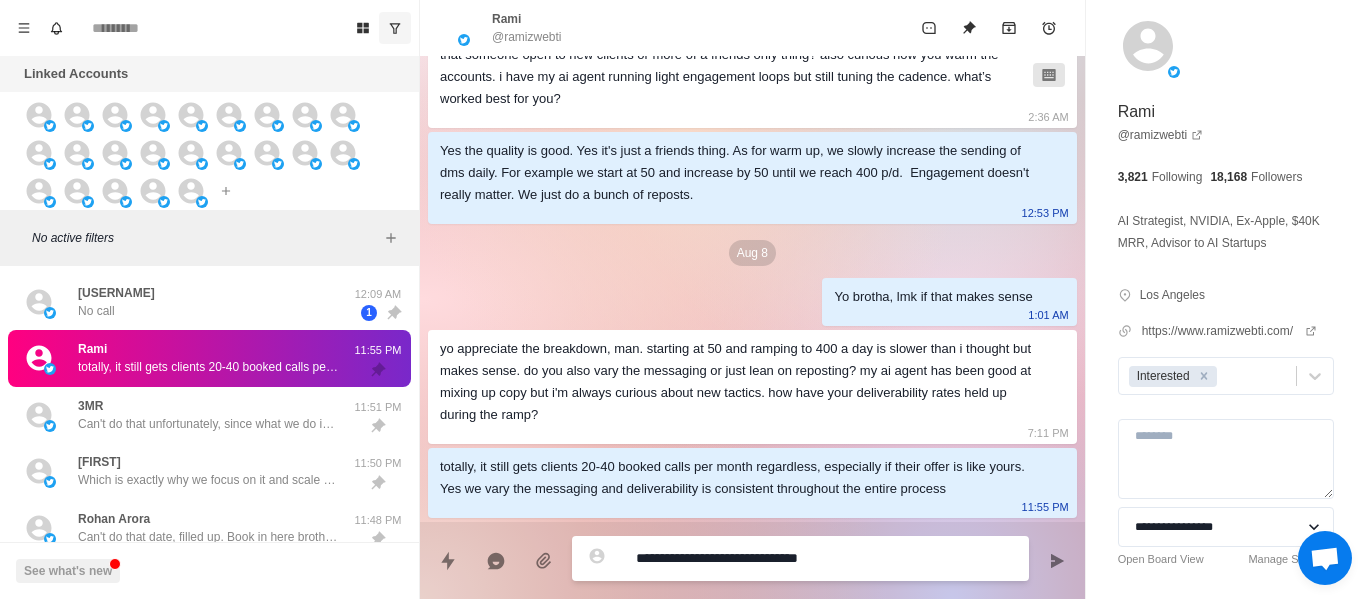 type on "*" 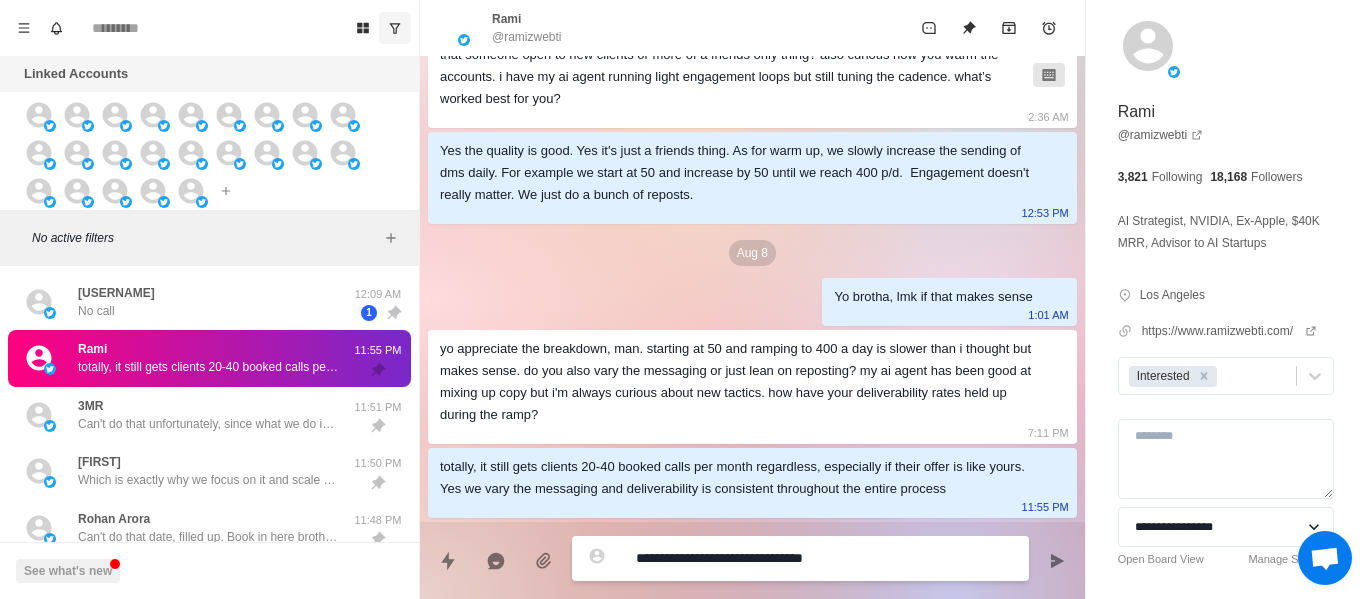 type on "*" 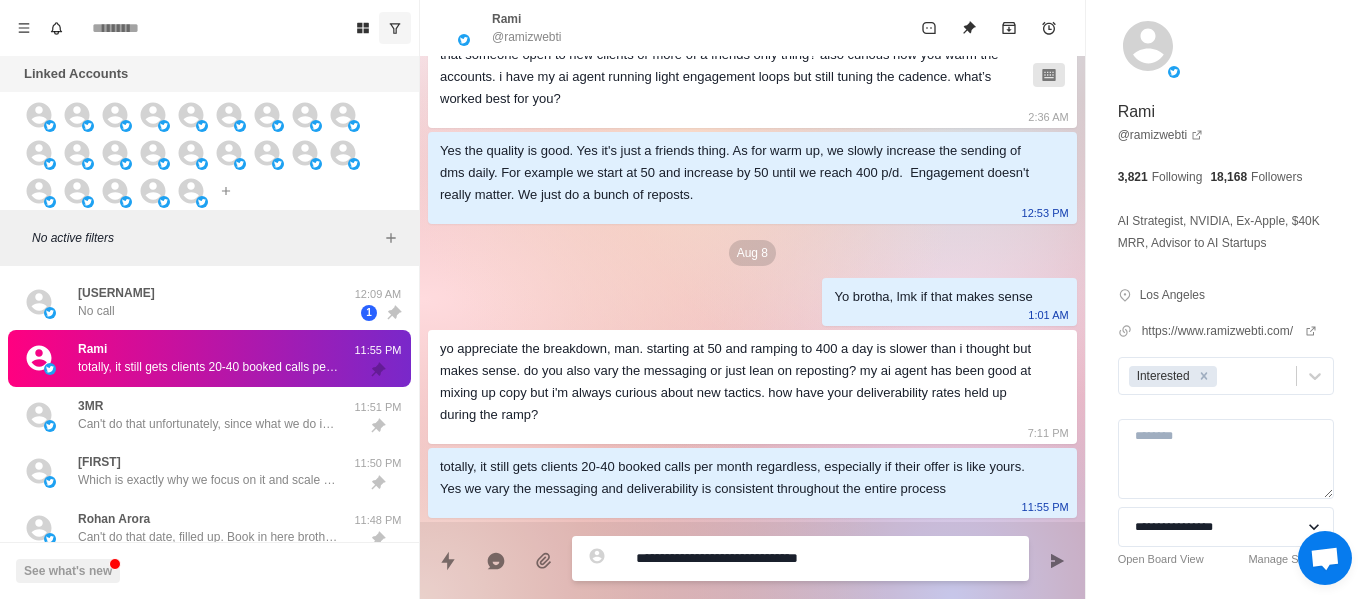 type on "*" 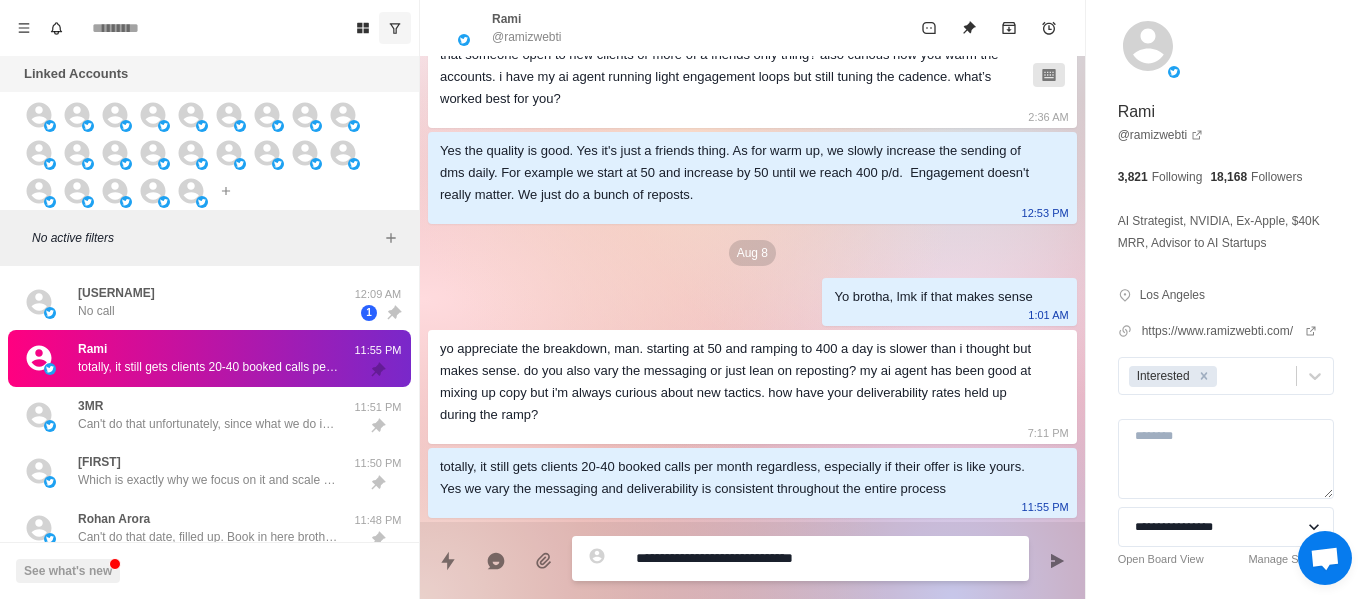 type on "*" 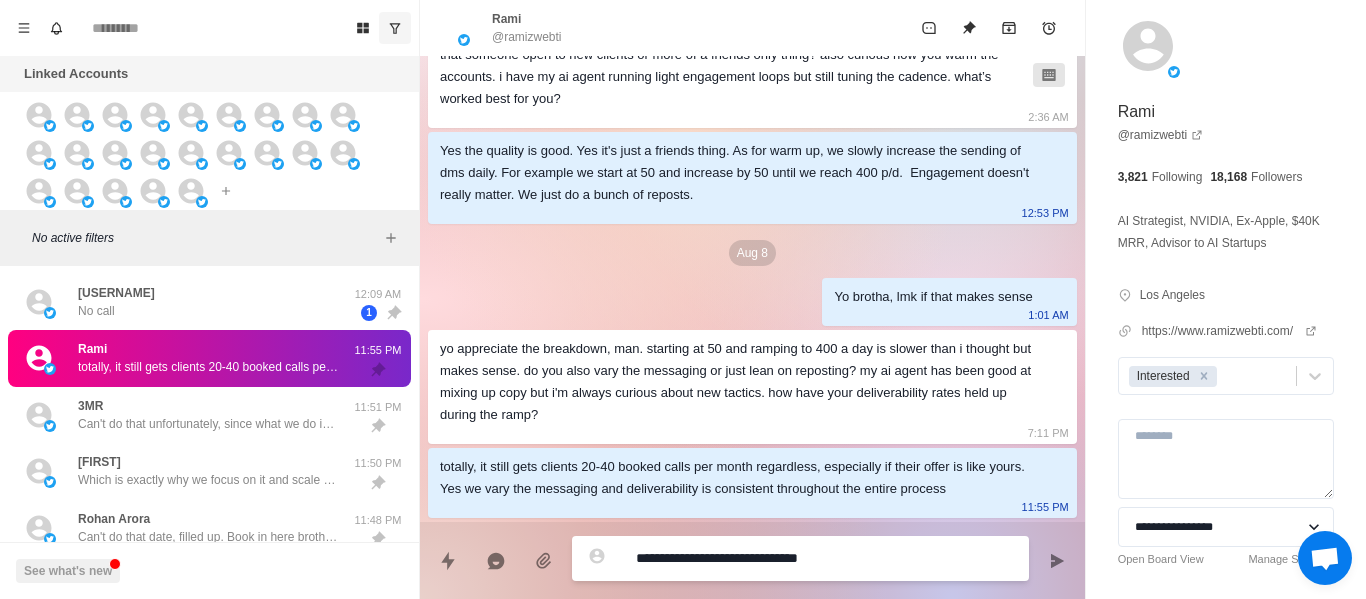 type on "*" 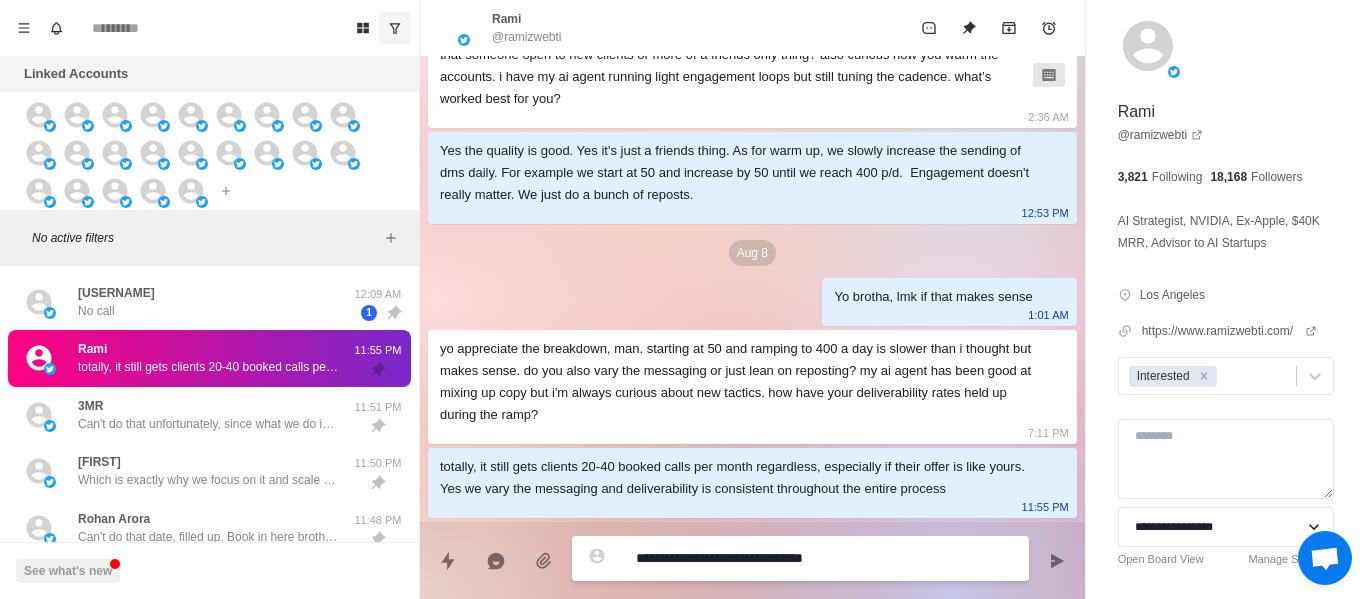 type on "*" 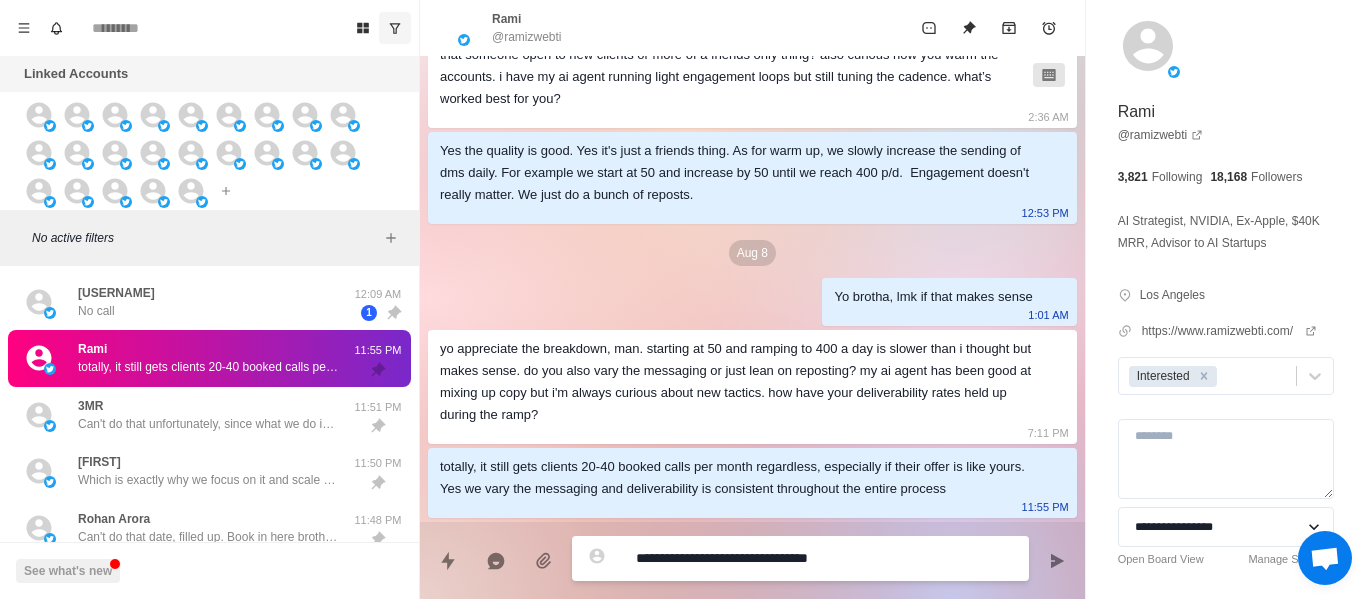 type on "*" 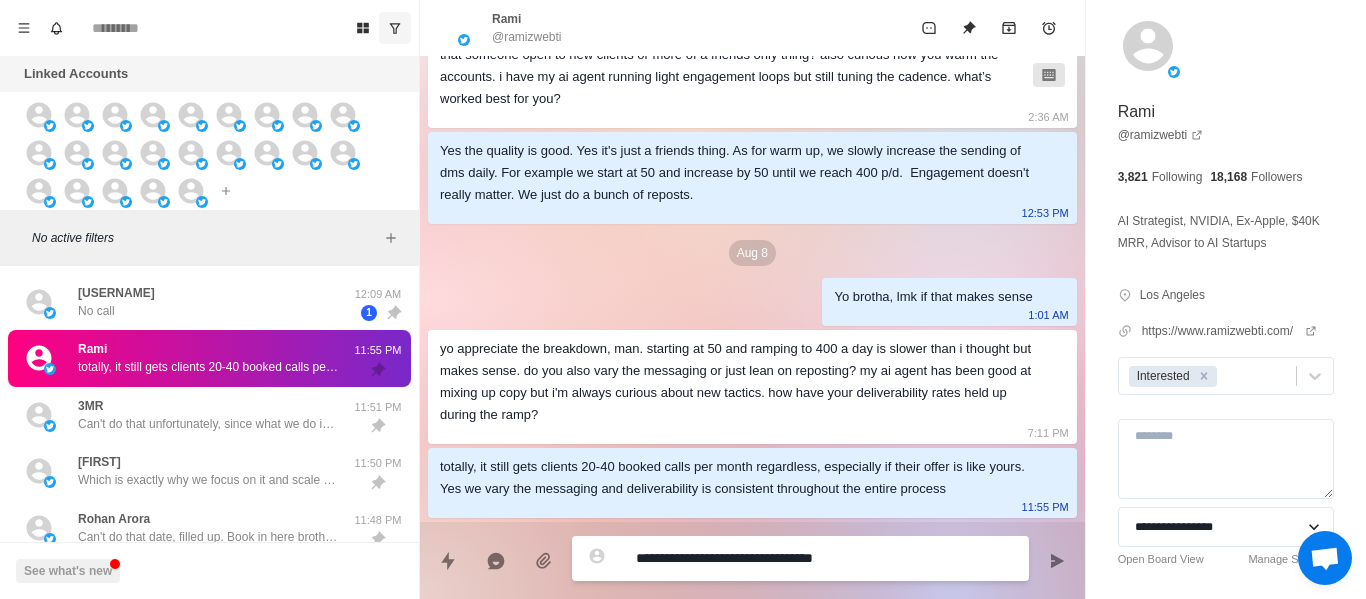 type on "*" 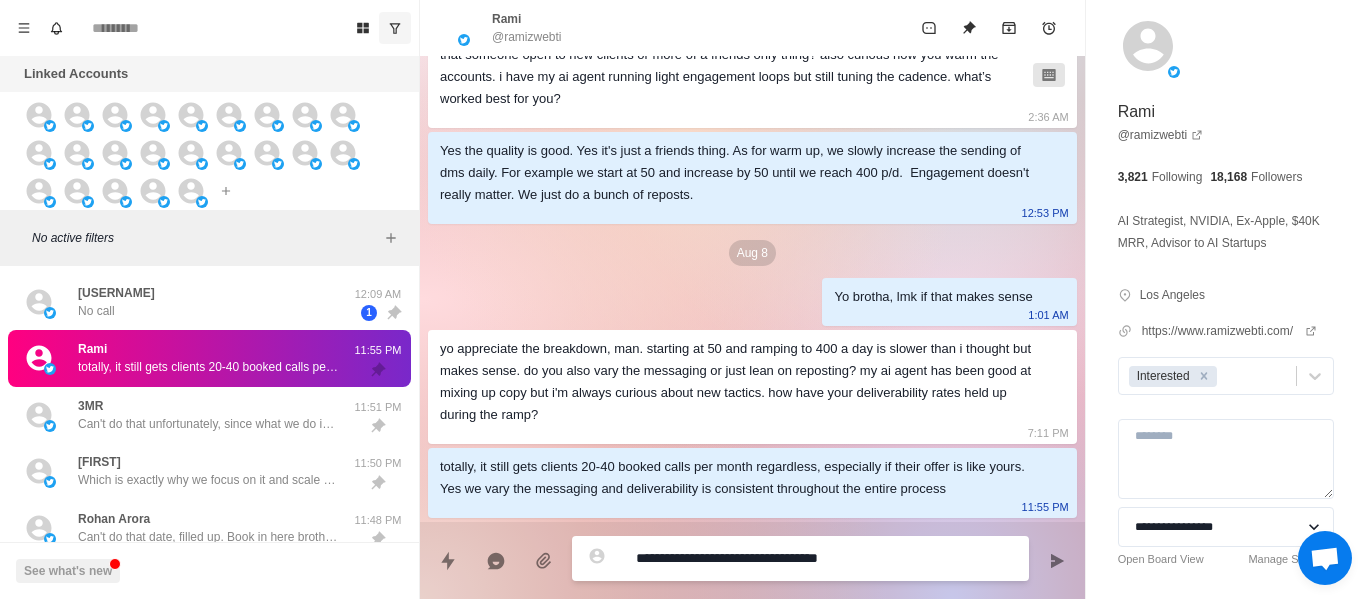 type on "*" 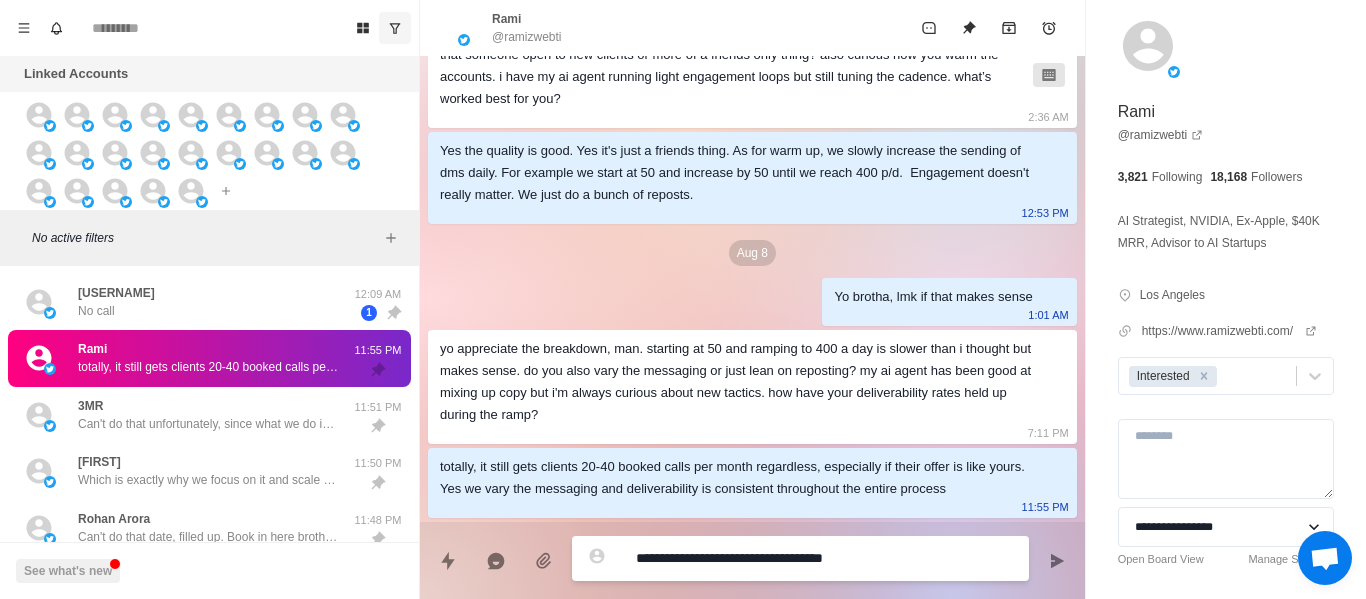 type on "*" 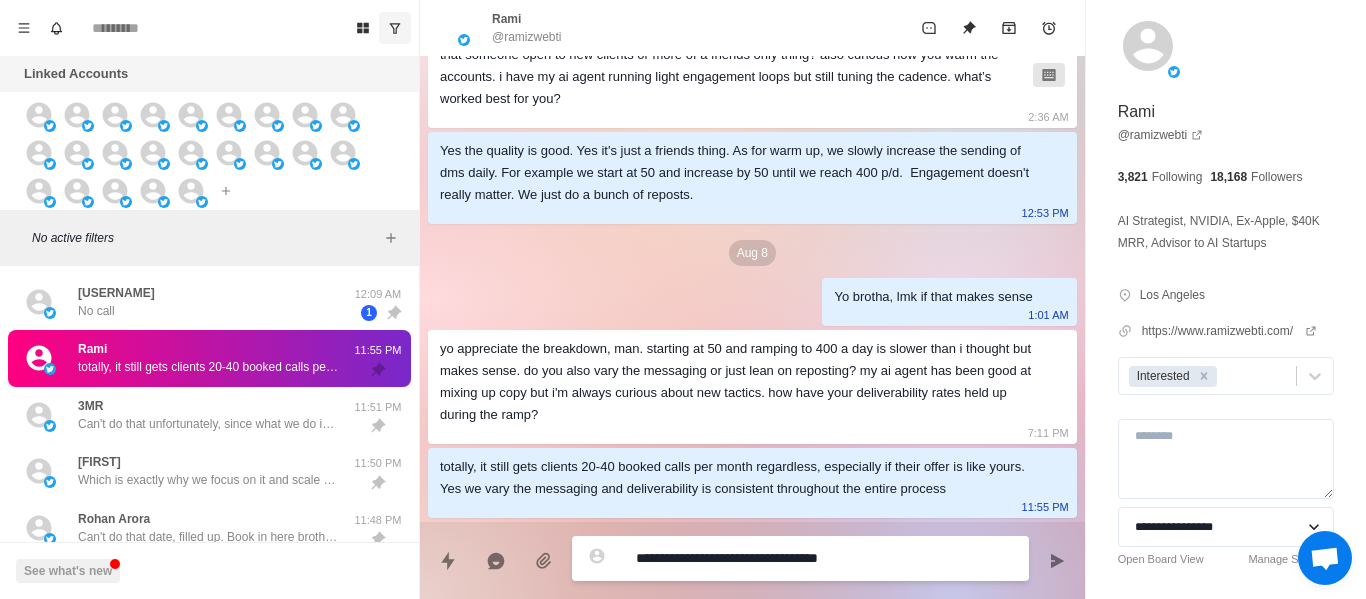 type on "*" 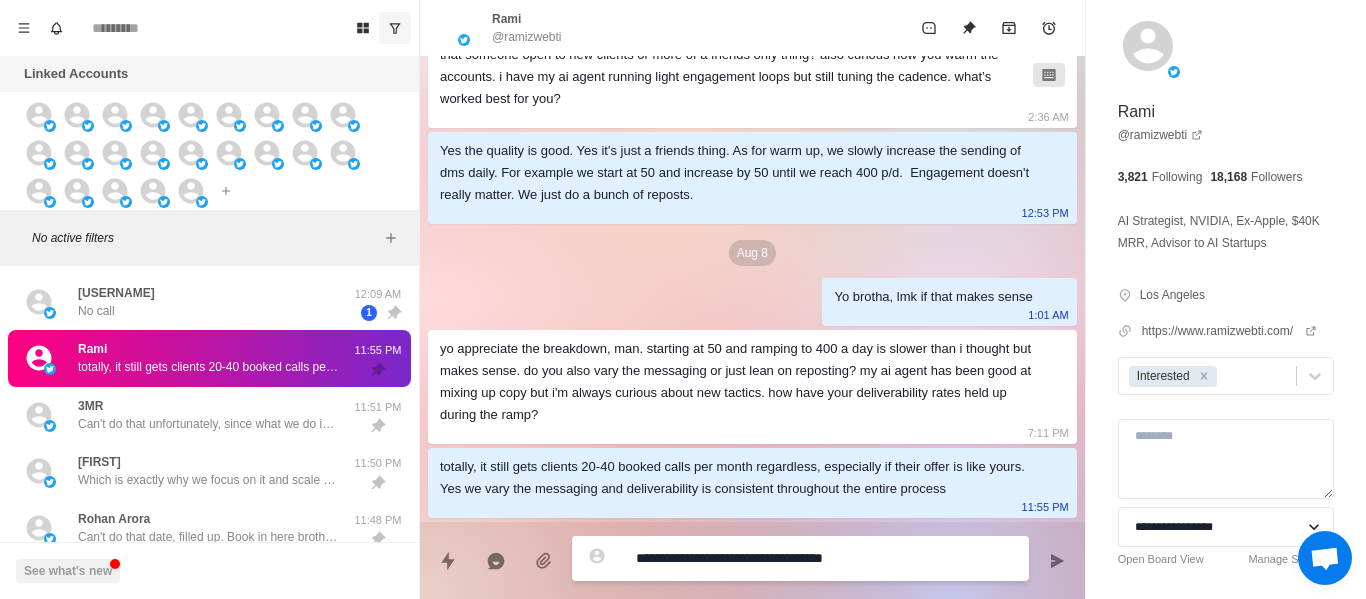 type on "*" 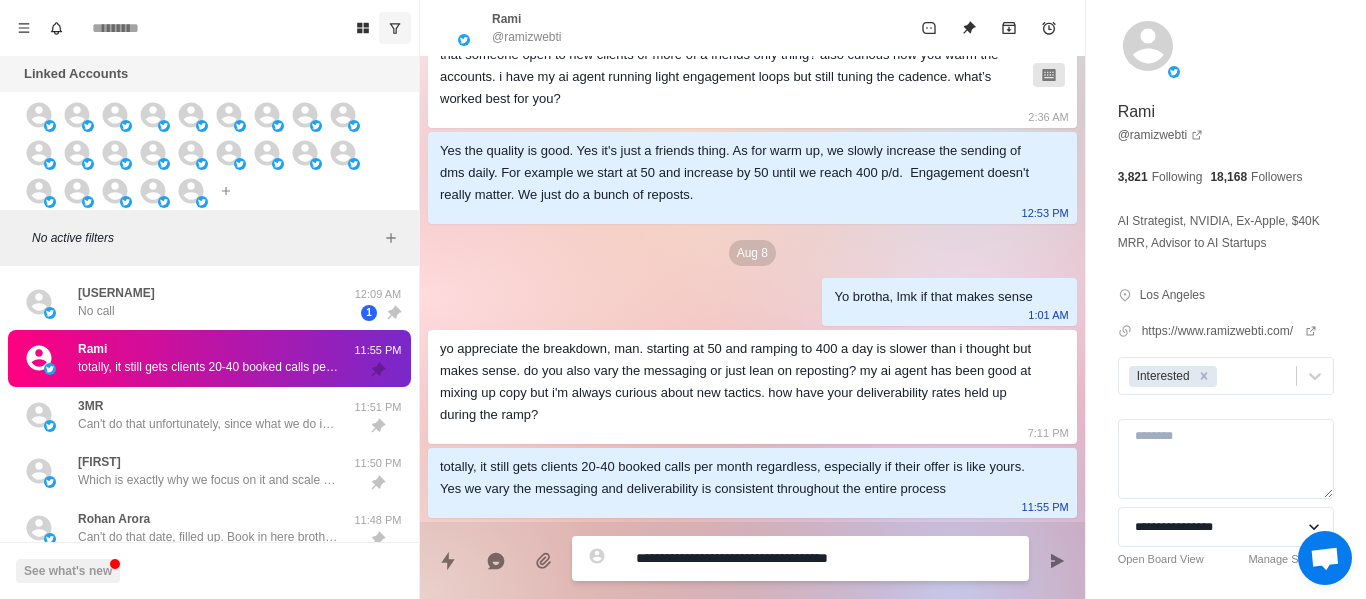 type on "*" 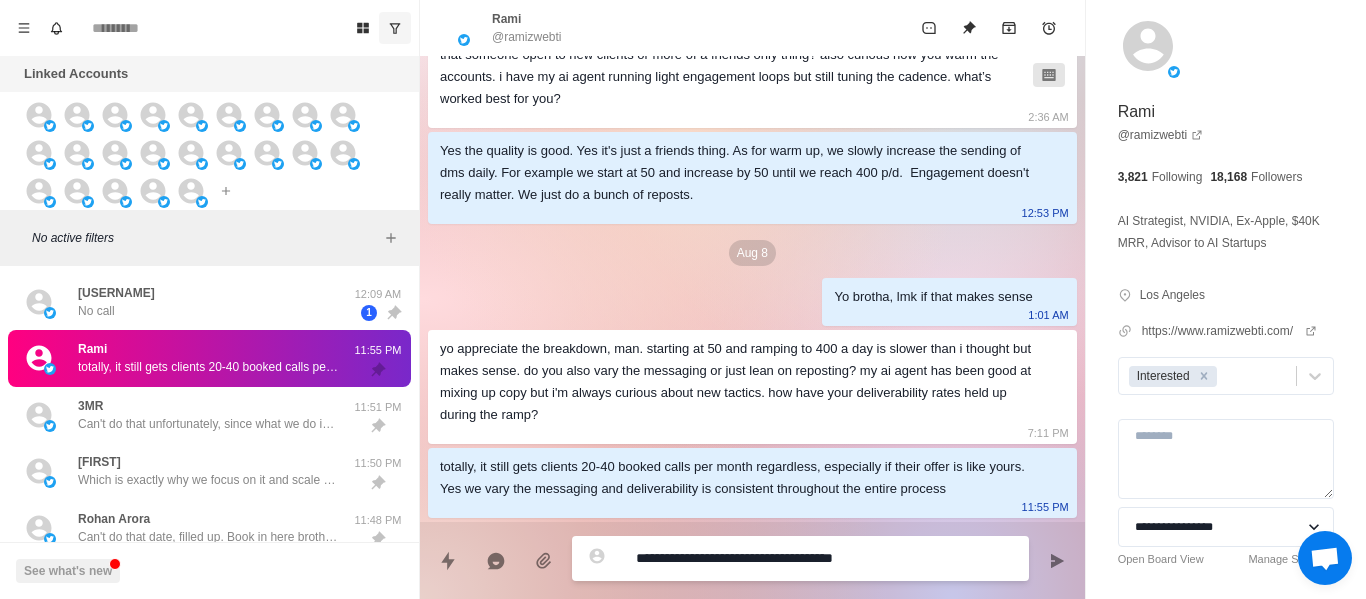 type on "*" 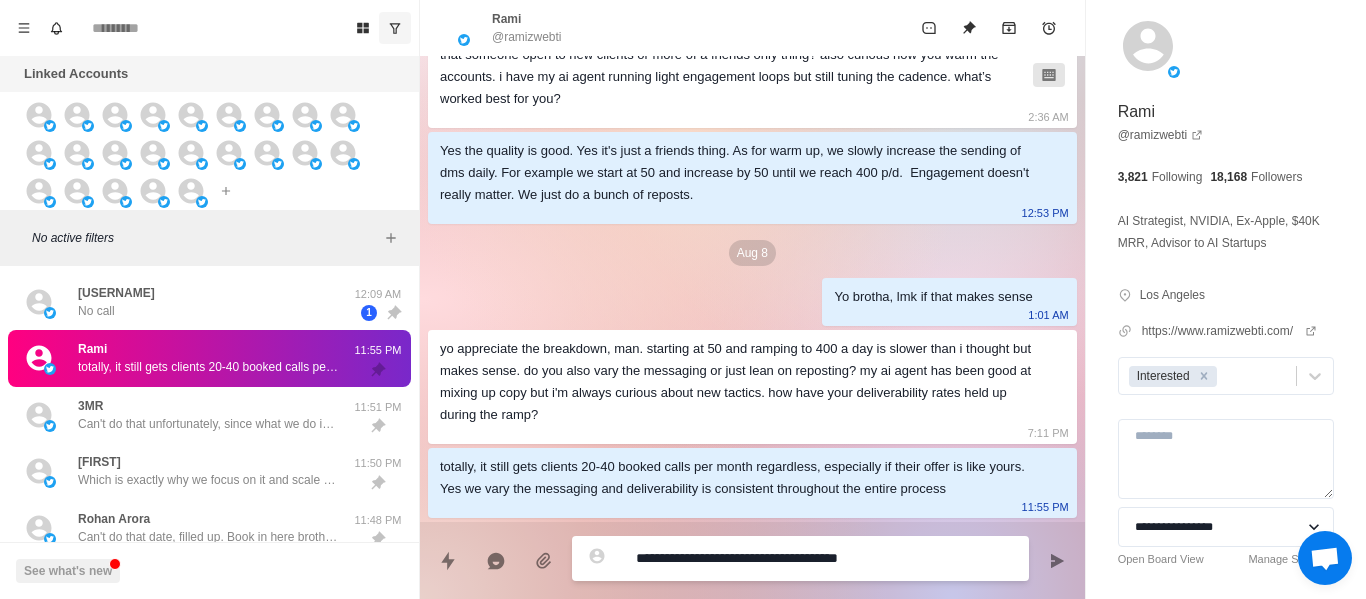 type on "*" 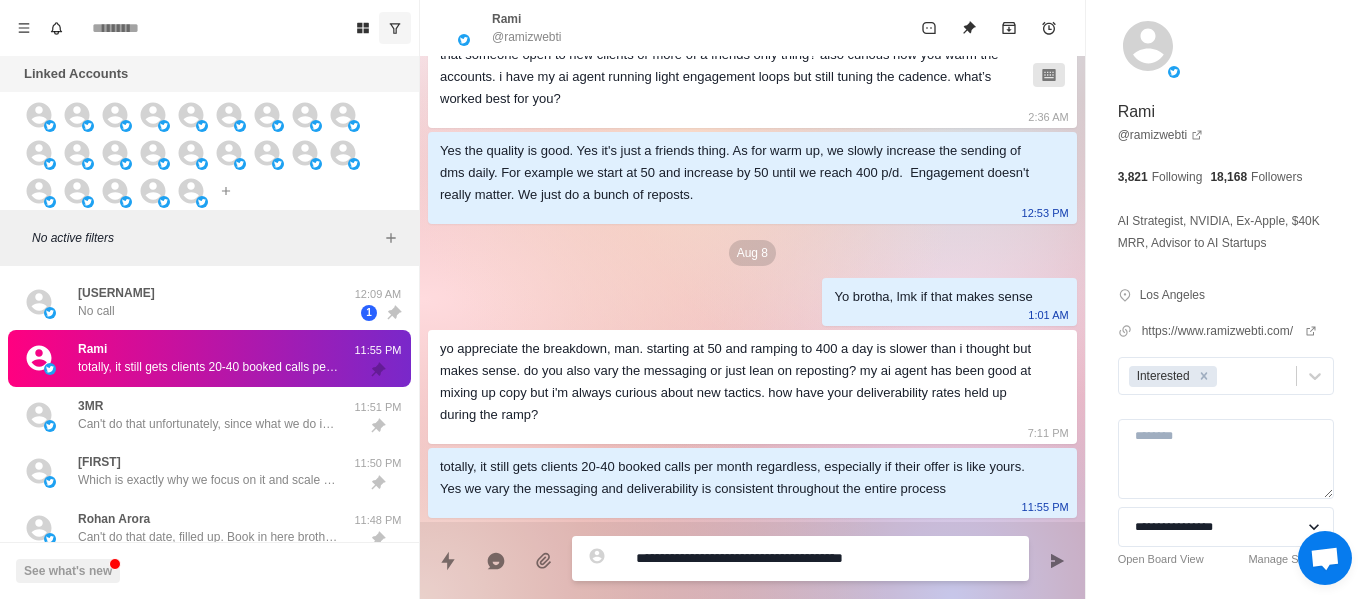 type on "*" 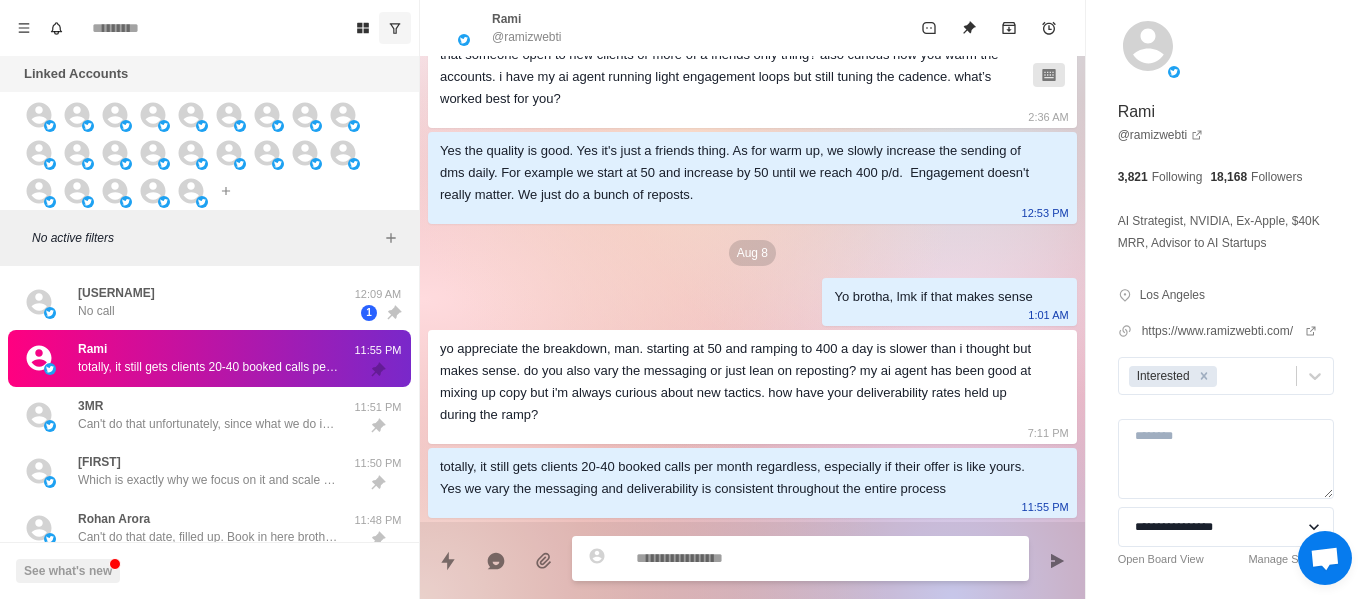 scroll, scrollTop: 1828, scrollLeft: 0, axis: vertical 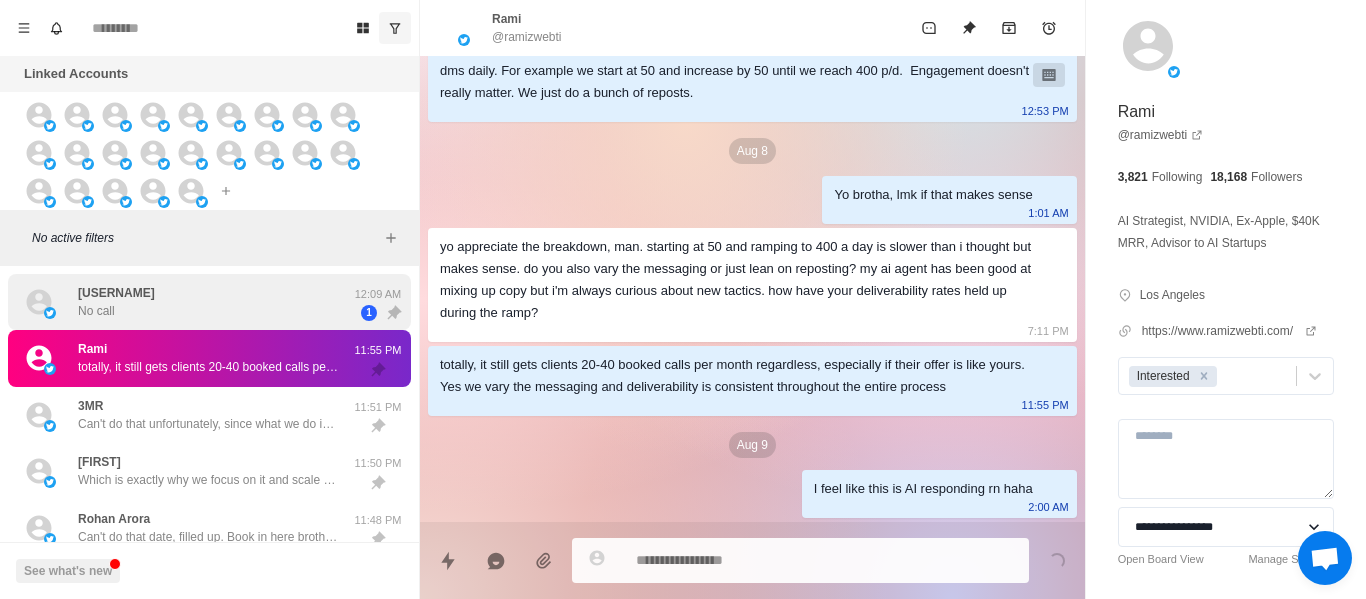 click on "[USERNAME] No call" at bounding box center [188, 302] 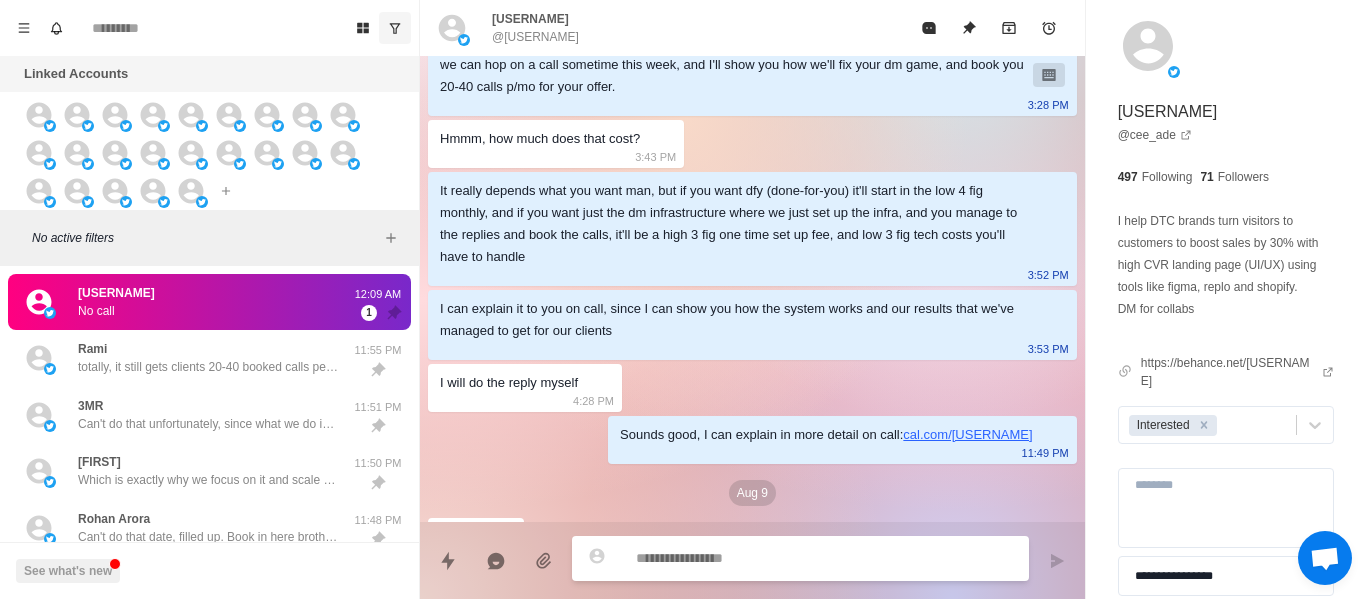 scroll, scrollTop: 1110, scrollLeft: 0, axis: vertical 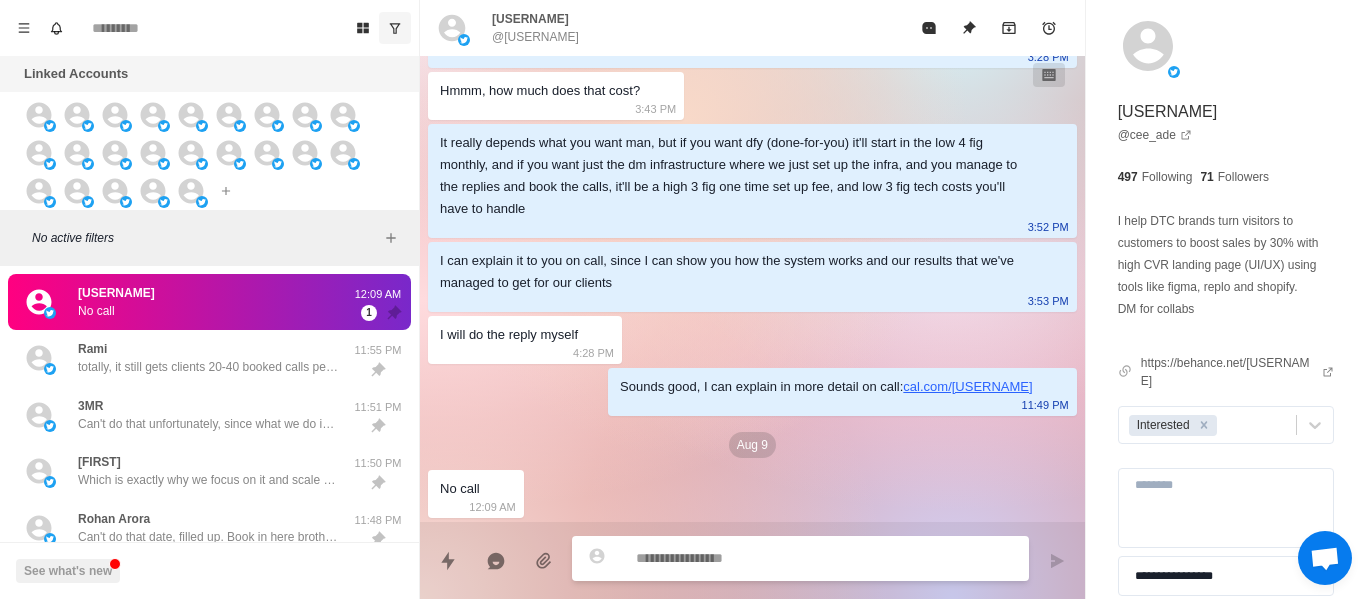type on "*" 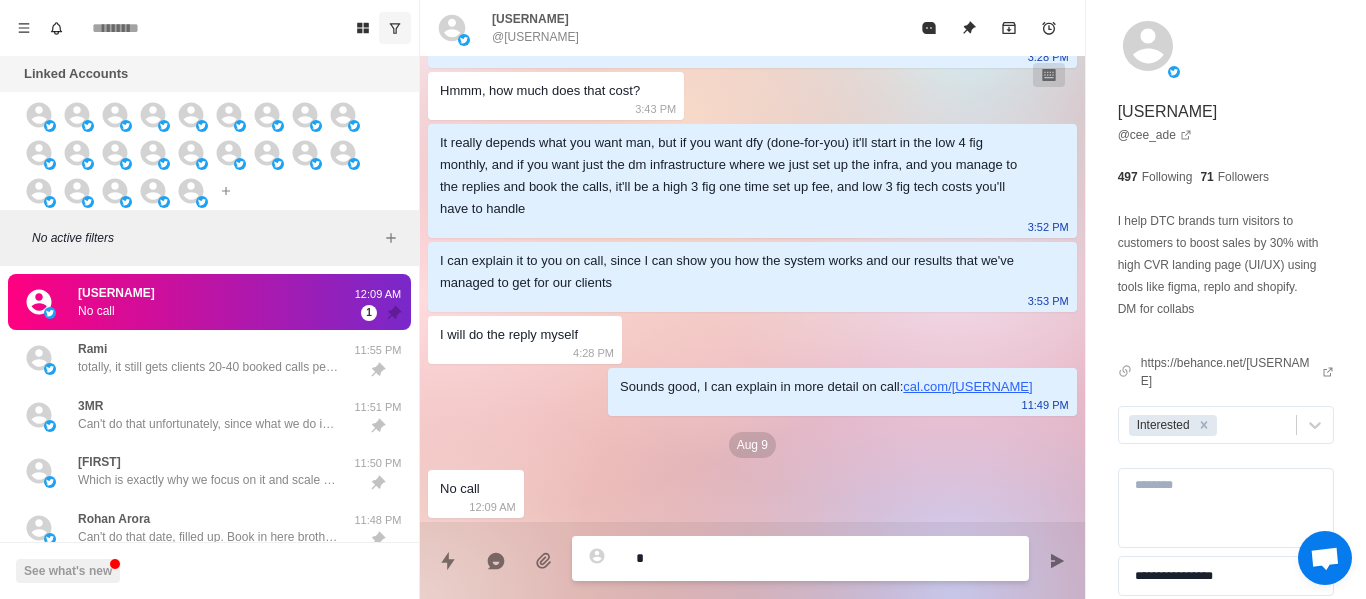 type on "*" 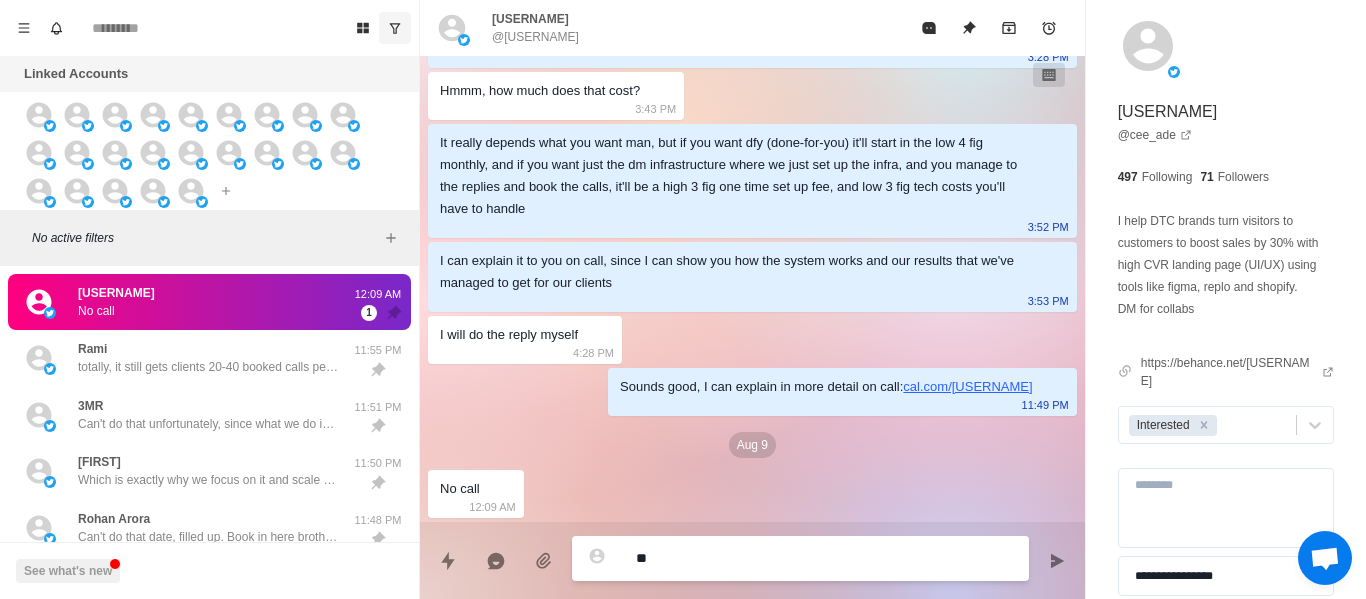 type on "*" 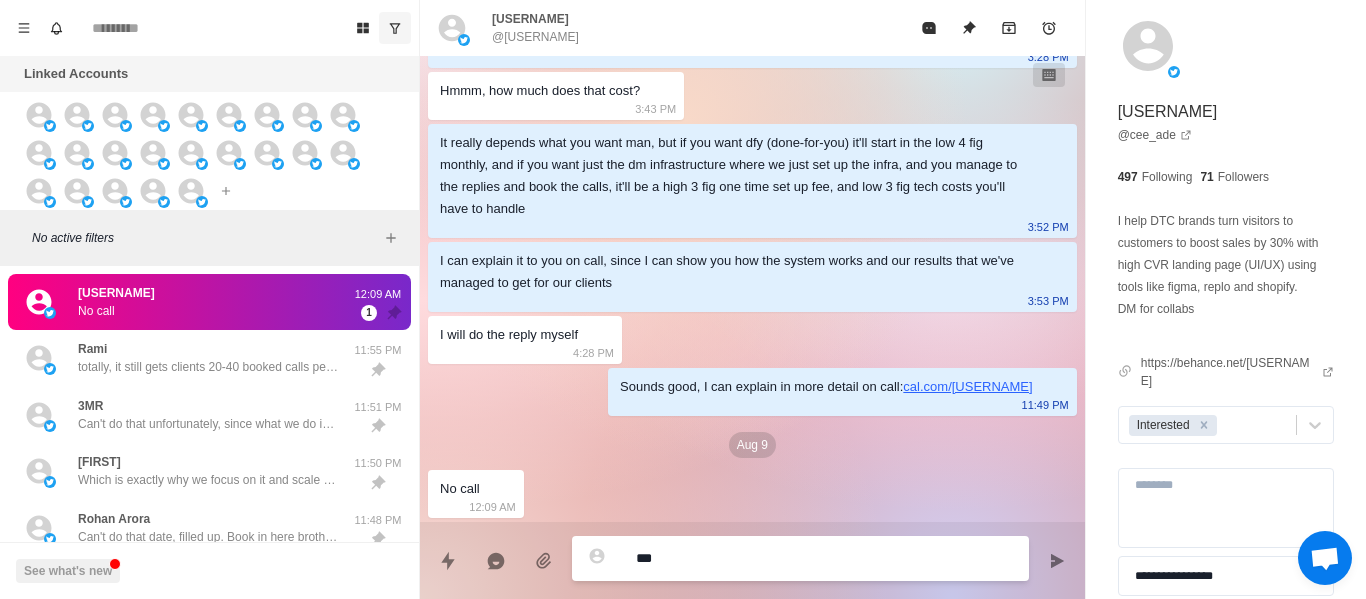 type on "*" 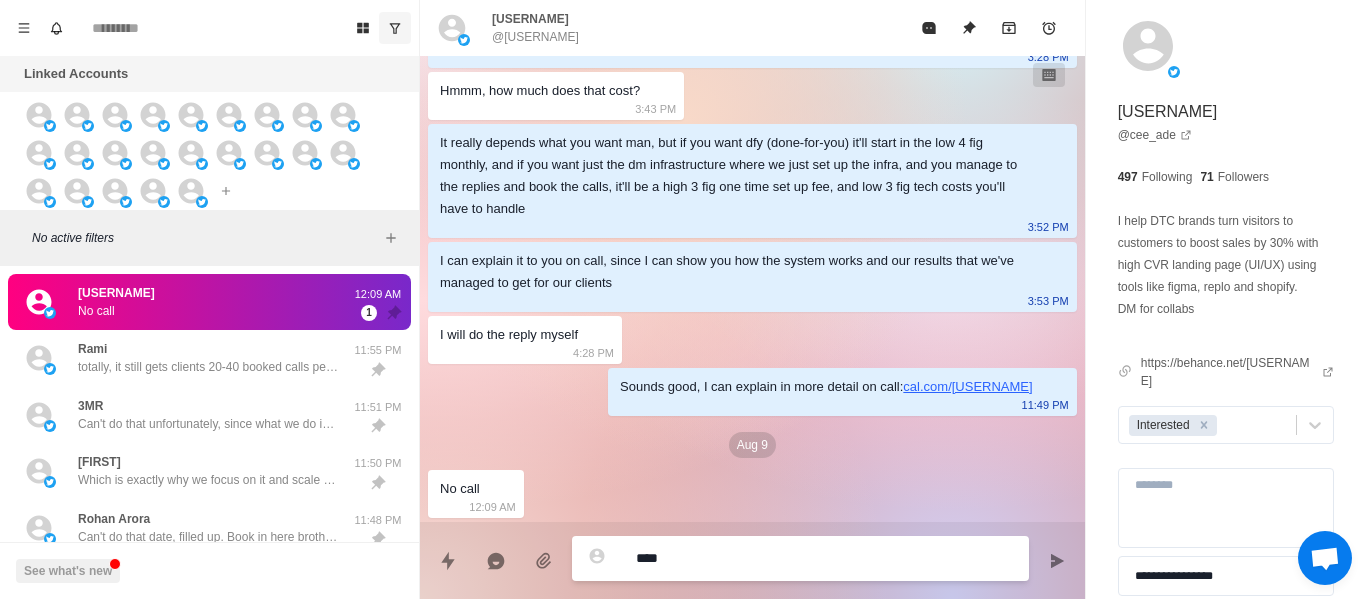 type on "*" 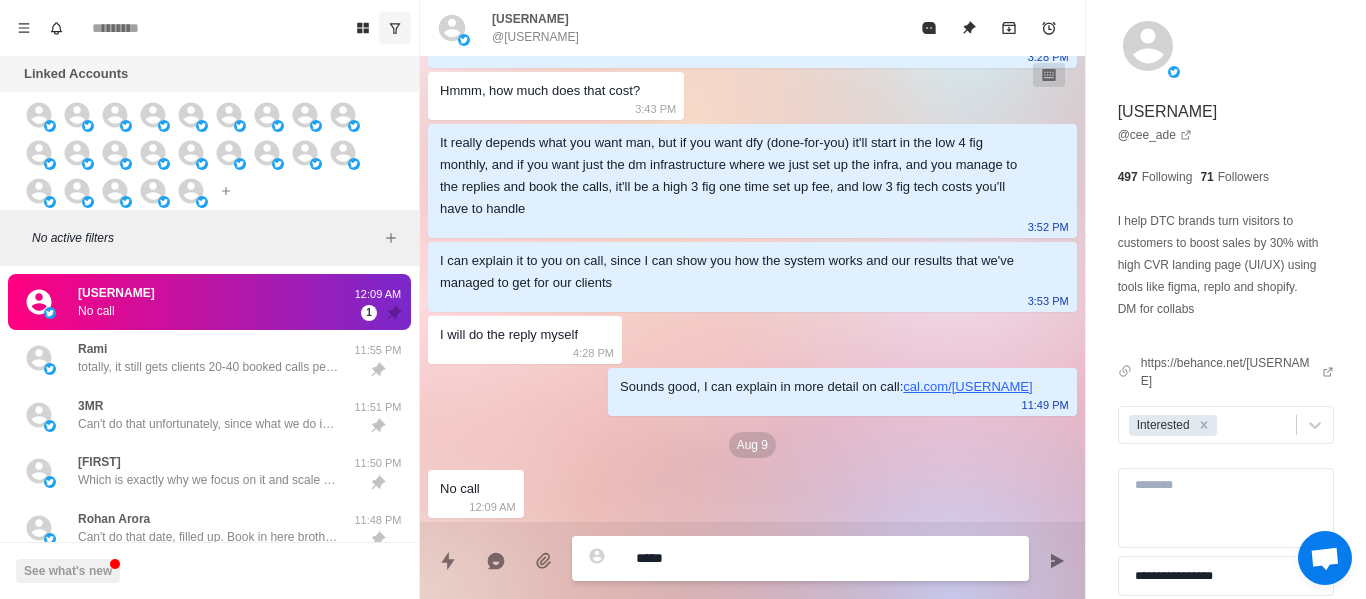 type on "*" 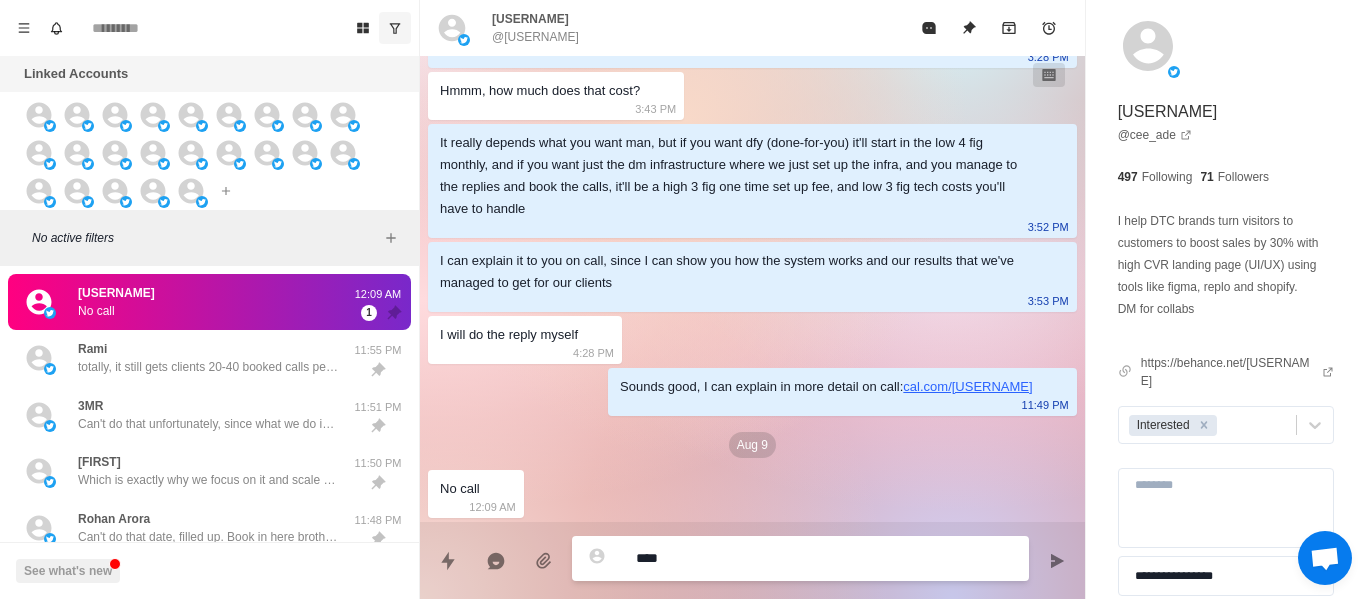 type on "*" 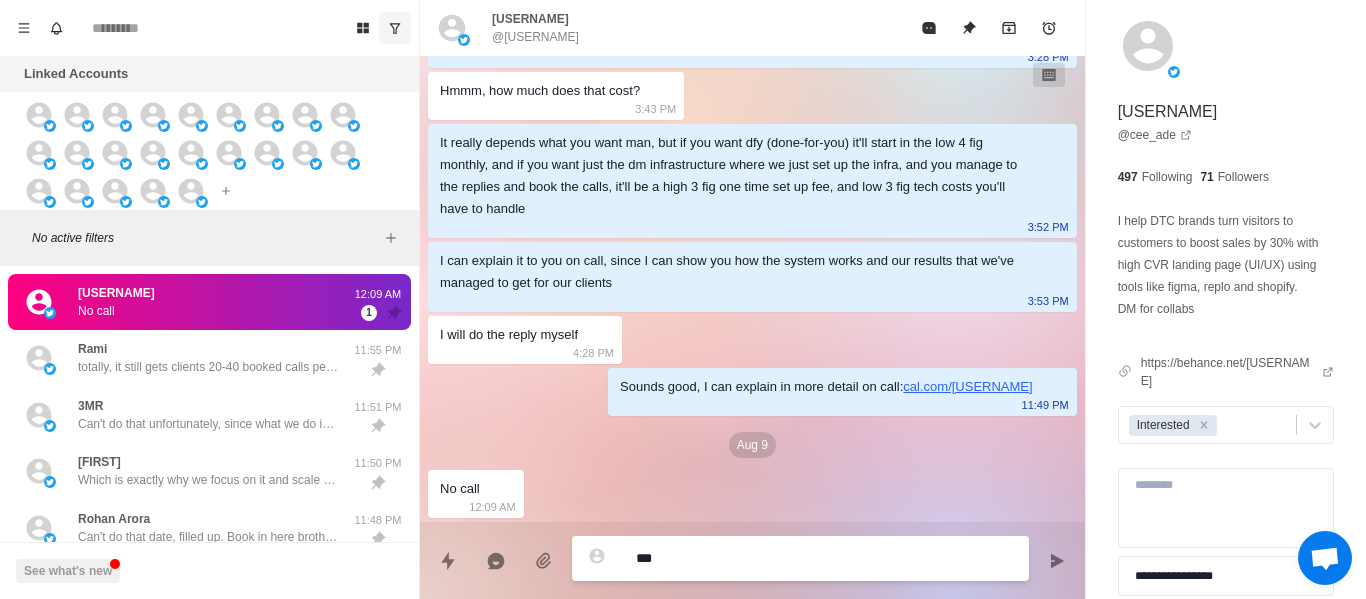 type on "*" 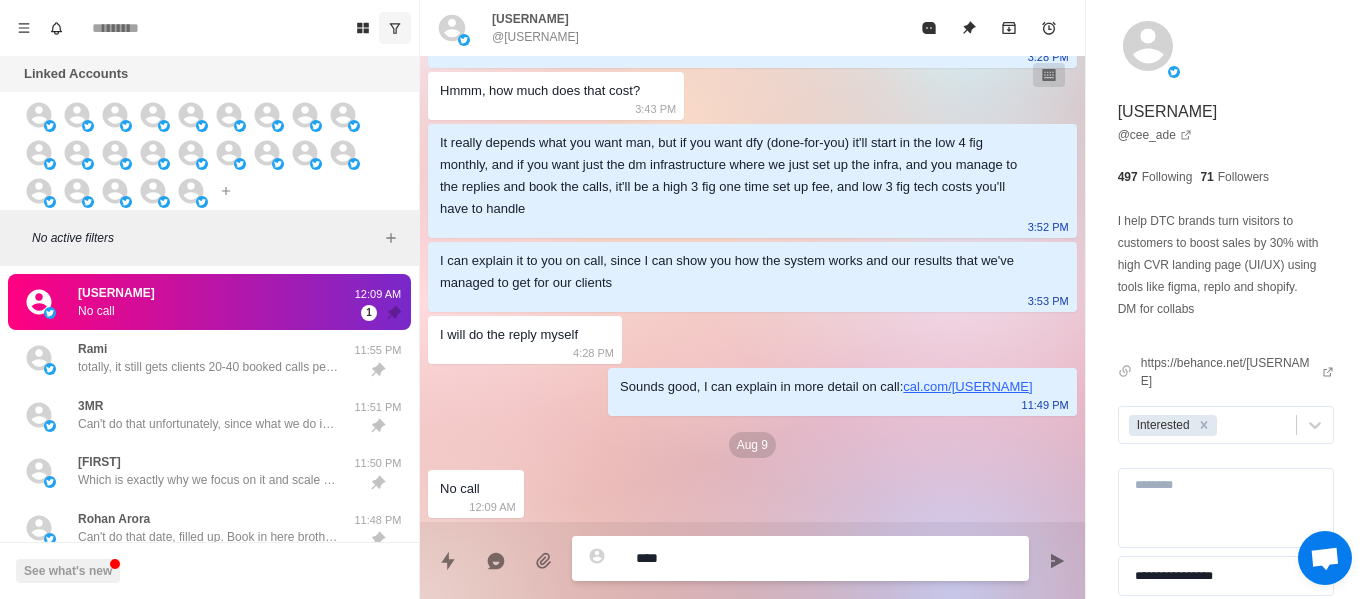 type on "*" 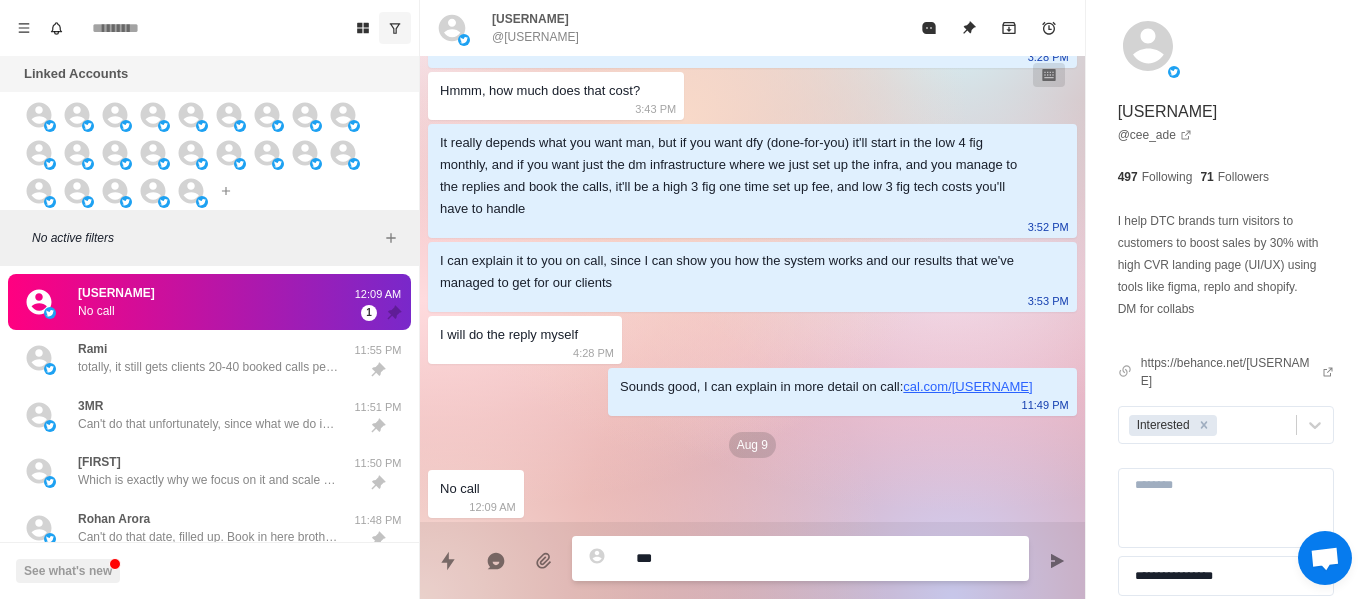 type on "*" 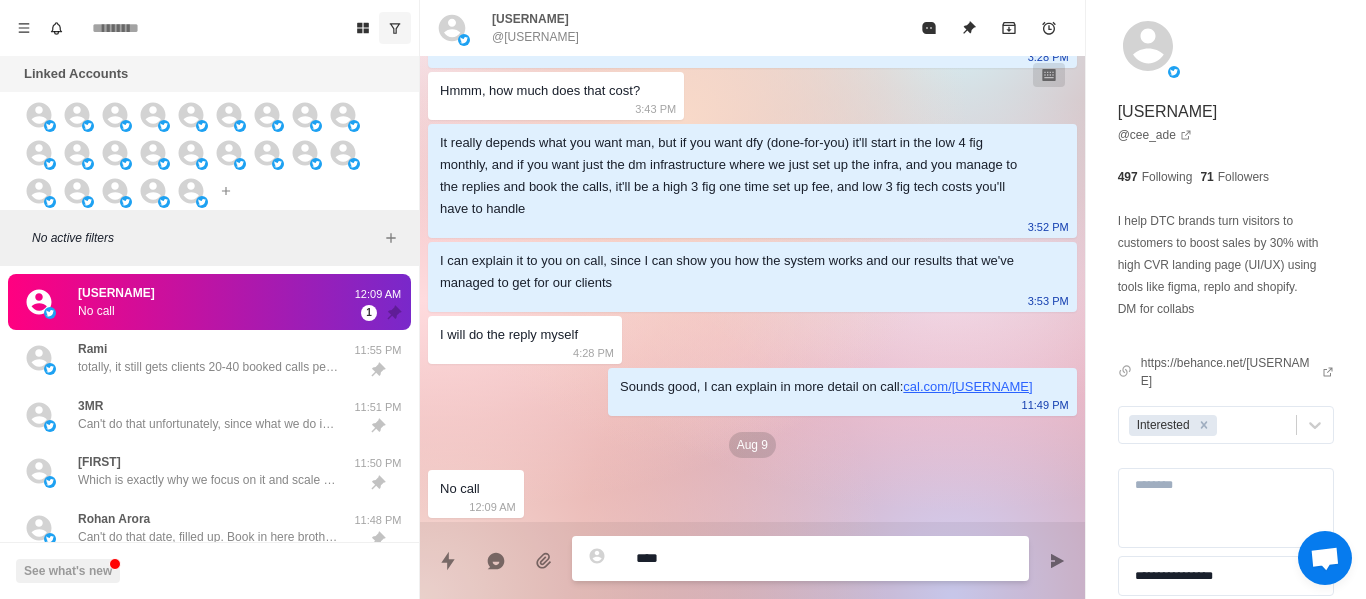 type on "*" 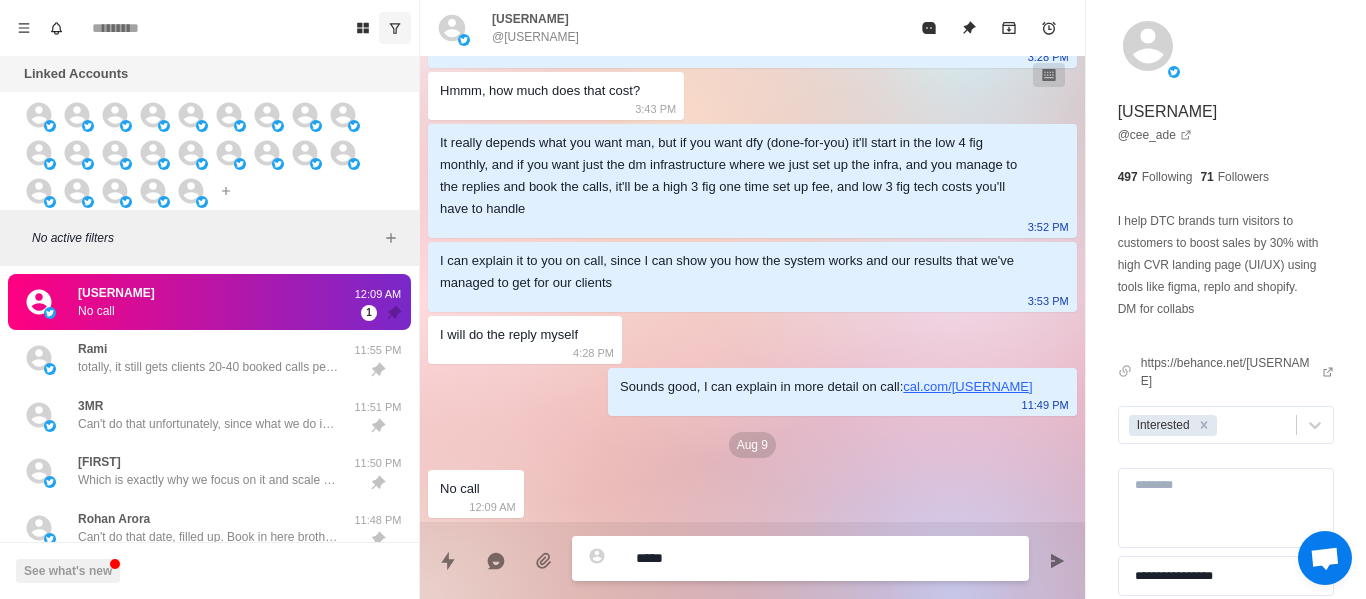 type on "*" 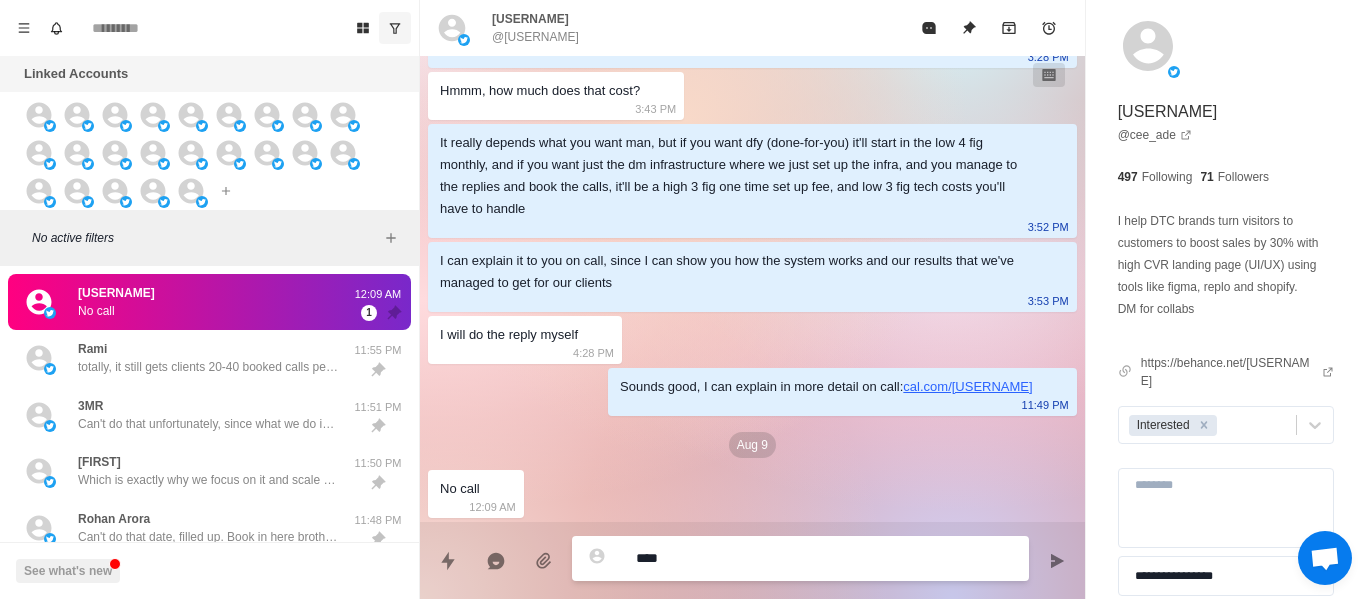 type on "*" 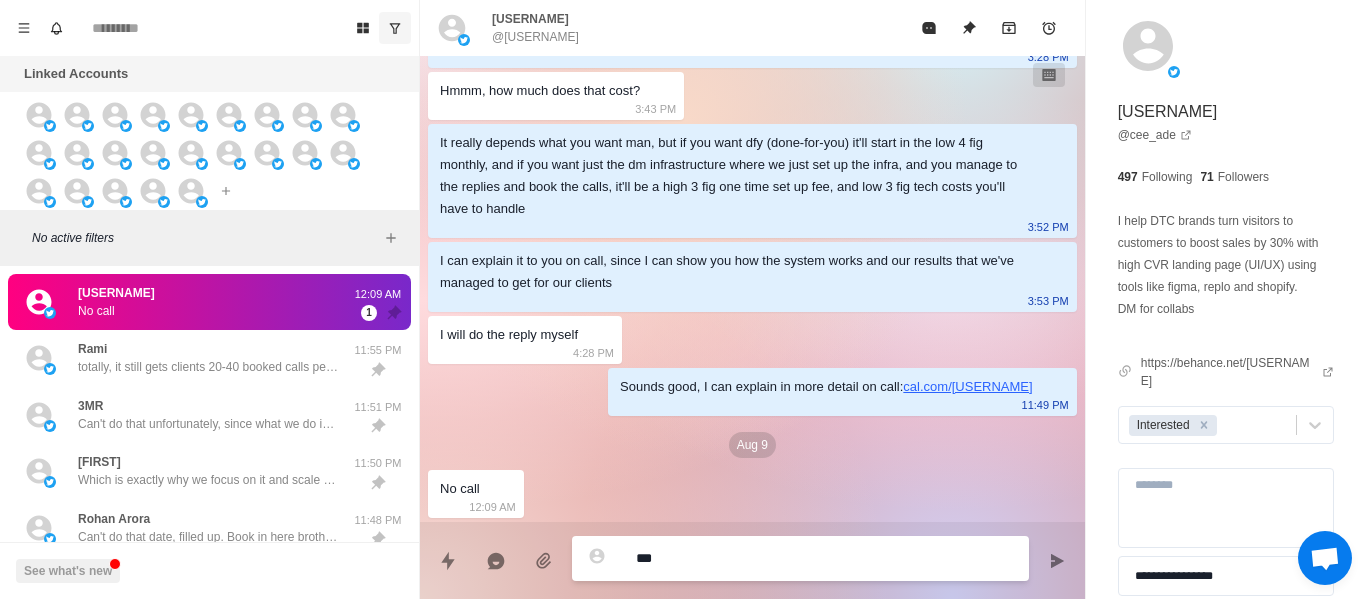 type on "*" 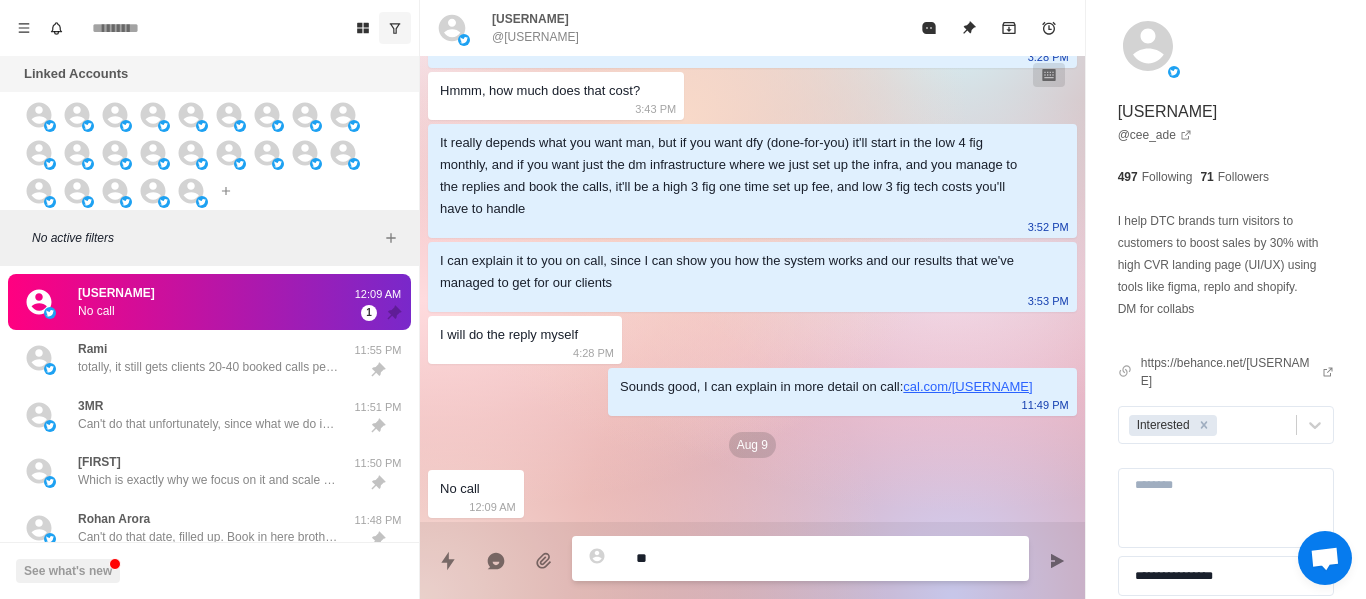 type on "*" 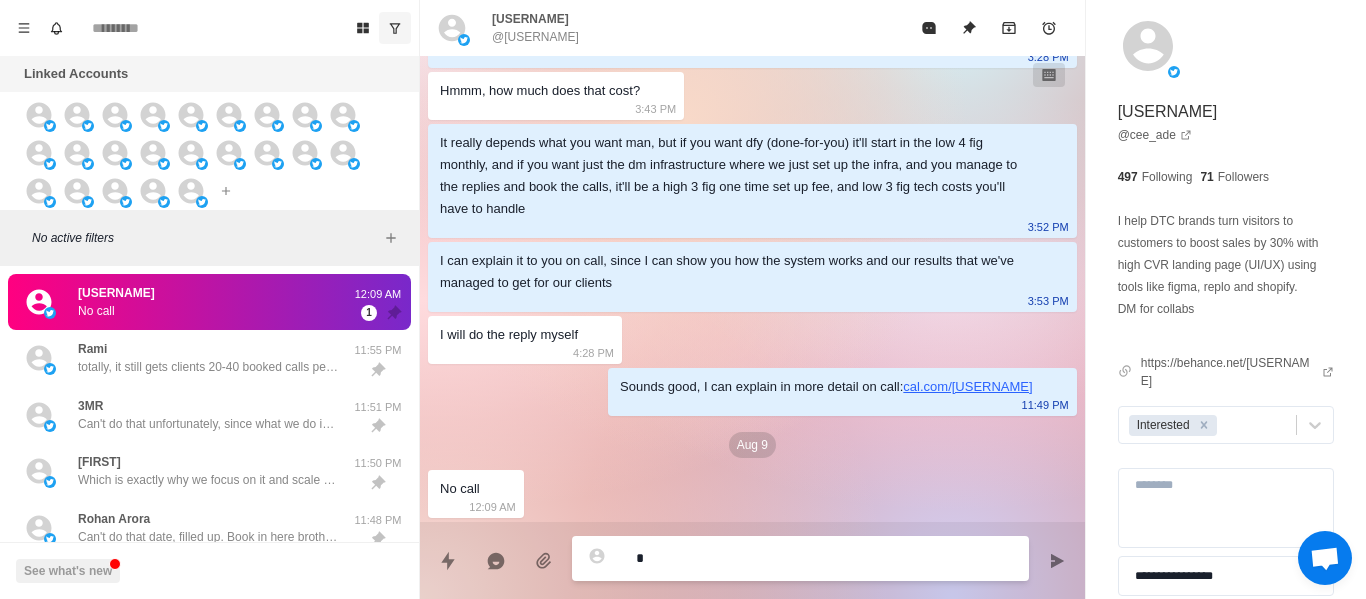 type on "*" 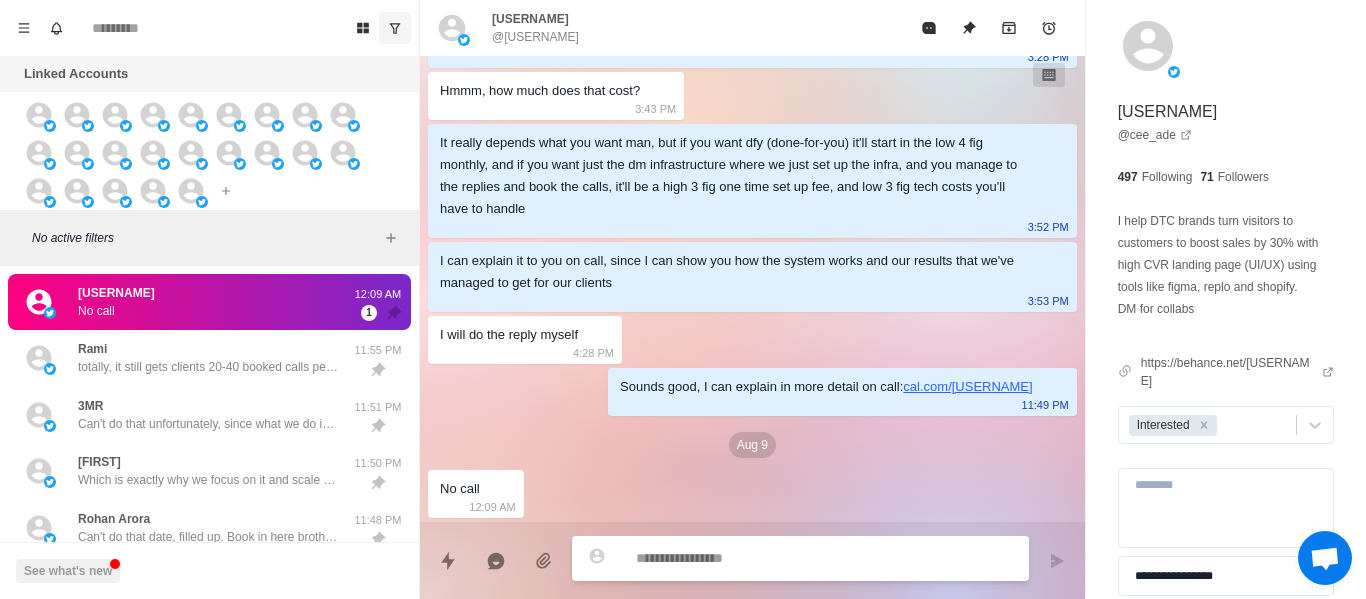 type on "*" 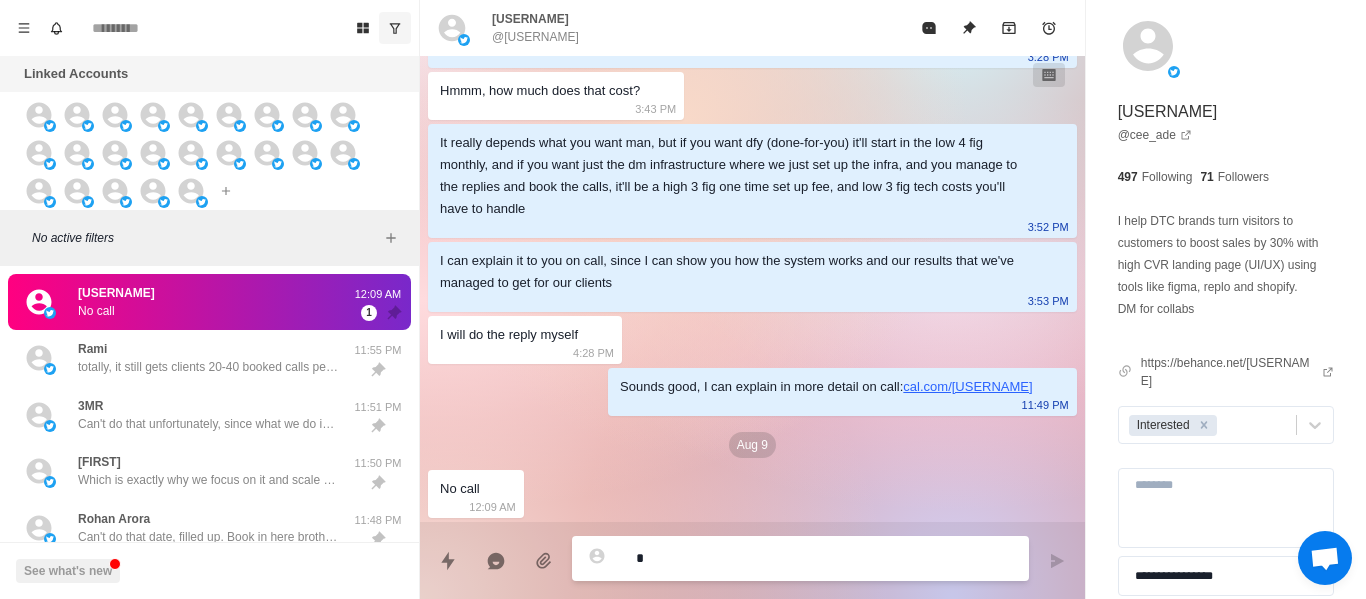 type on "*" 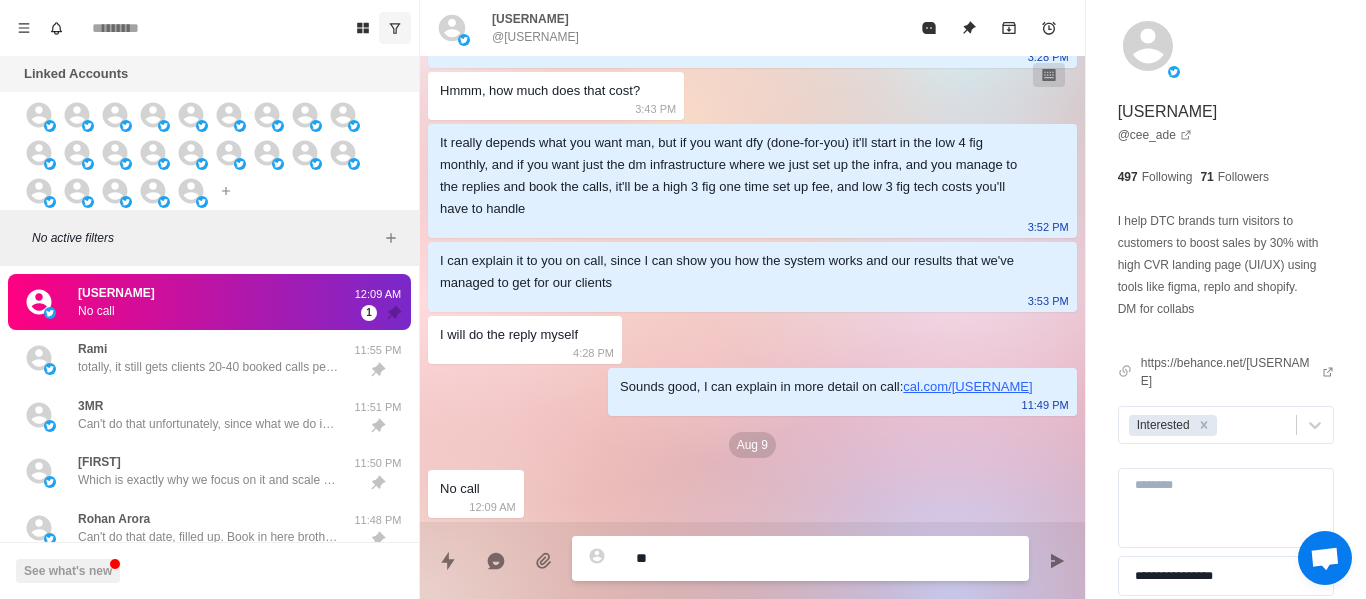 type on "*" 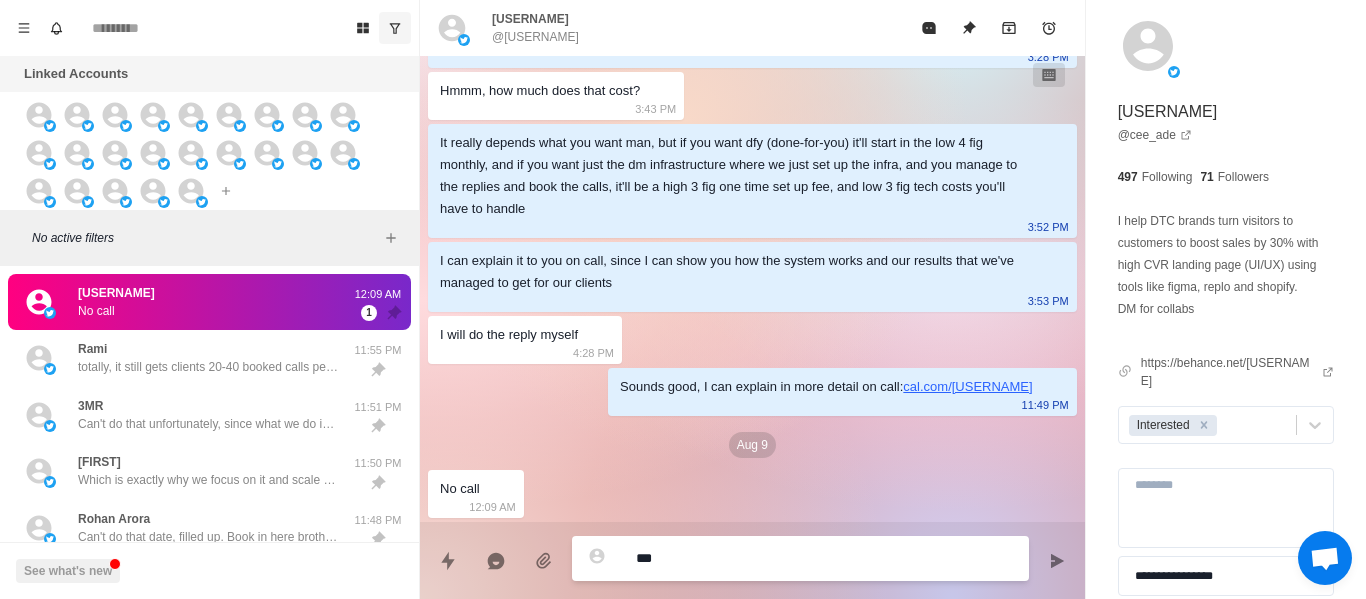 type on "*" 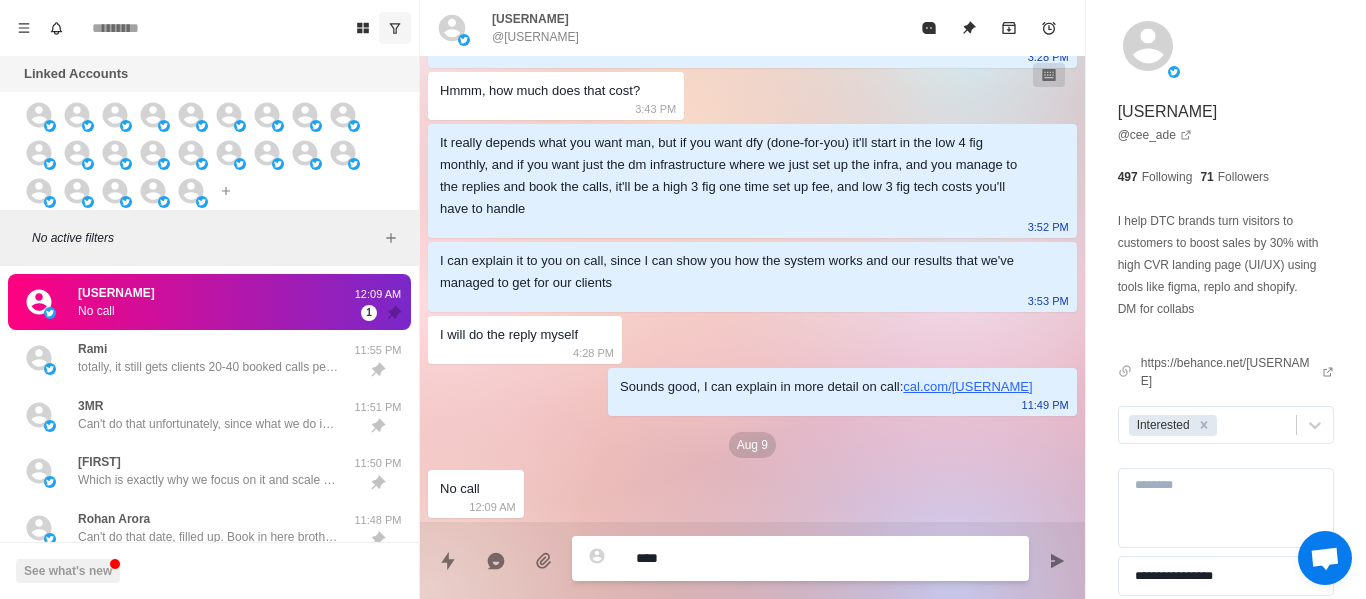 type on "*" 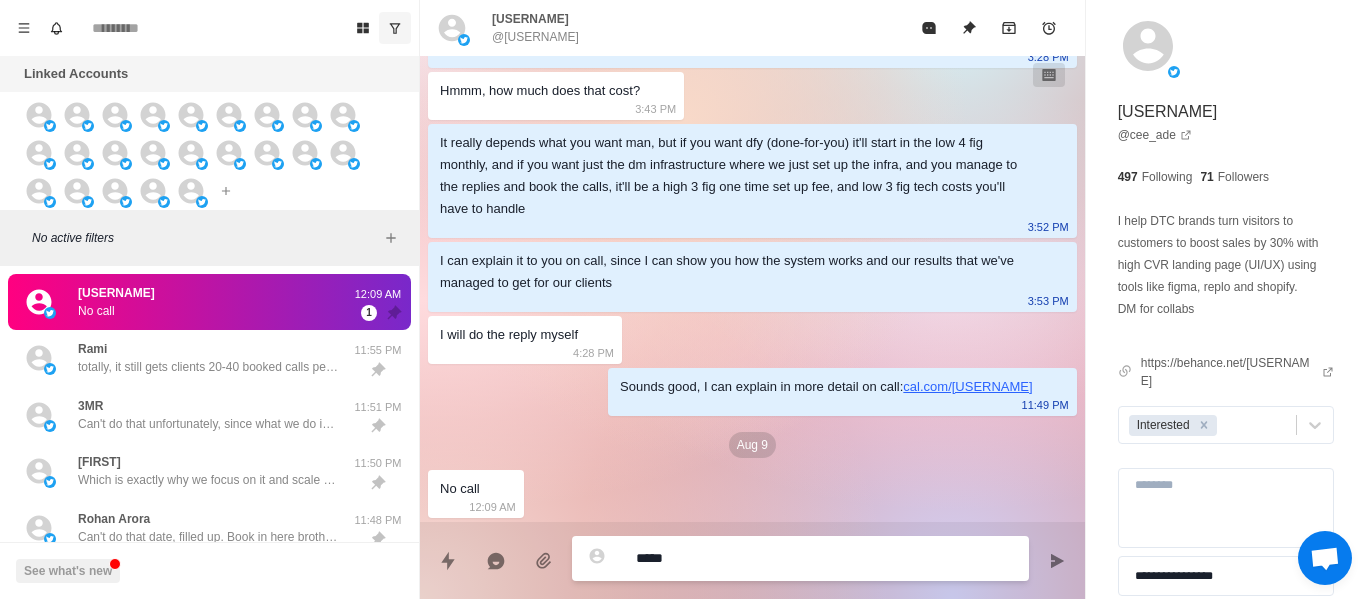 type on "*" 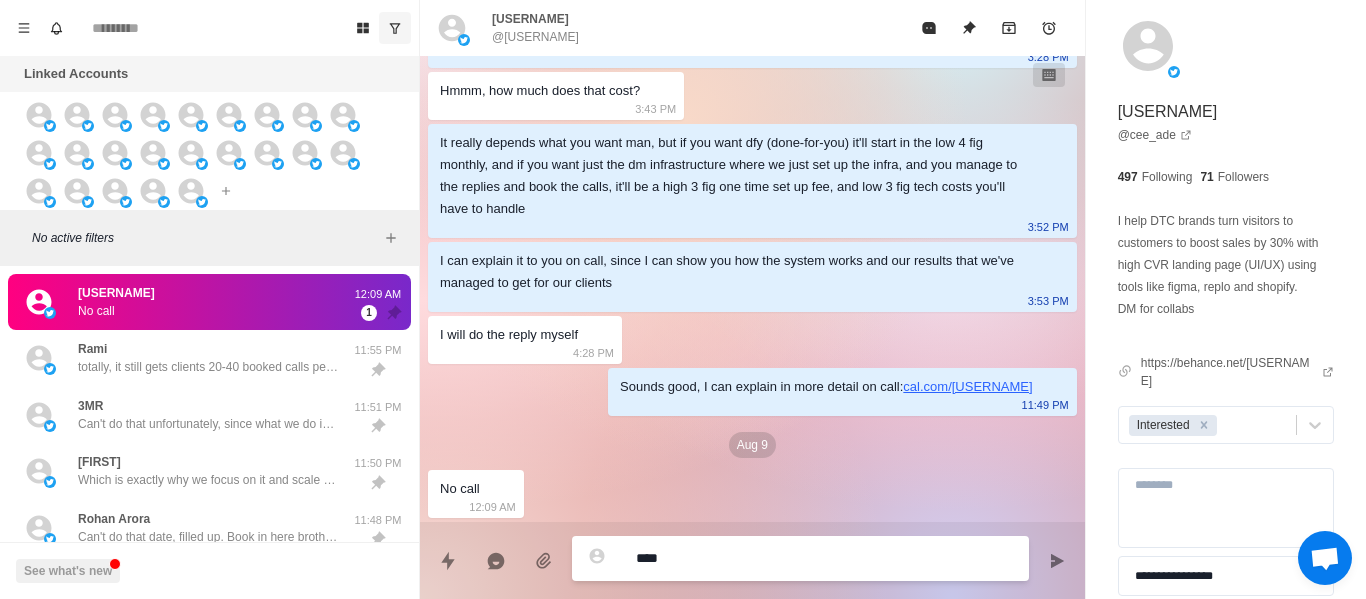 type on "*" 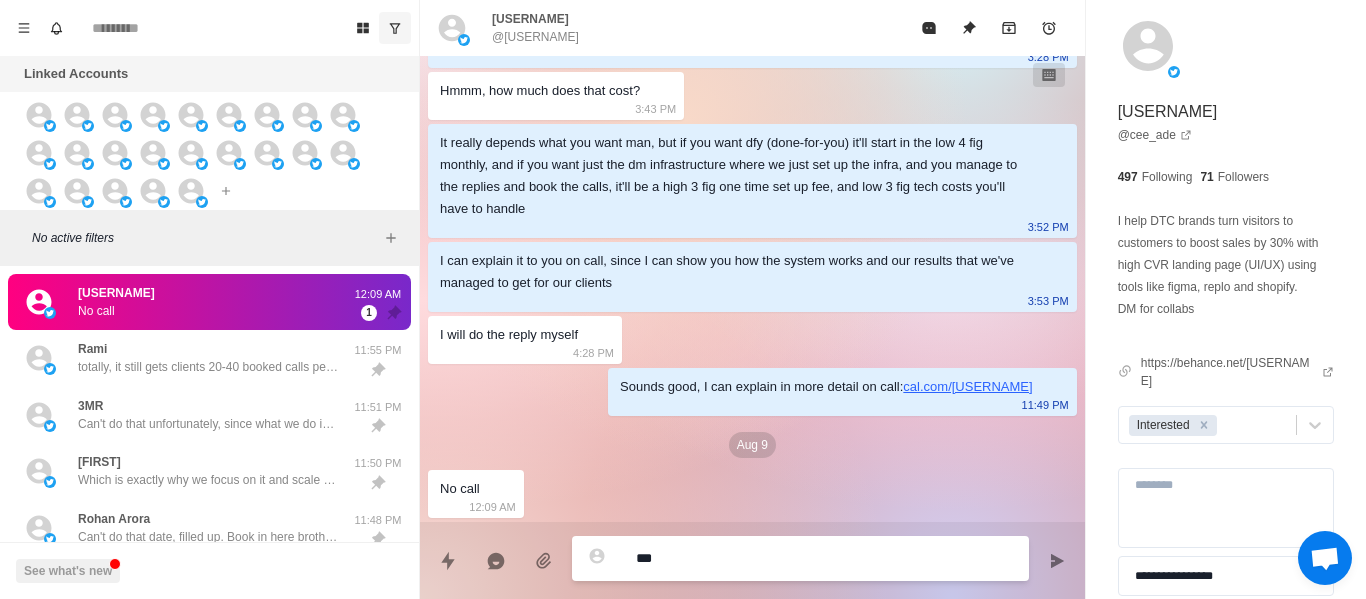 type on "*" 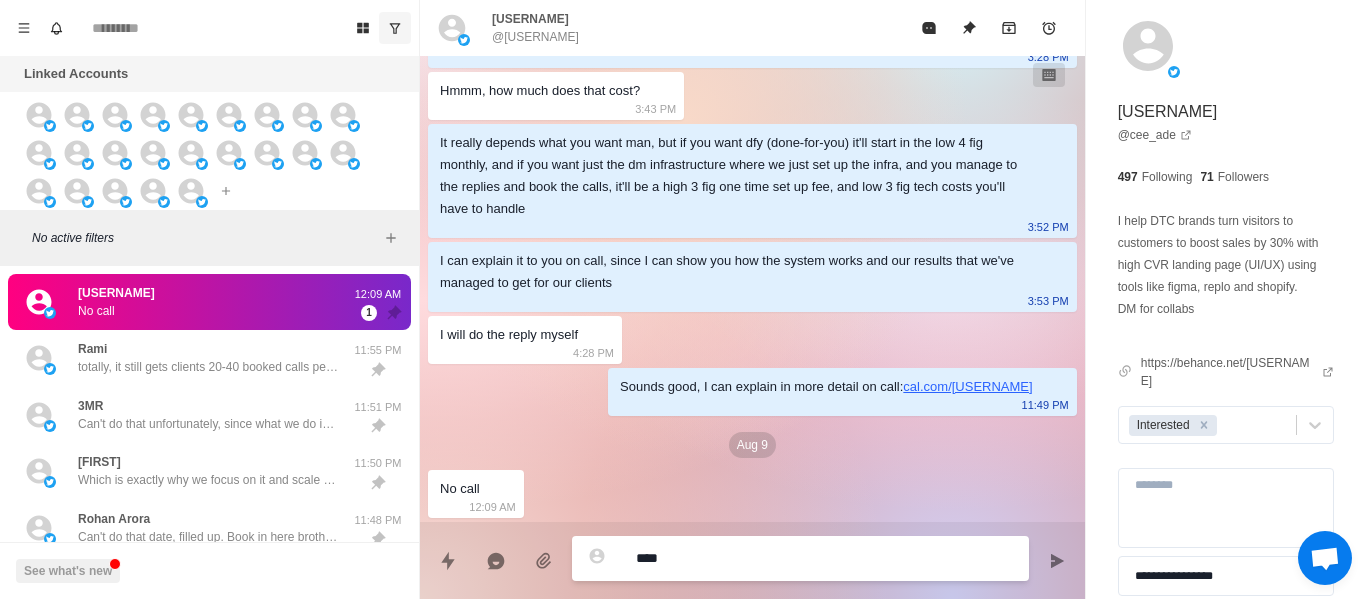 type on "*" 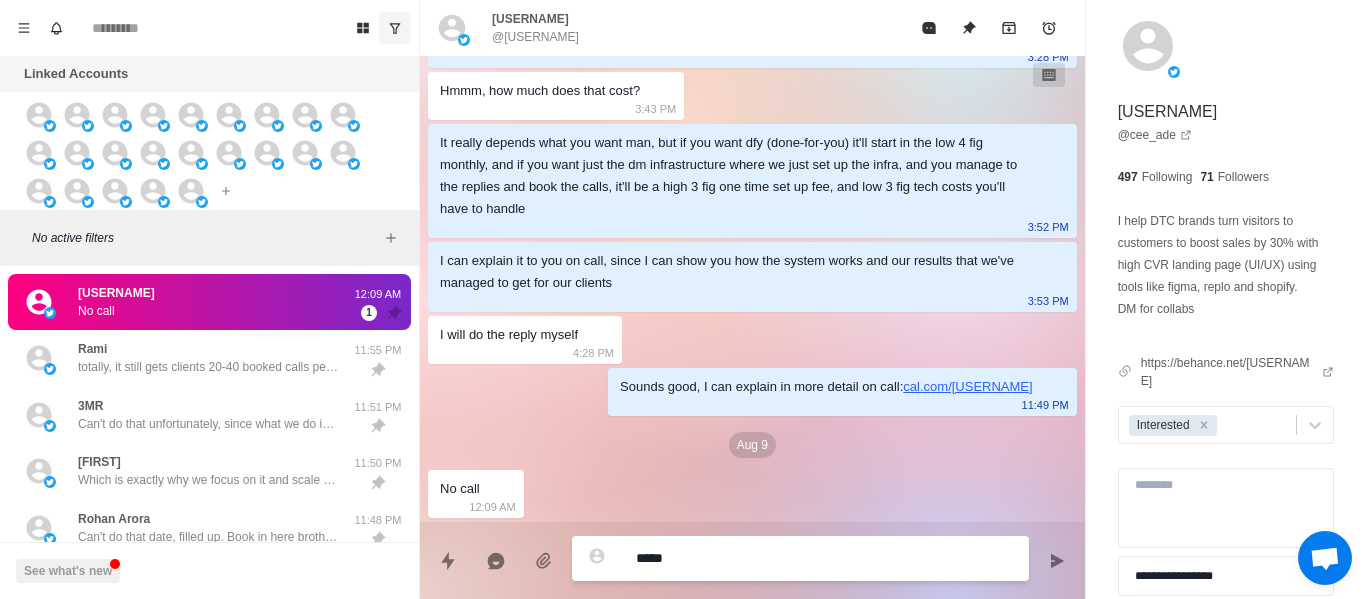 type on "*" 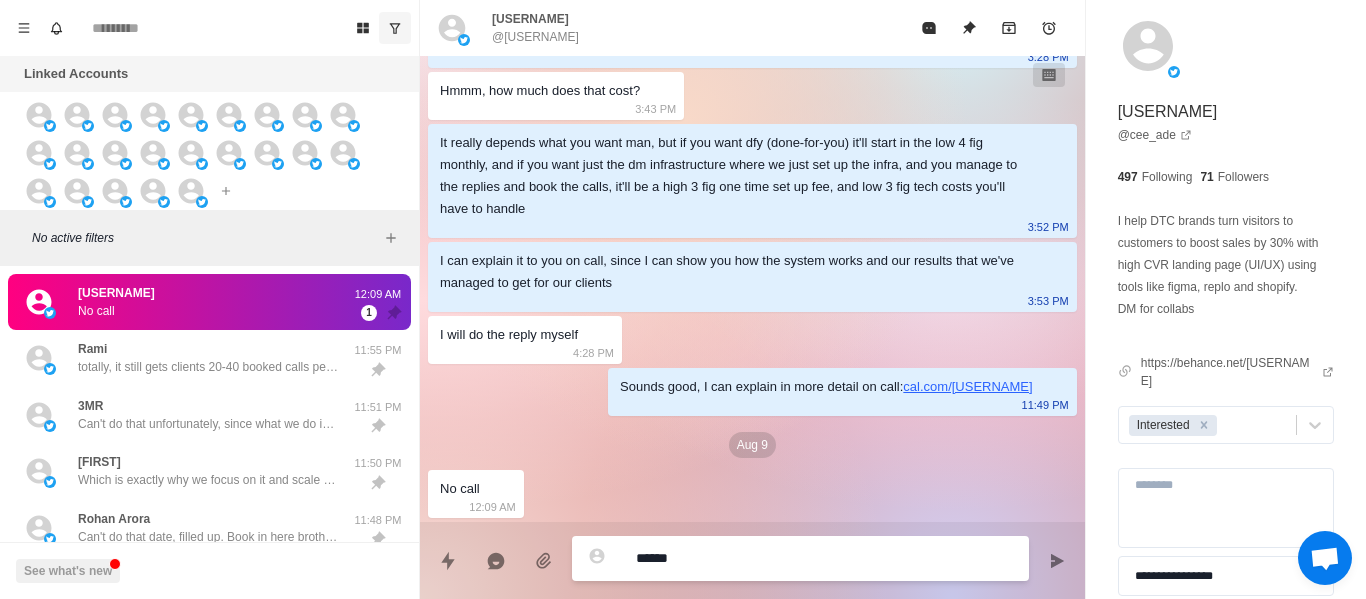 type on "*" 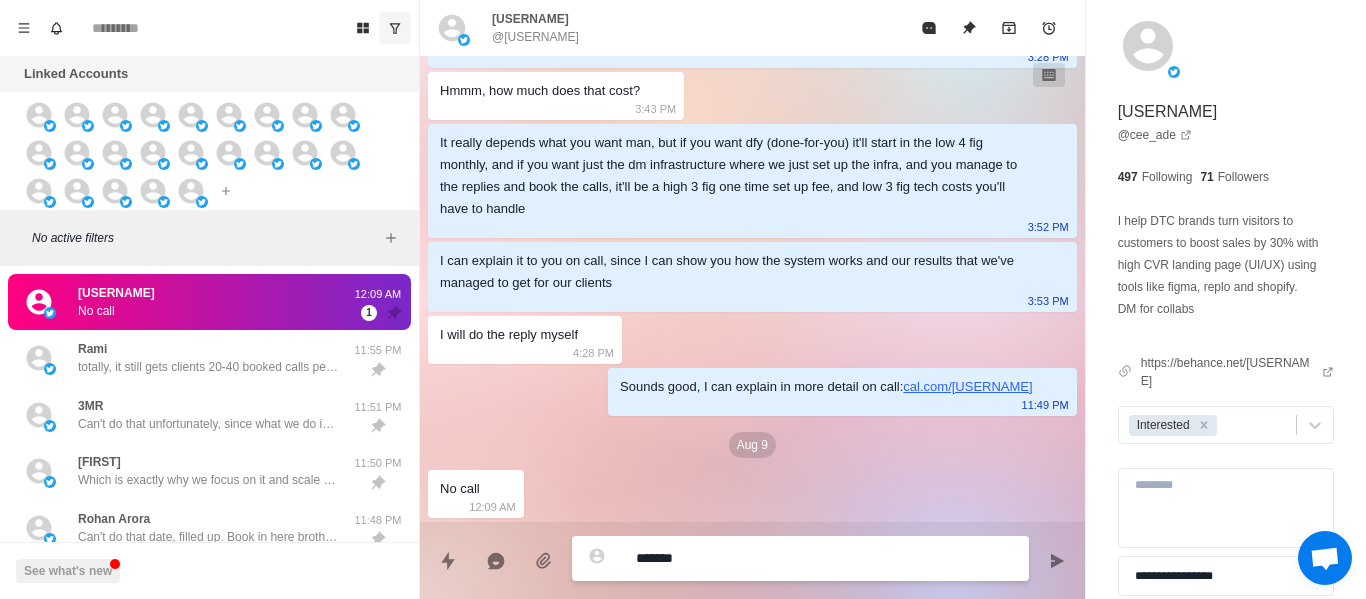 type on "*" 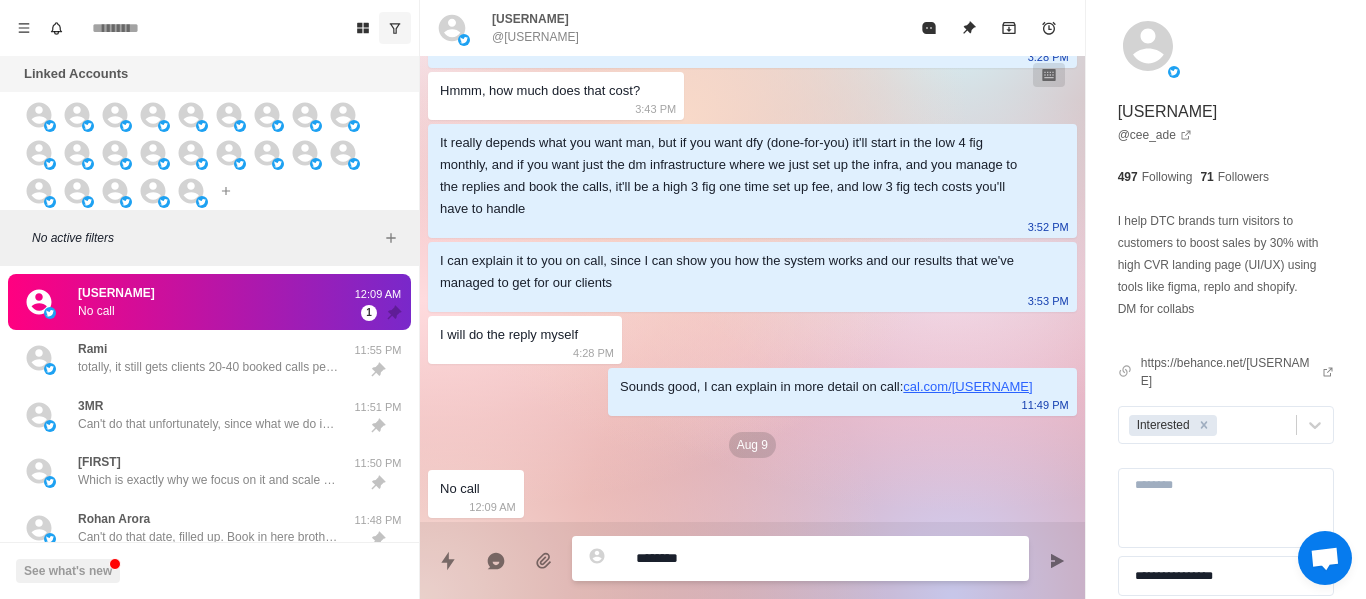 type on "*" 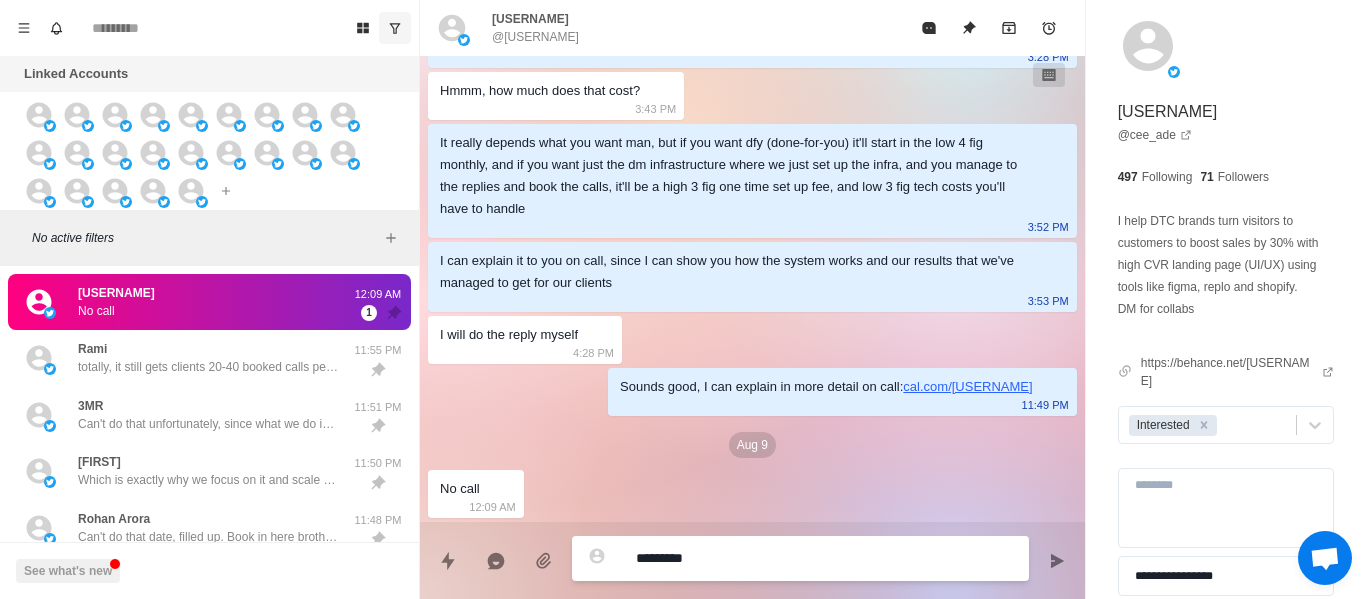 type on "*" 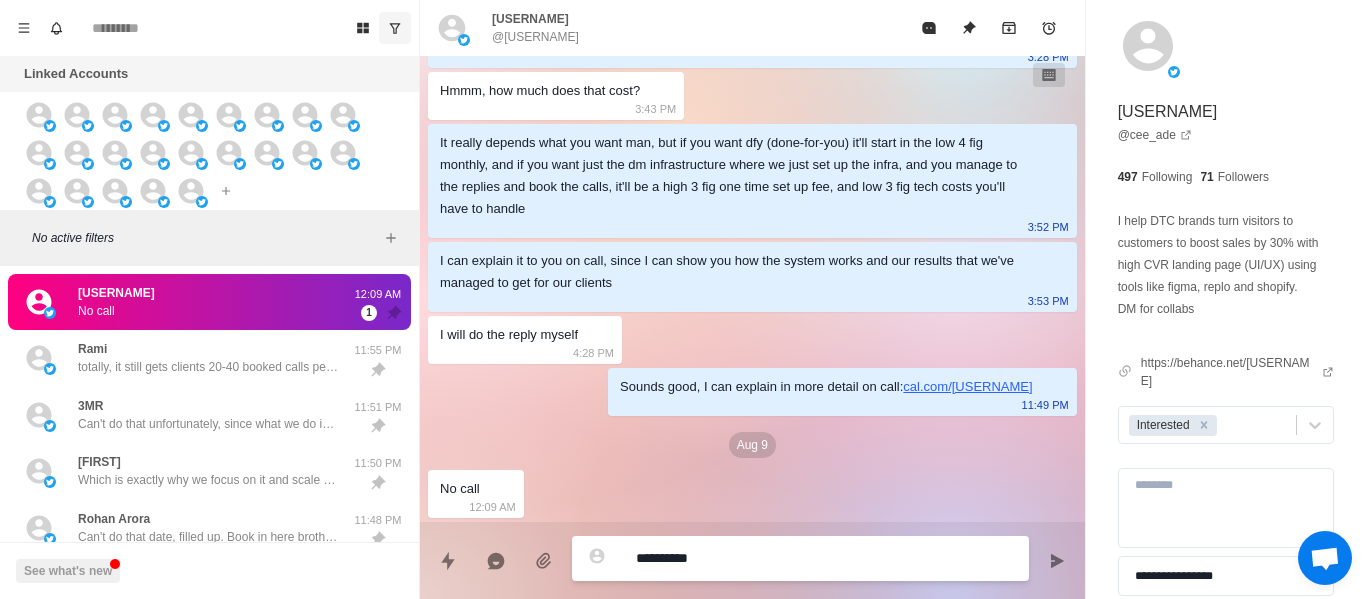 type on "*" 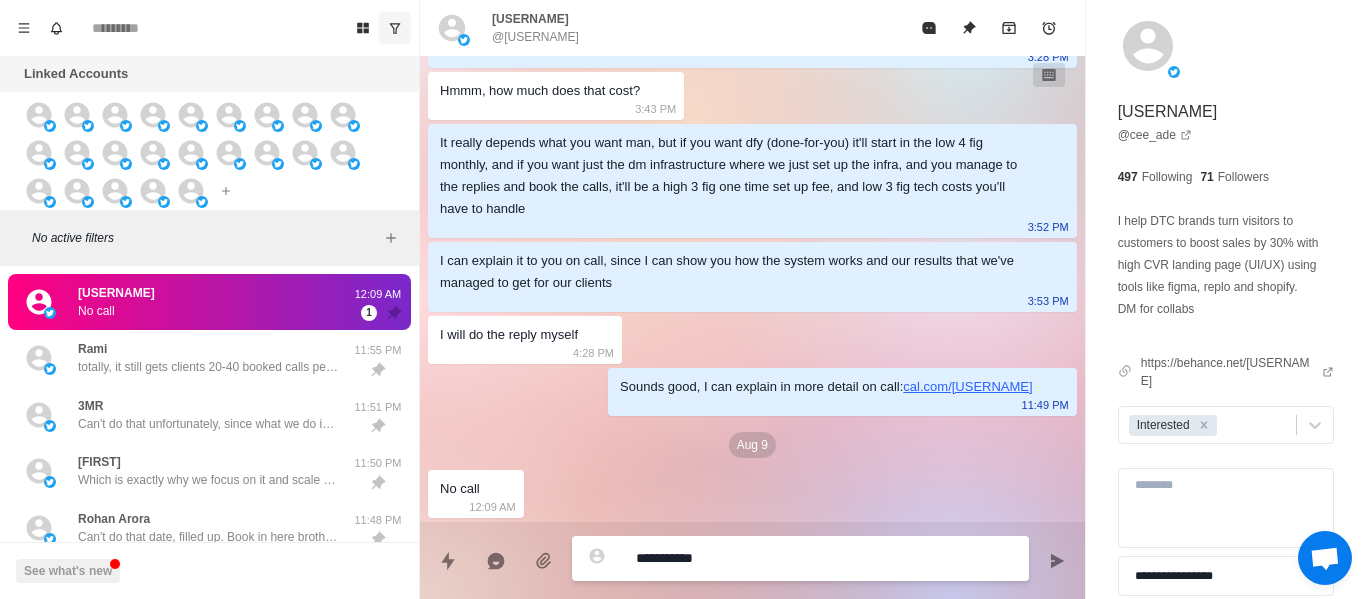 type on "*" 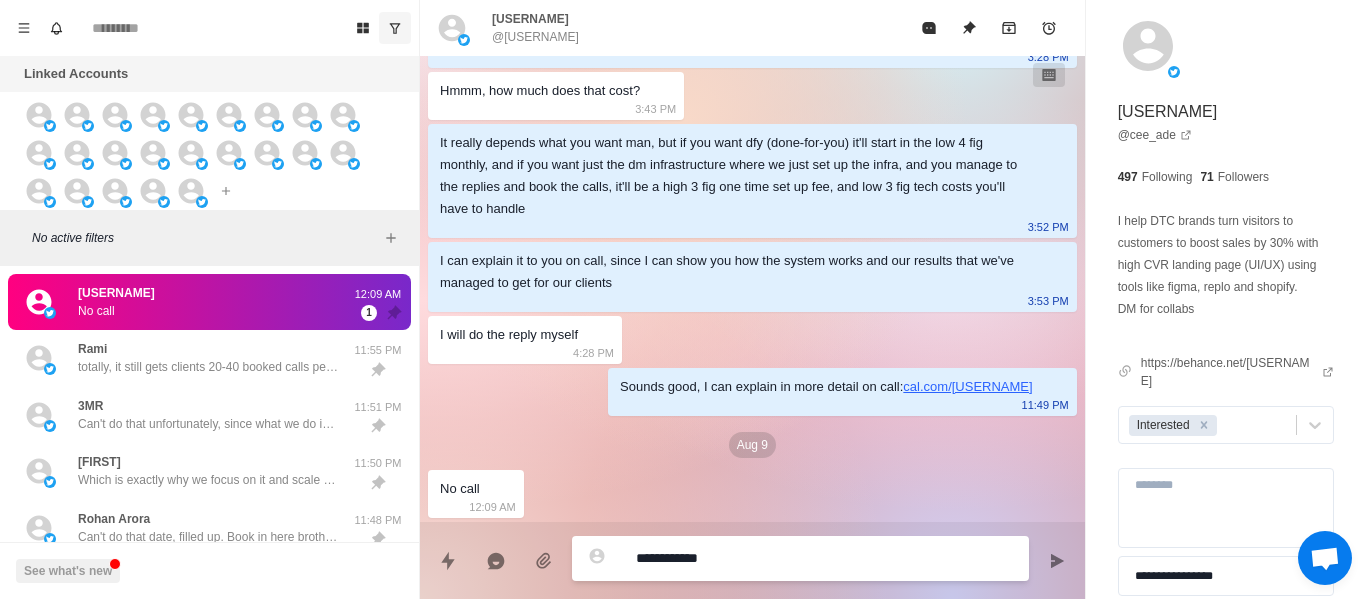 type on "*" 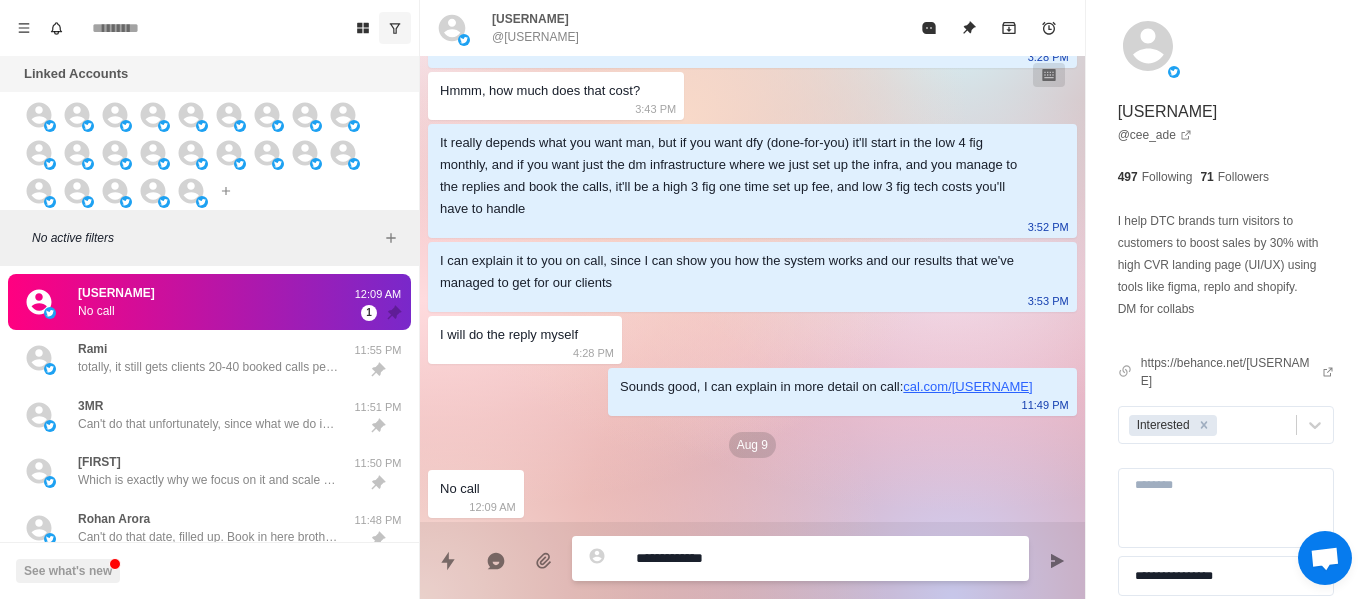 type on "*" 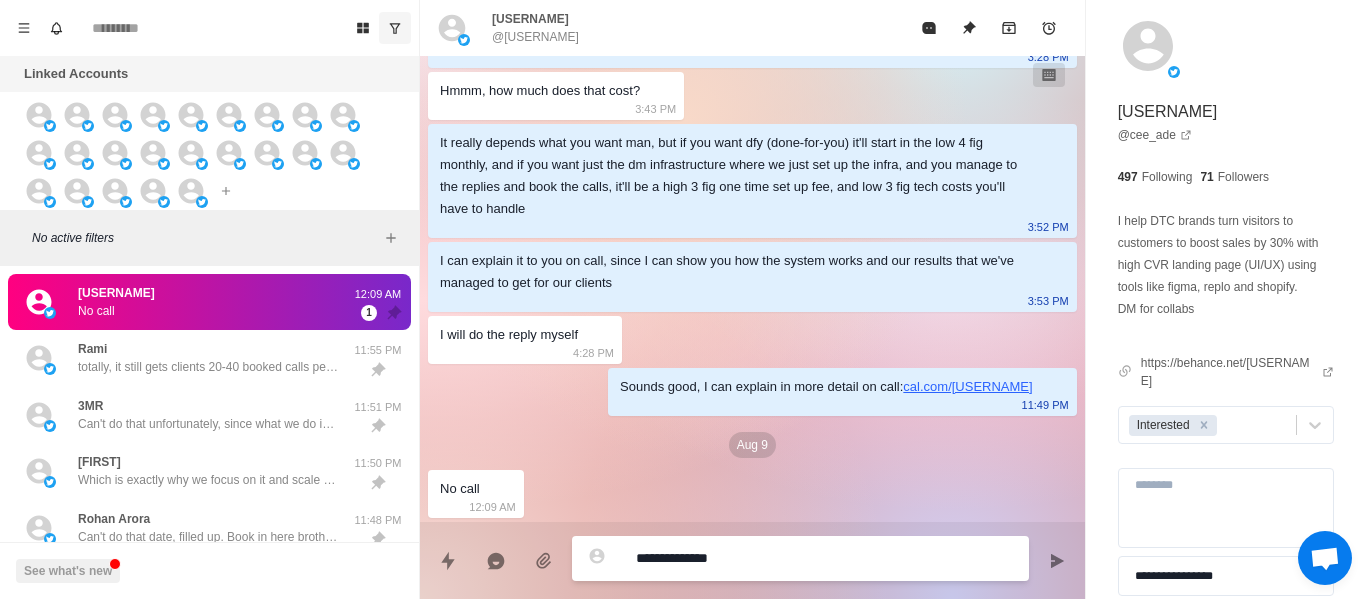type on "*" 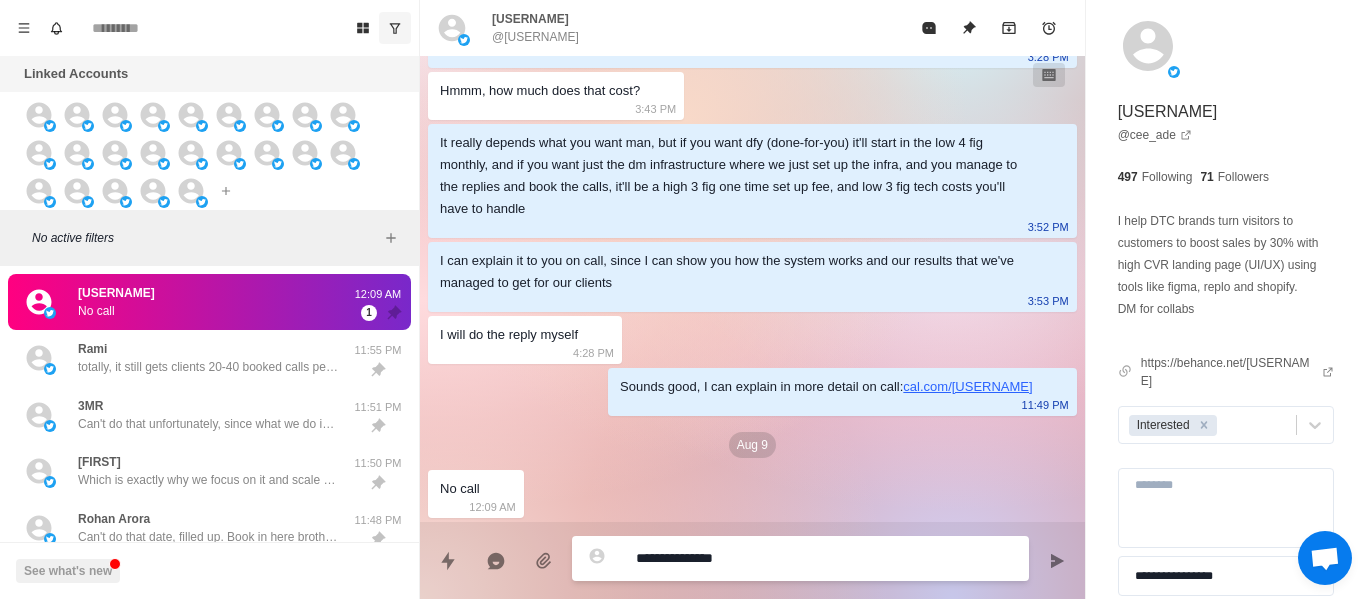 type on "*" 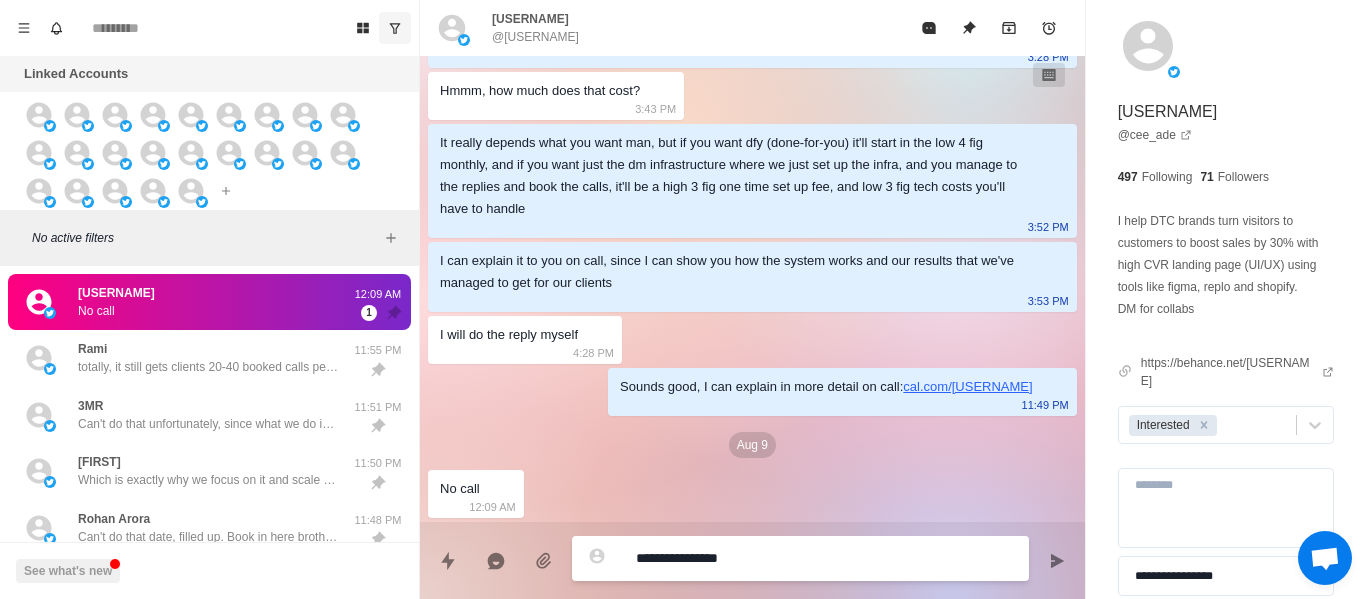 type on "*" 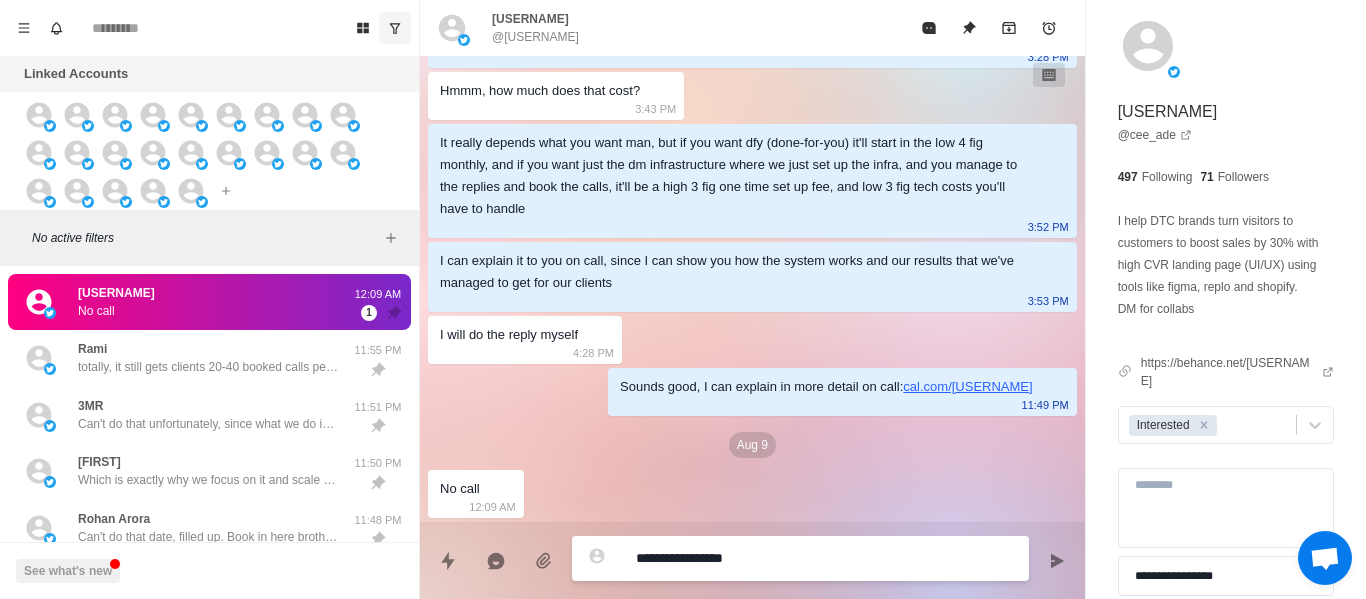 type on "*" 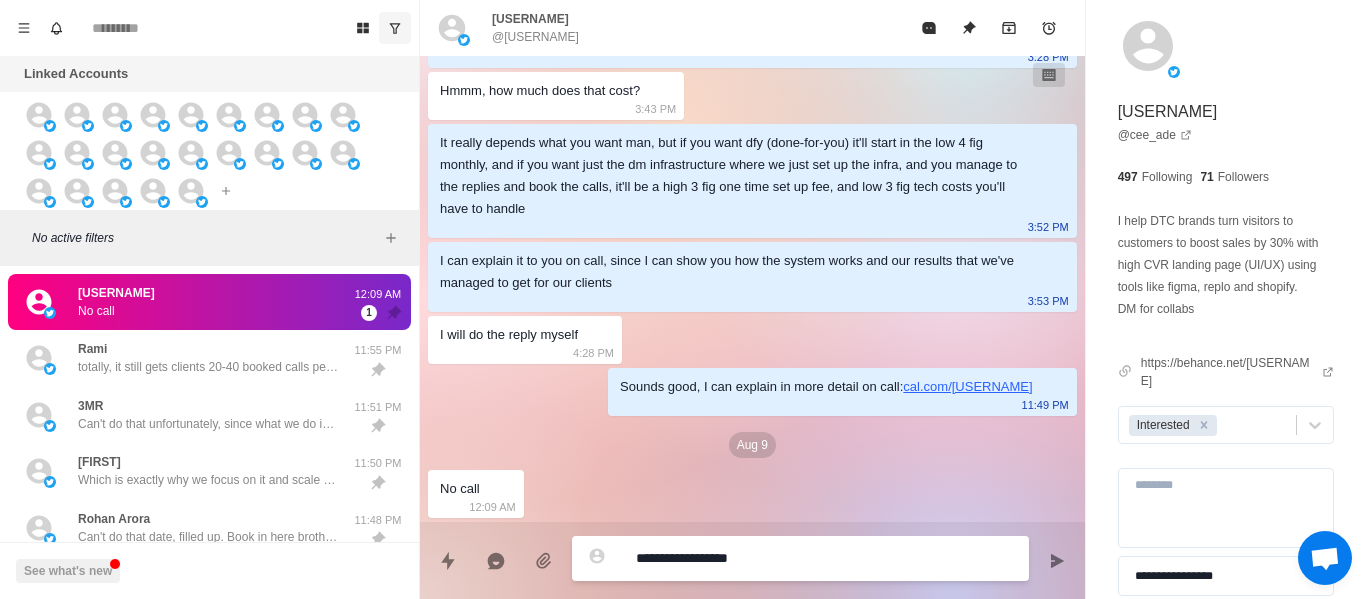 type on "*" 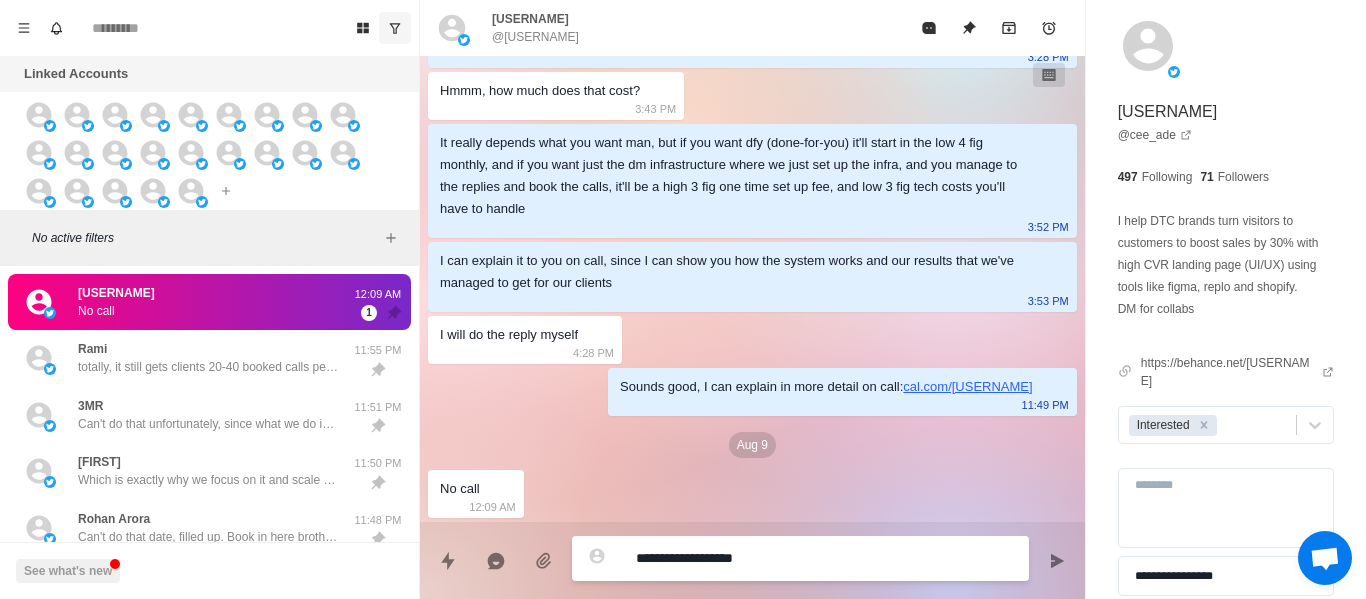 type on "*" 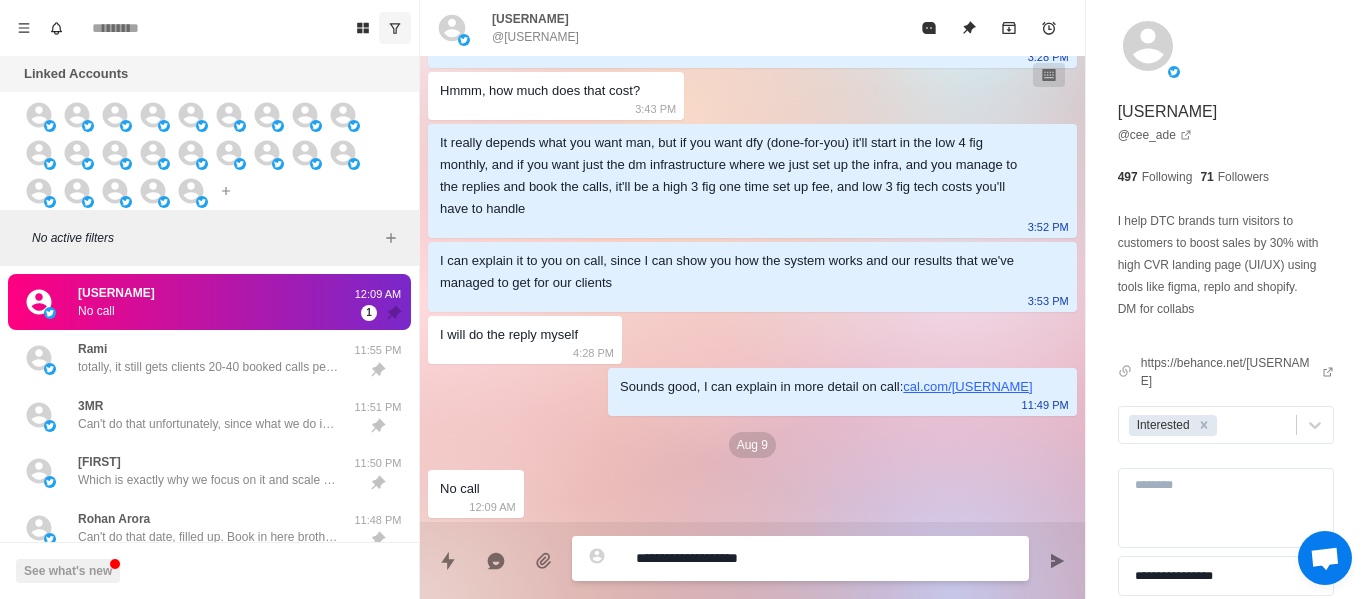 type on "*" 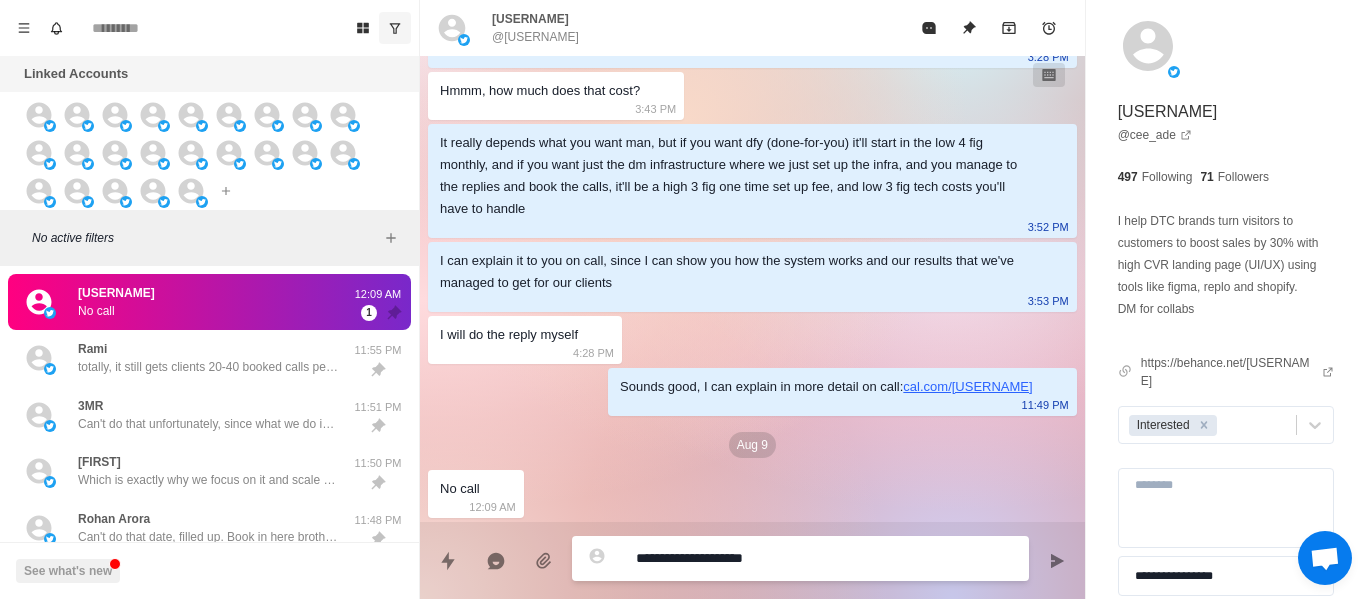 type on "*" 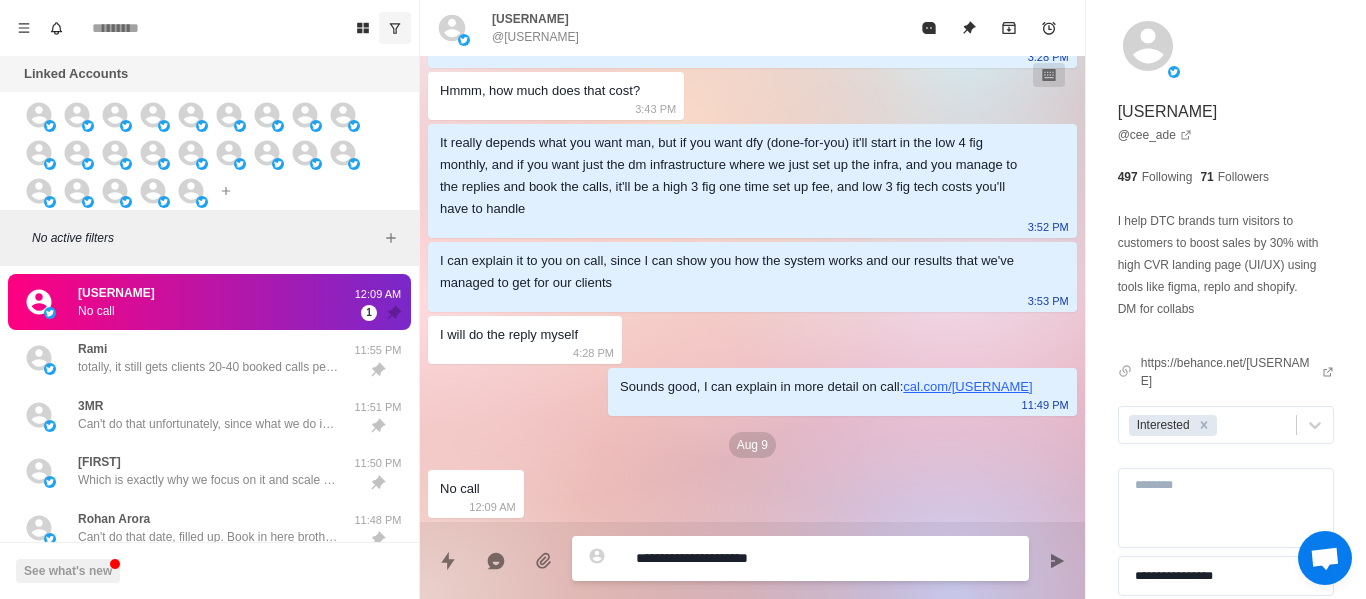 type on "*" 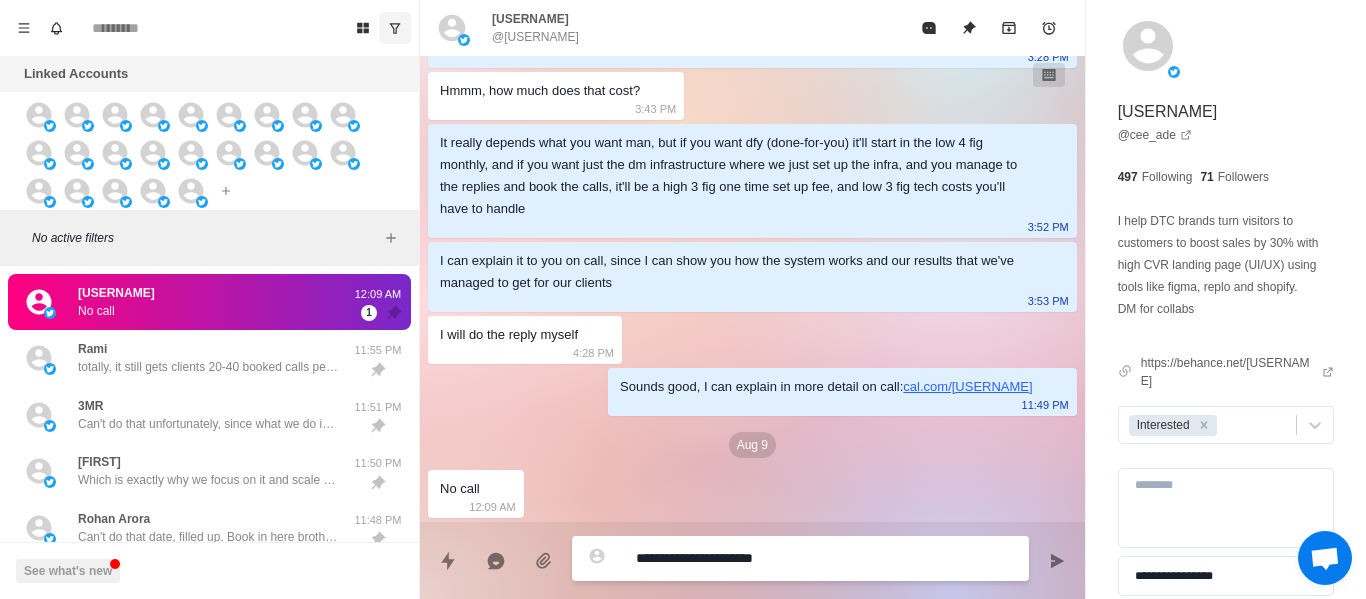 type on "*" 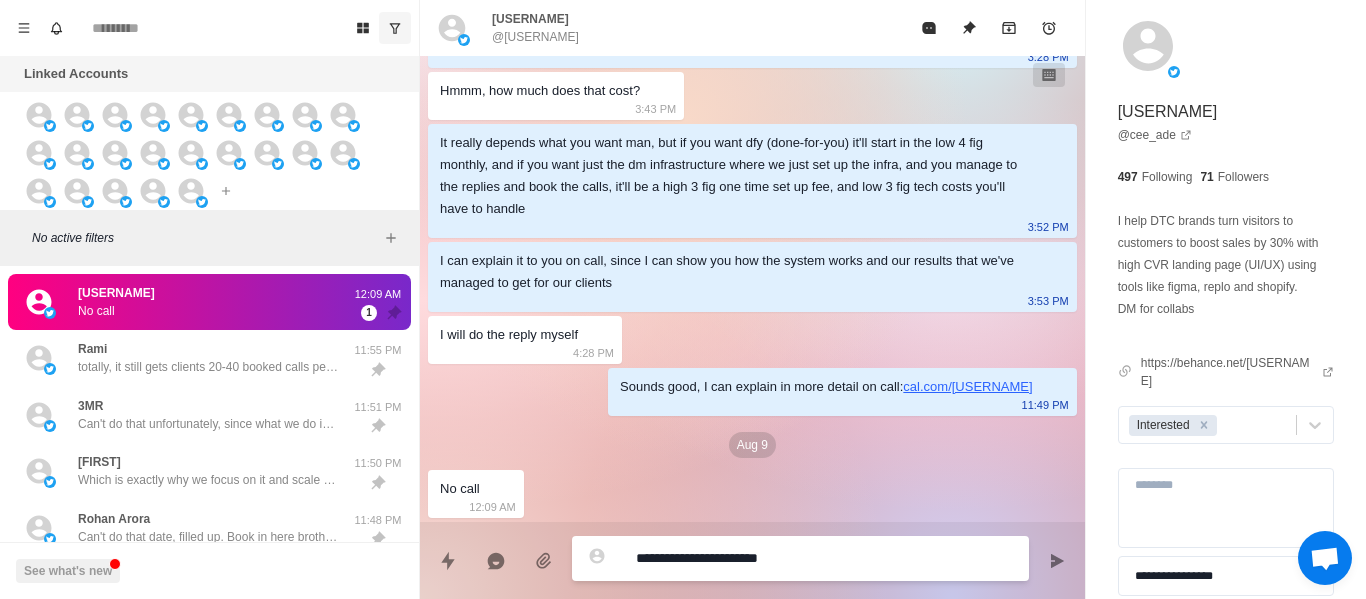type on "*" 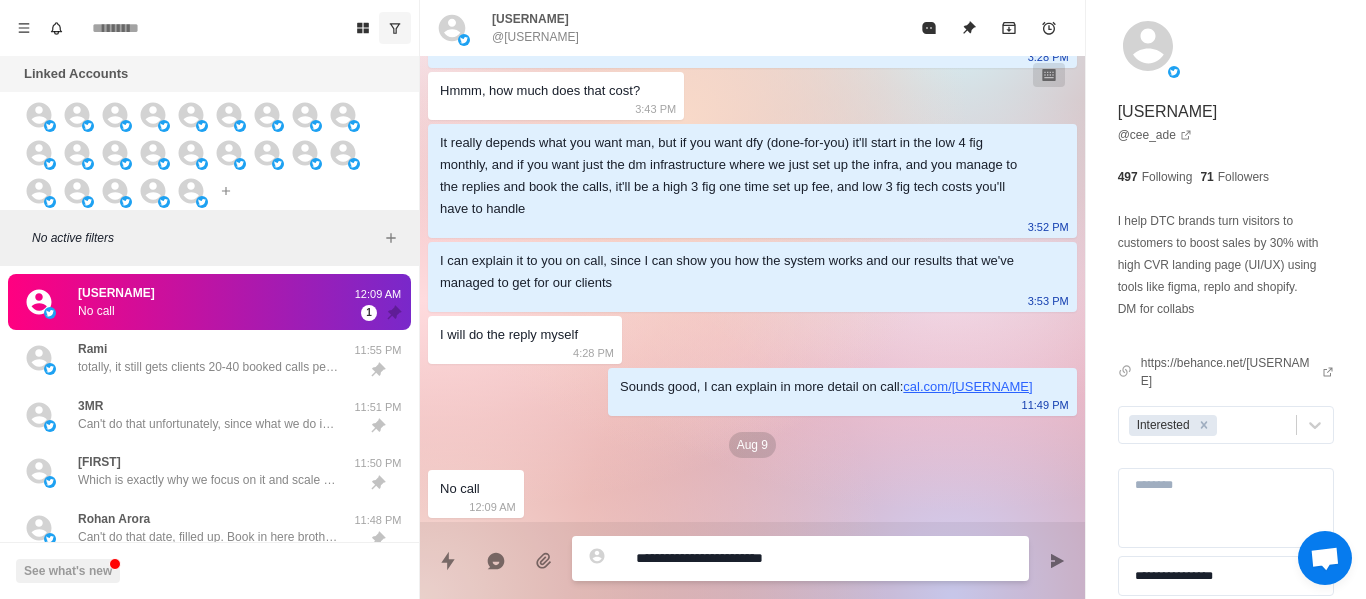 type on "*" 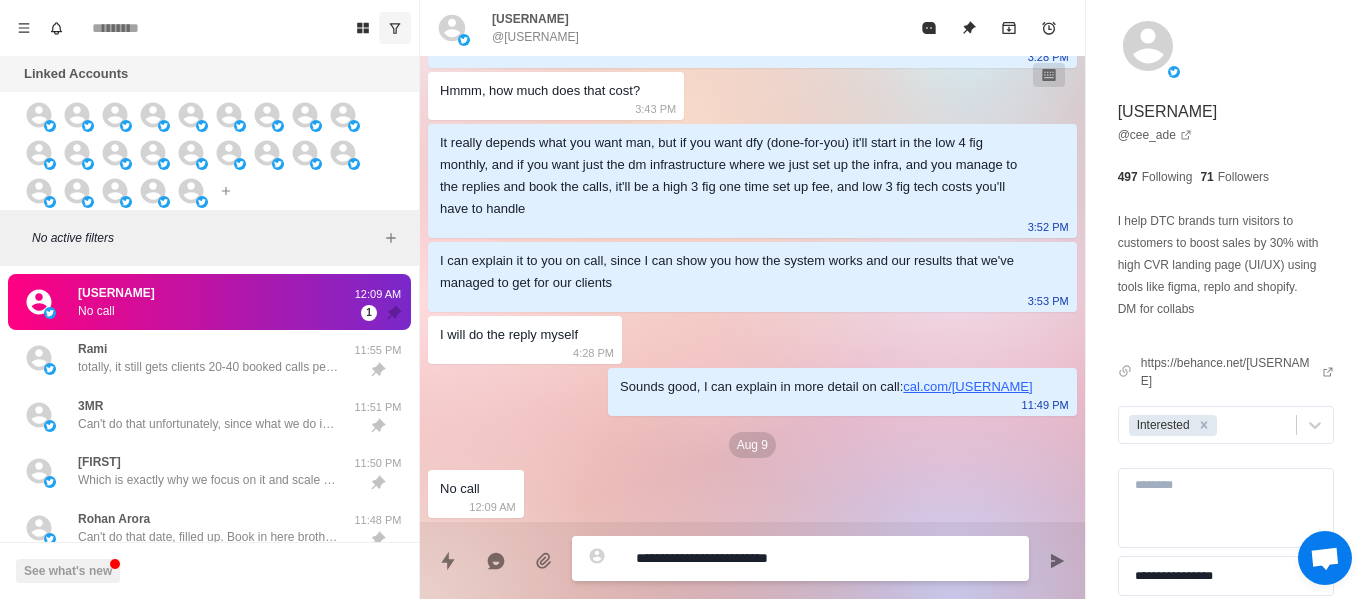 type on "*" 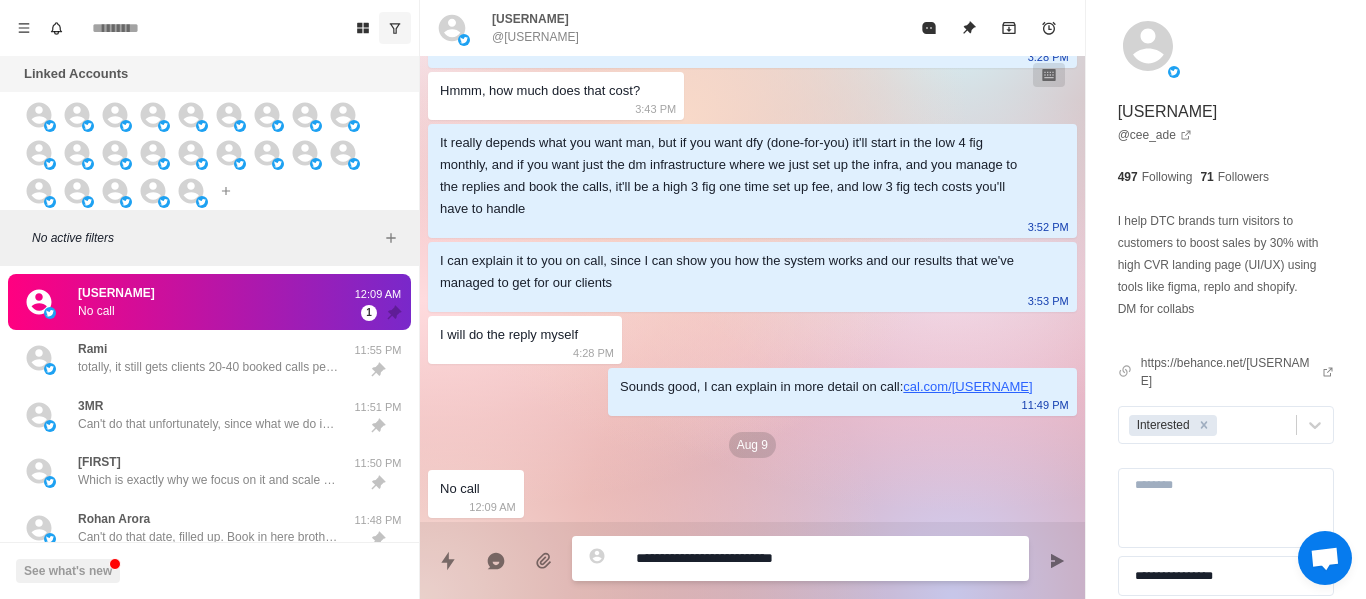 type 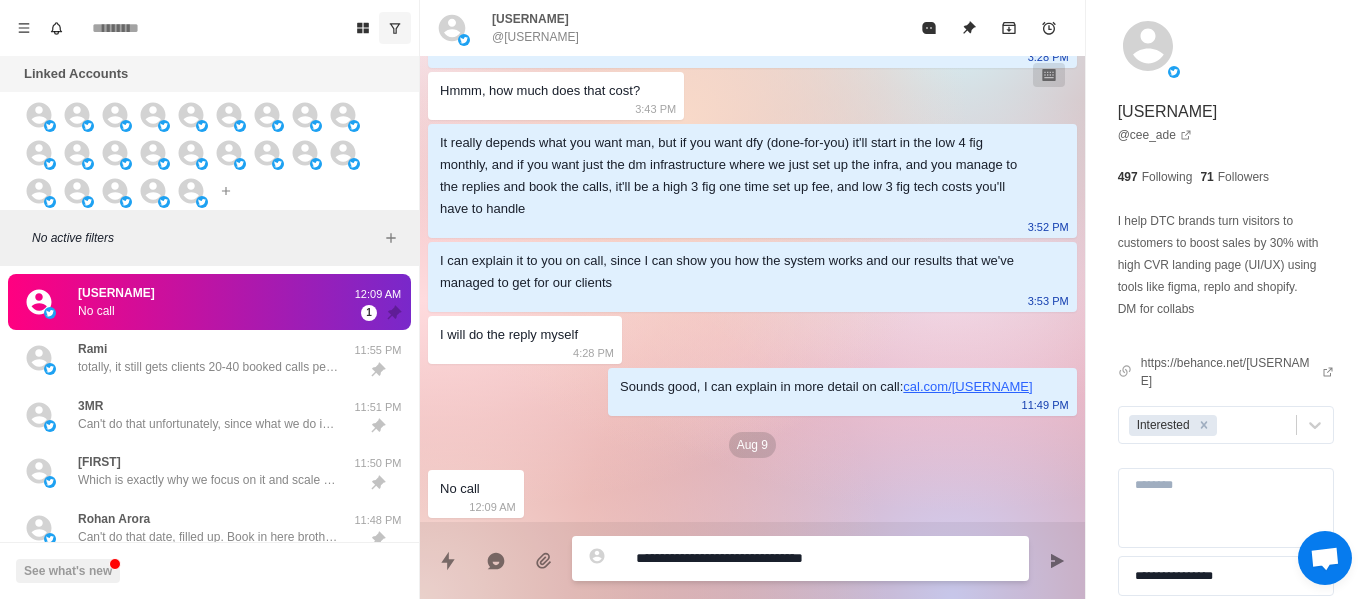 click on "I can explain it to you on call, since I can show you how the system works and our results that we've managed to get for our clients" at bounding box center (736, 272) 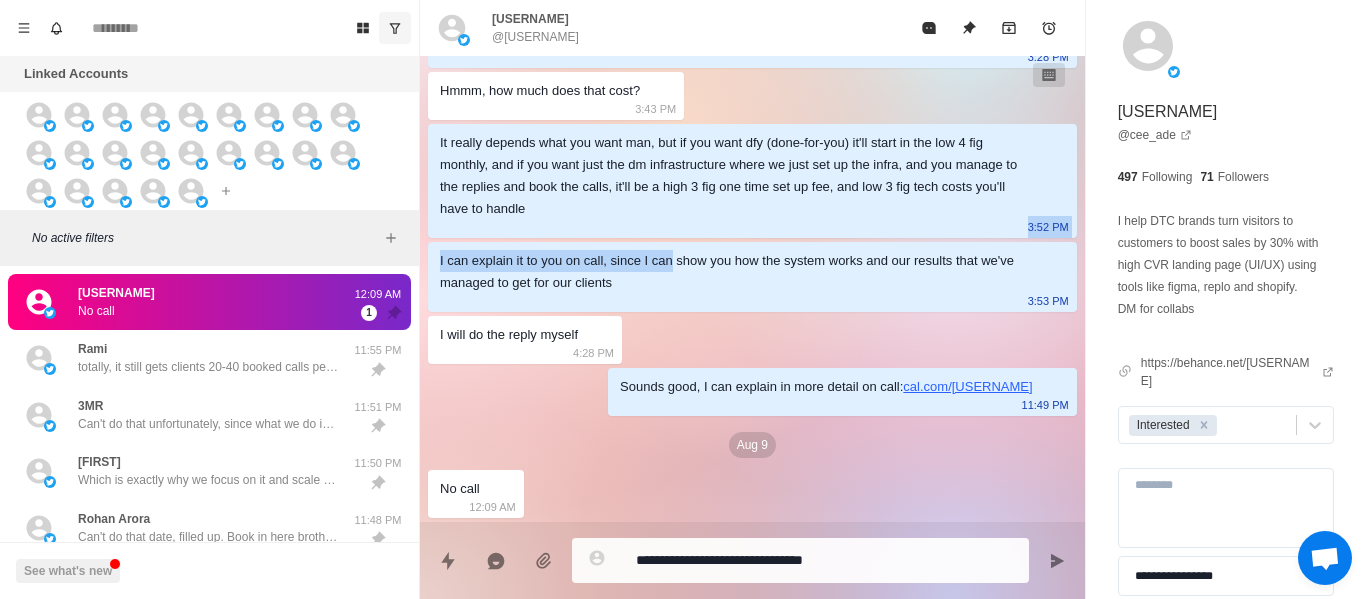 drag, startPoint x: 603, startPoint y: 182, endPoint x: 676, endPoint y: 208, distance: 77.491936 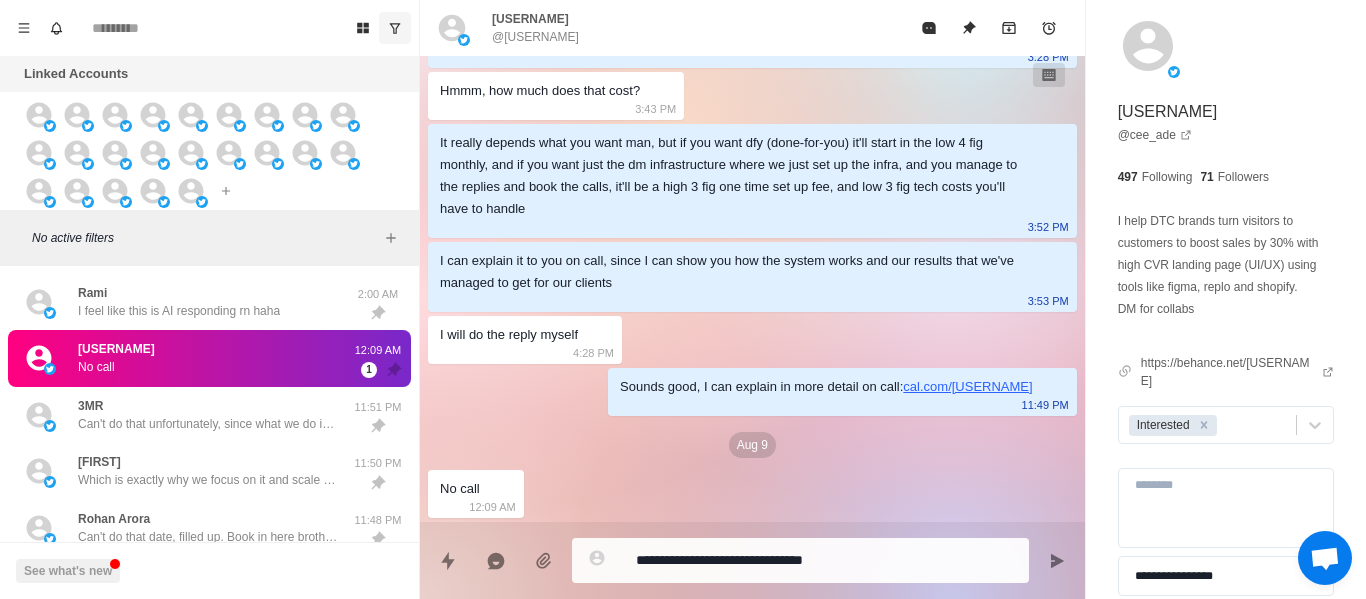 click on "Sounds good, I can explain in more detail on call:
cal.com/[USERNAME]" at bounding box center (826, 387) 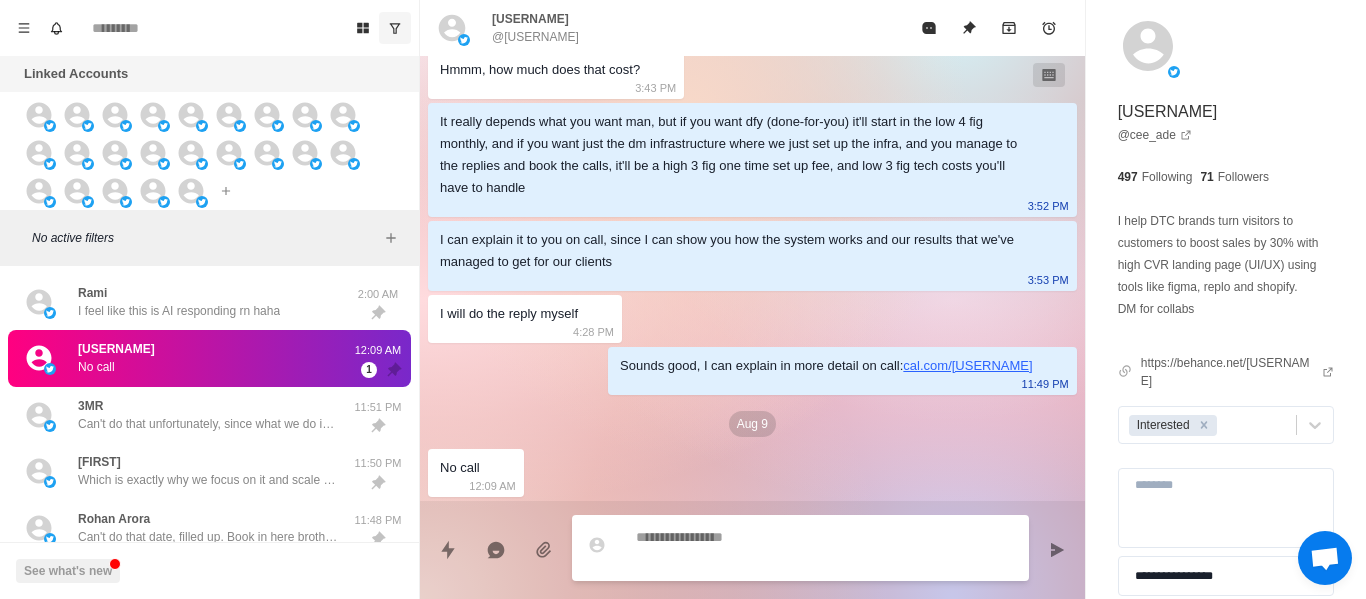 scroll, scrollTop: 1162, scrollLeft: 0, axis: vertical 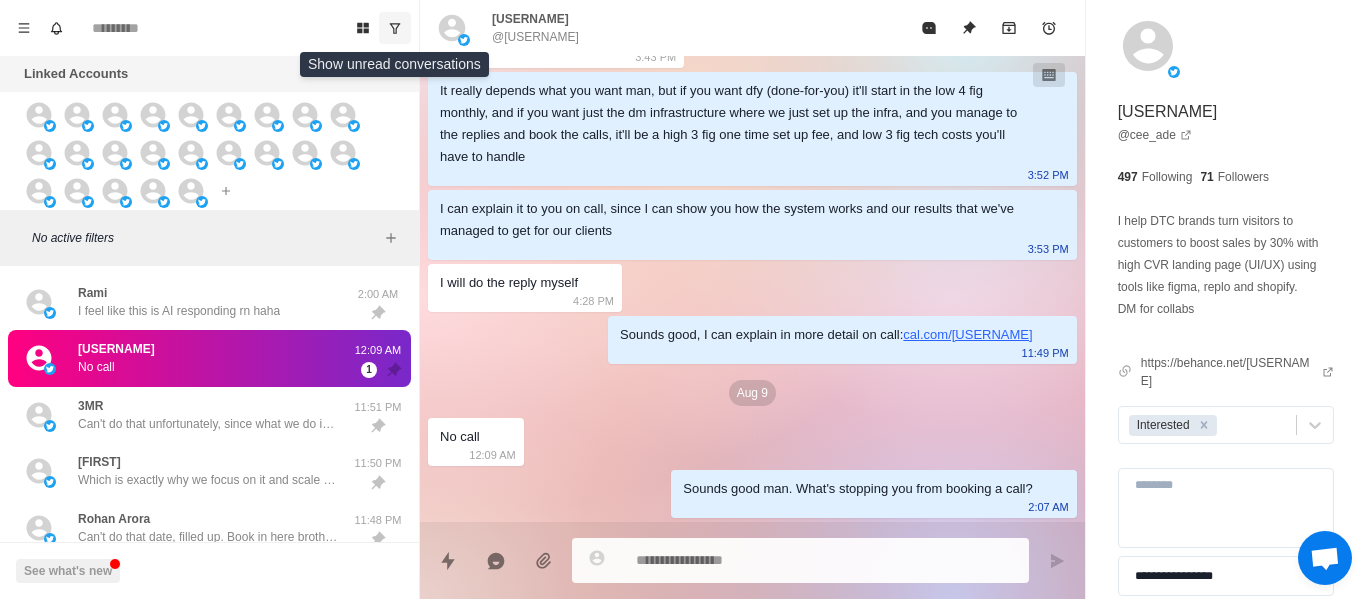 click 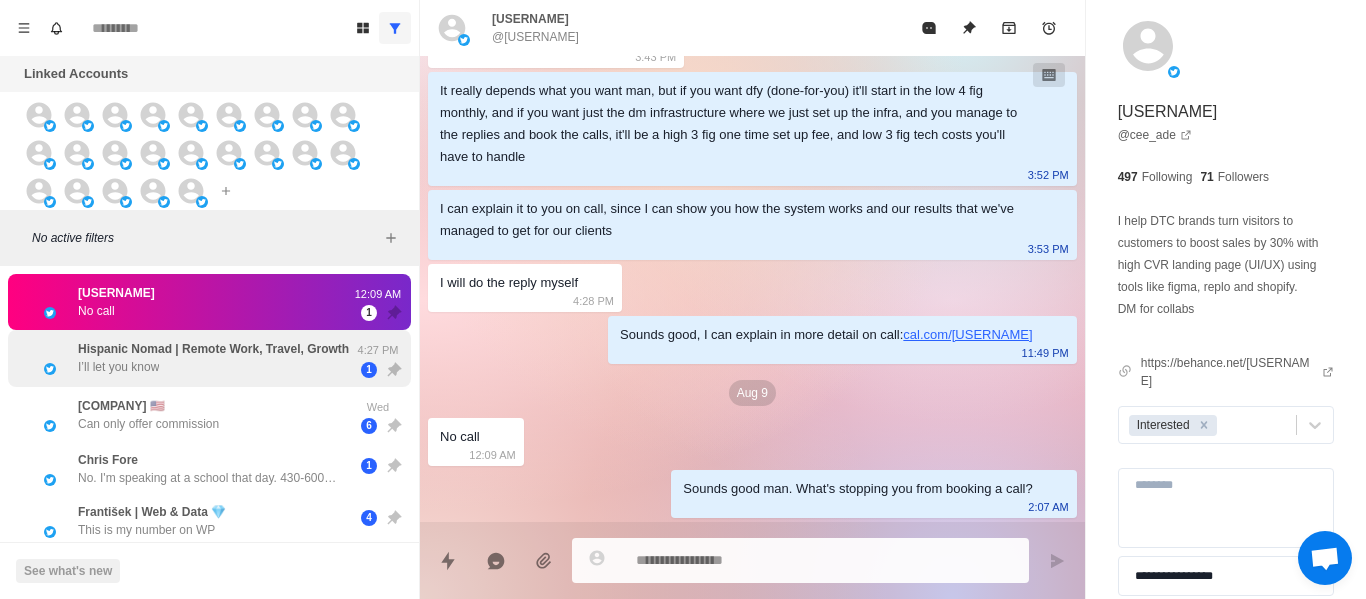 click on "Hispanic Nomad | Remote Work, Travel, Growth" at bounding box center (213, 349) 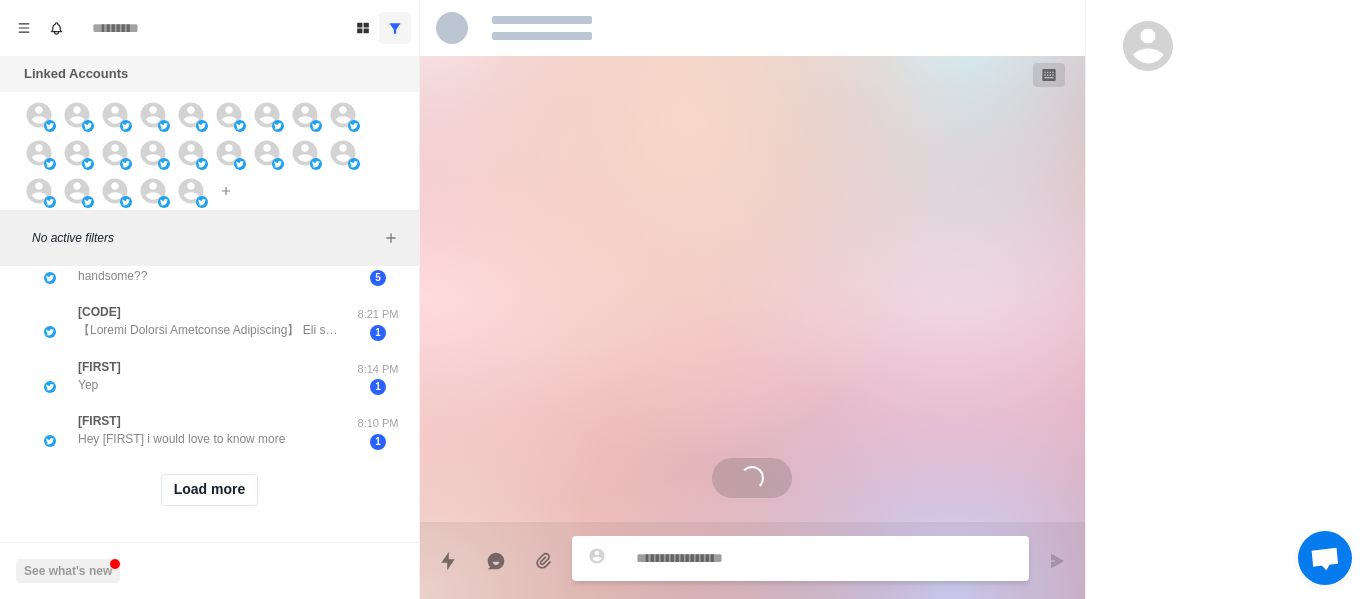 scroll, scrollTop: 903, scrollLeft: 0, axis: vertical 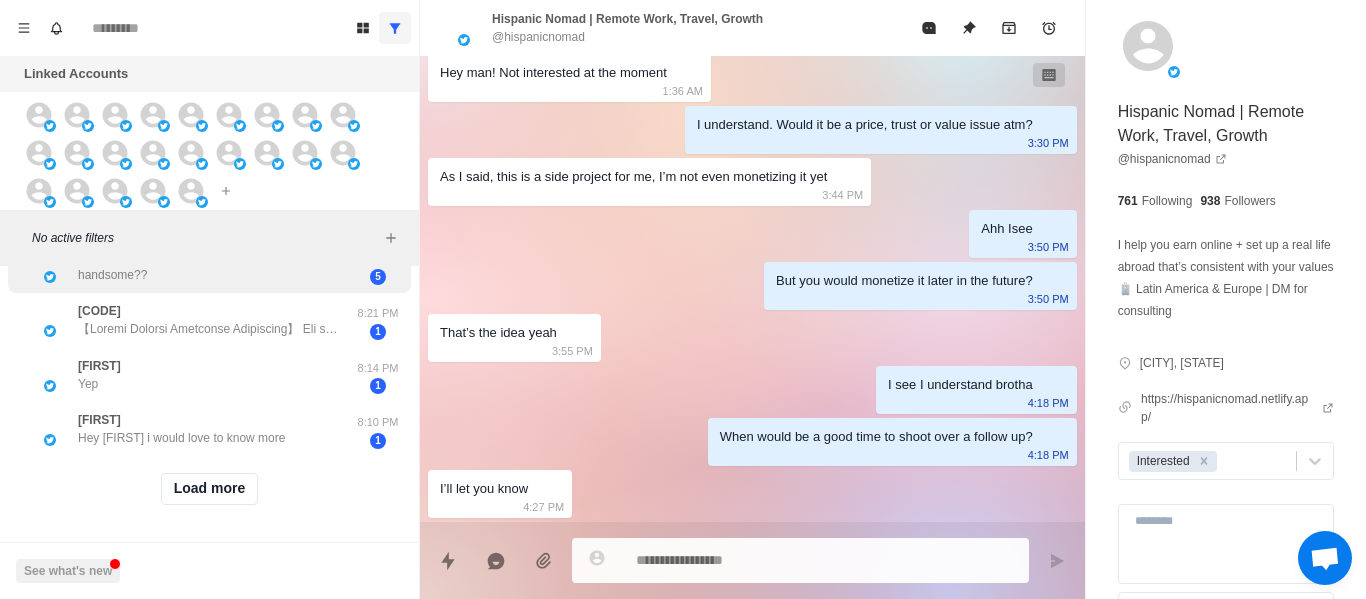click on "[FIRST] handsome?? 8:35 PM 5" at bounding box center (209, 266) 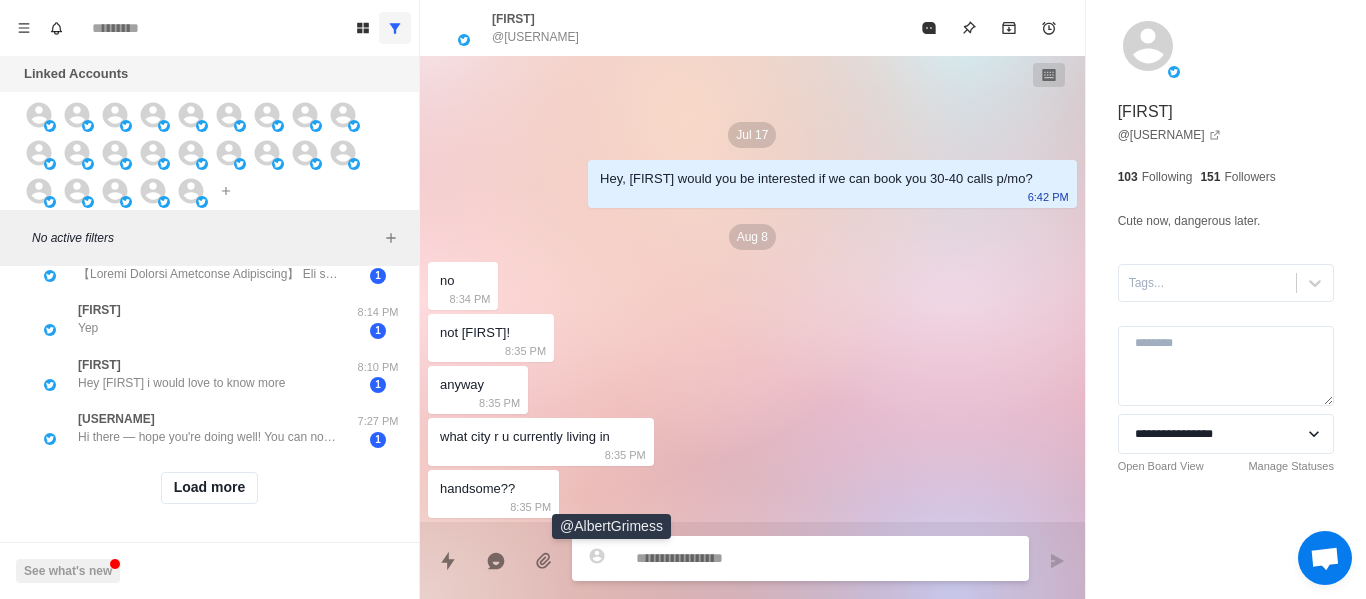 scroll, scrollTop: 846, scrollLeft: 0, axis: vertical 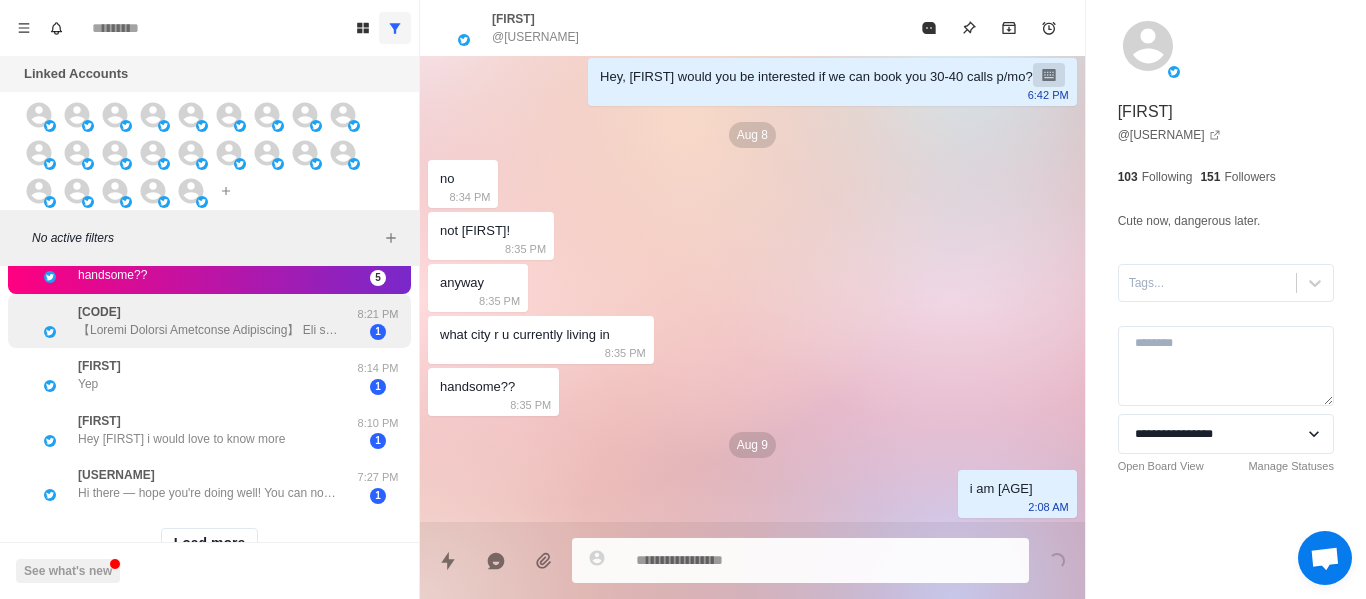 click on "[USERNAME] 8:21 PM 1" at bounding box center [209, 321] 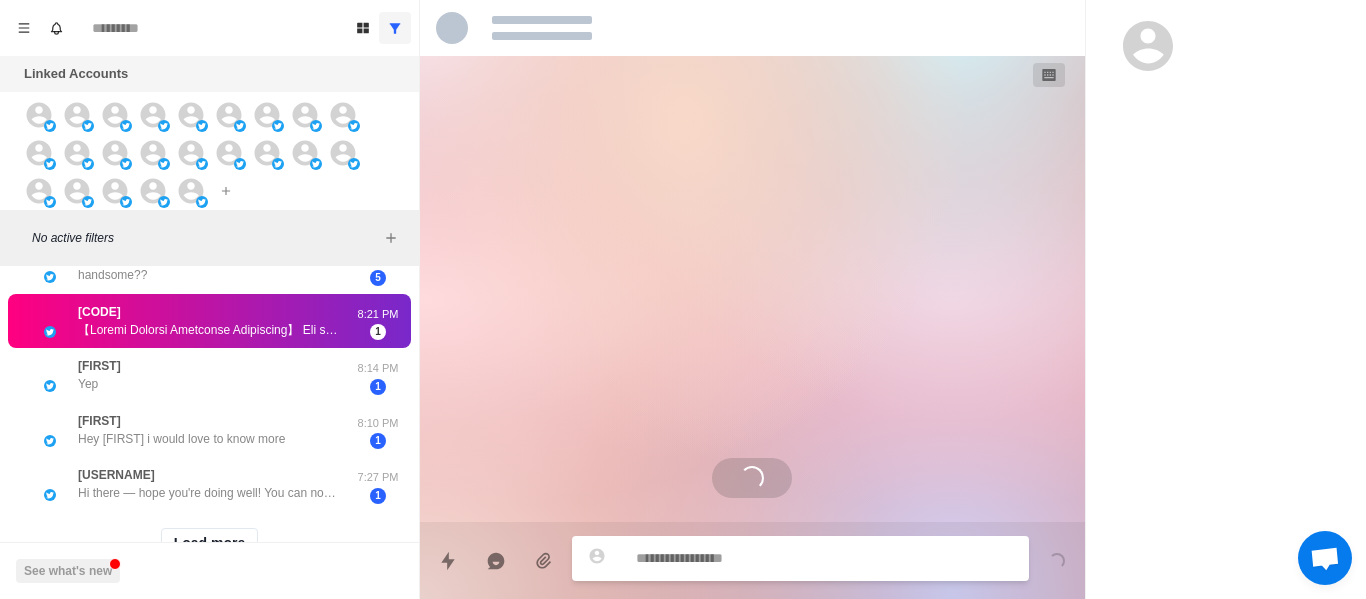 scroll, scrollTop: 0, scrollLeft: 0, axis: both 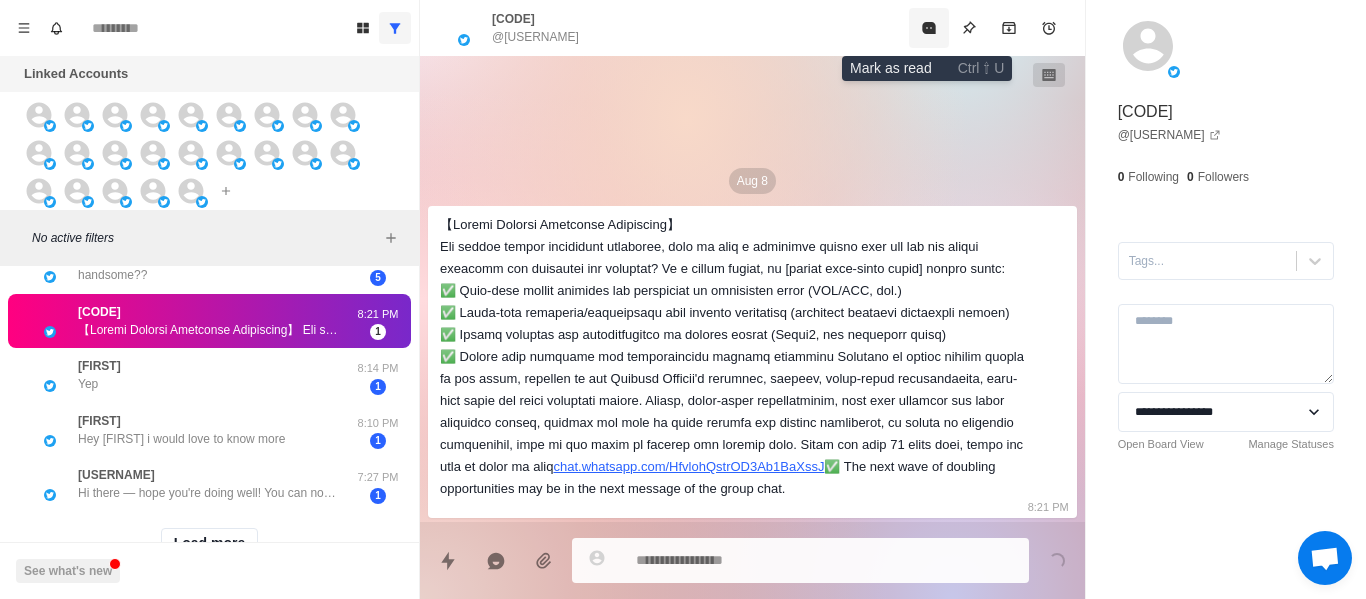 click 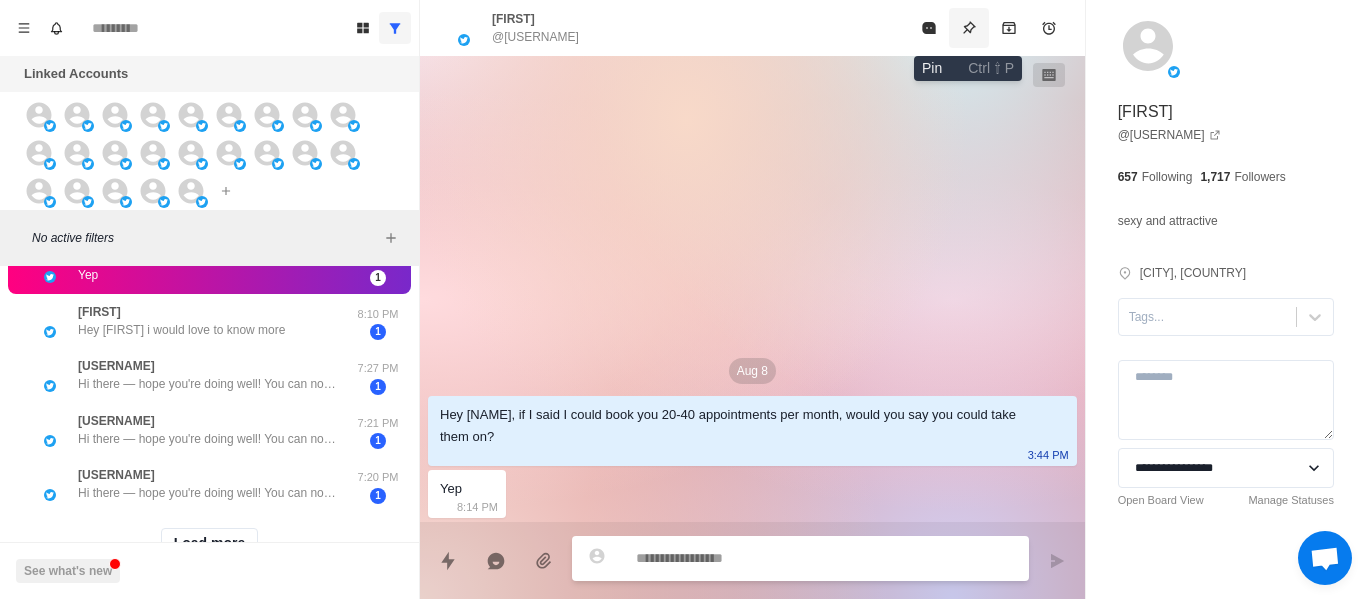 scroll, scrollTop: 737, scrollLeft: 0, axis: vertical 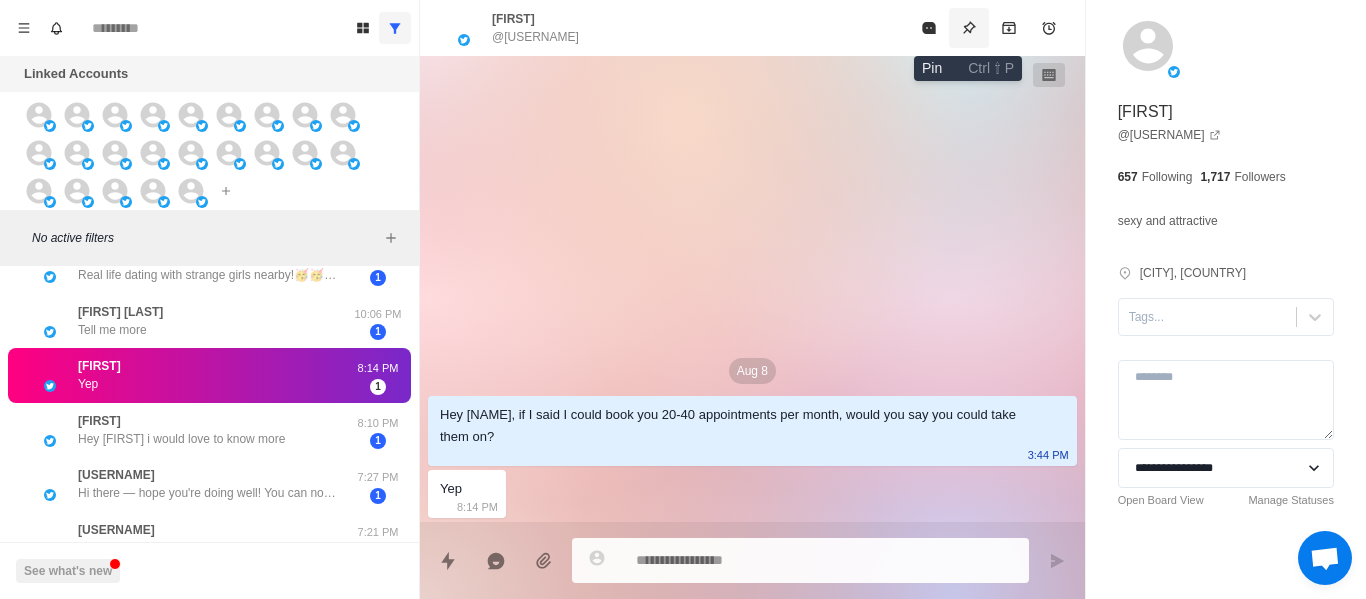 click 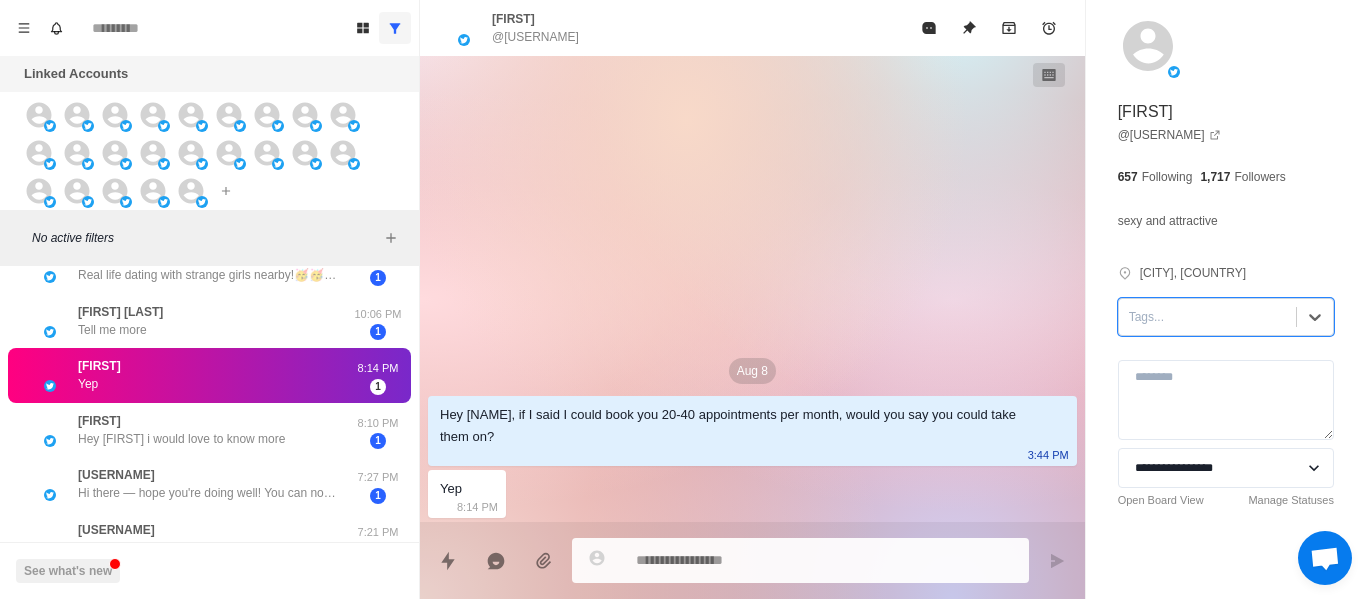 drag, startPoint x: 1148, startPoint y: 311, endPoint x: 1176, endPoint y: 321, distance: 29.732138 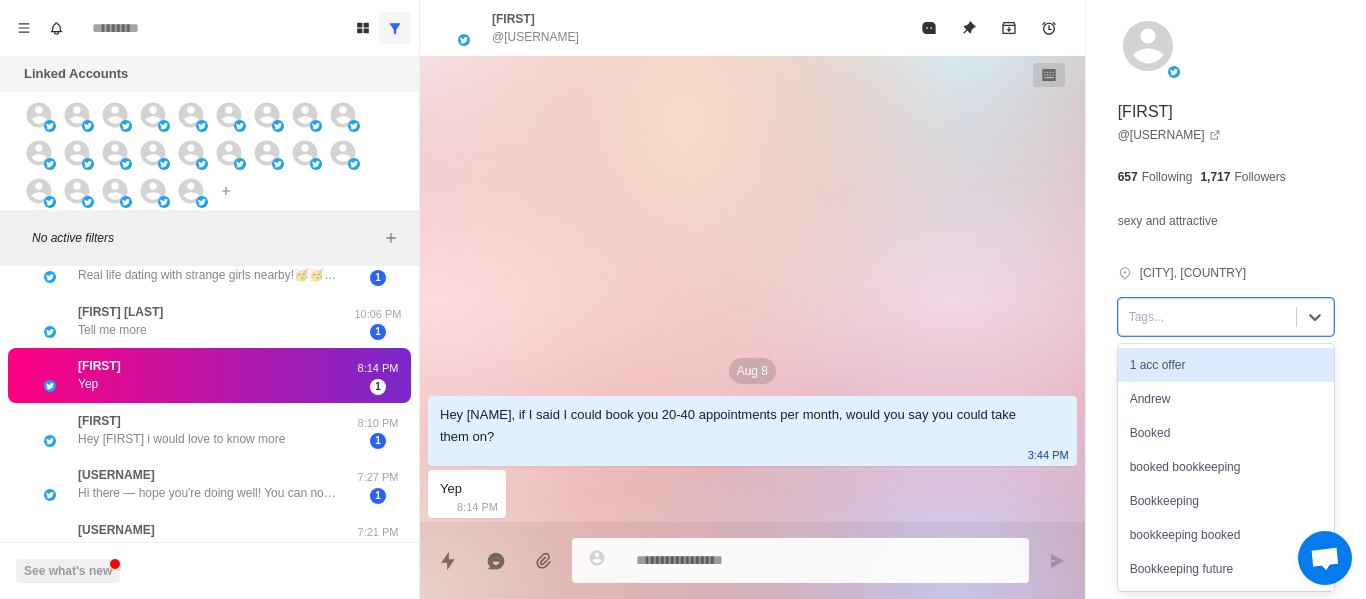 click at bounding box center [1207, 317] 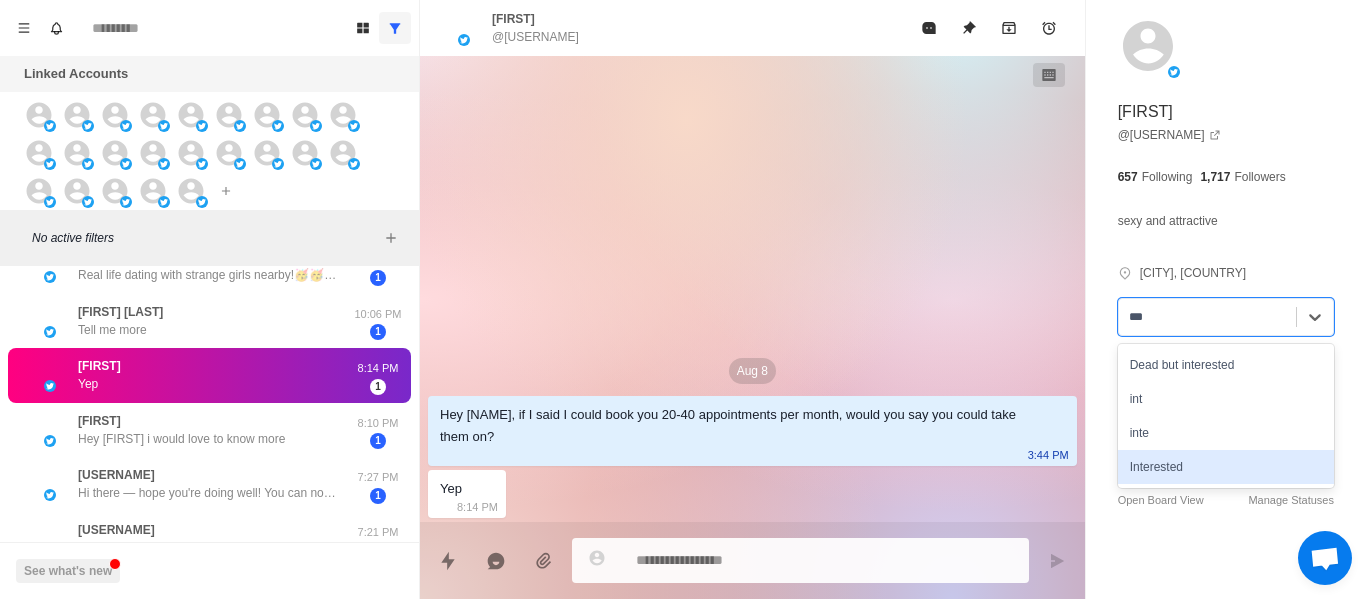 click on "Interested" at bounding box center (1226, 467) 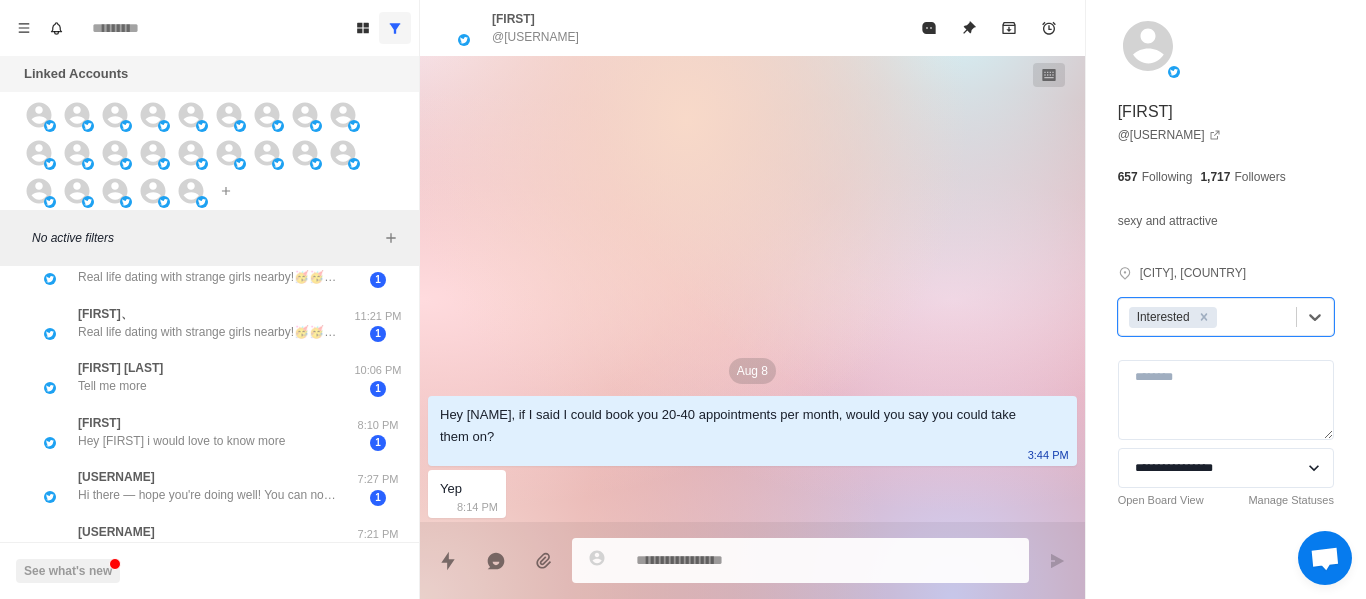 scroll, scrollTop: 0, scrollLeft: 0, axis: both 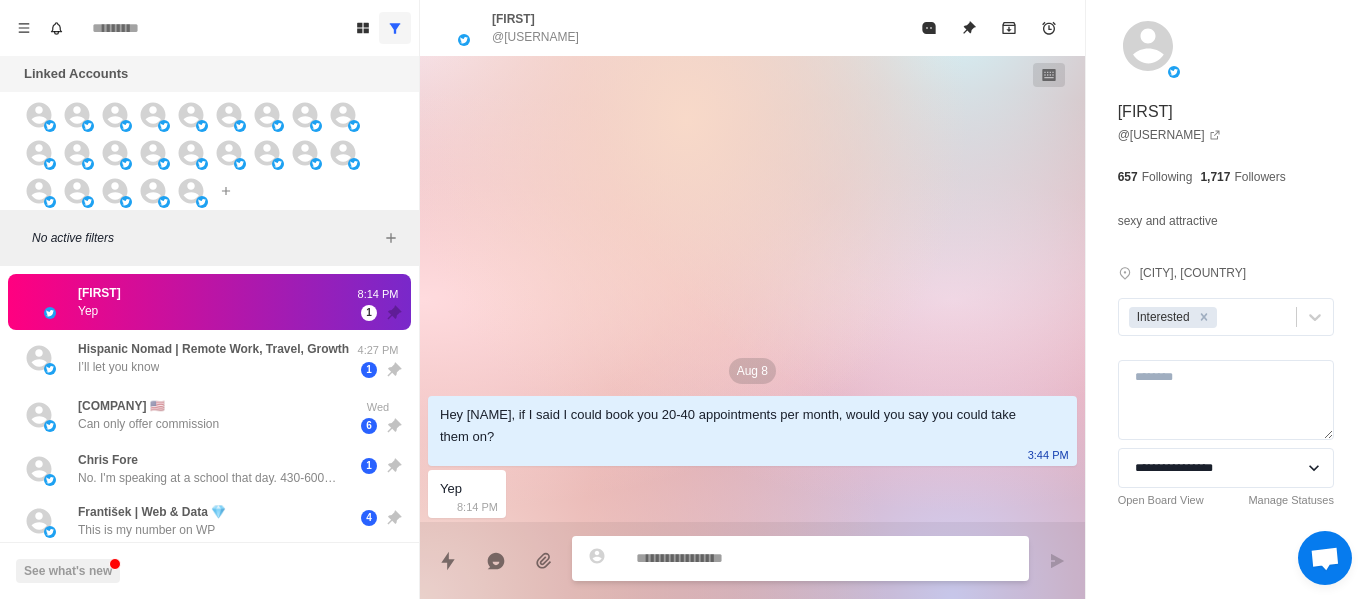 click at bounding box center [824, 558] 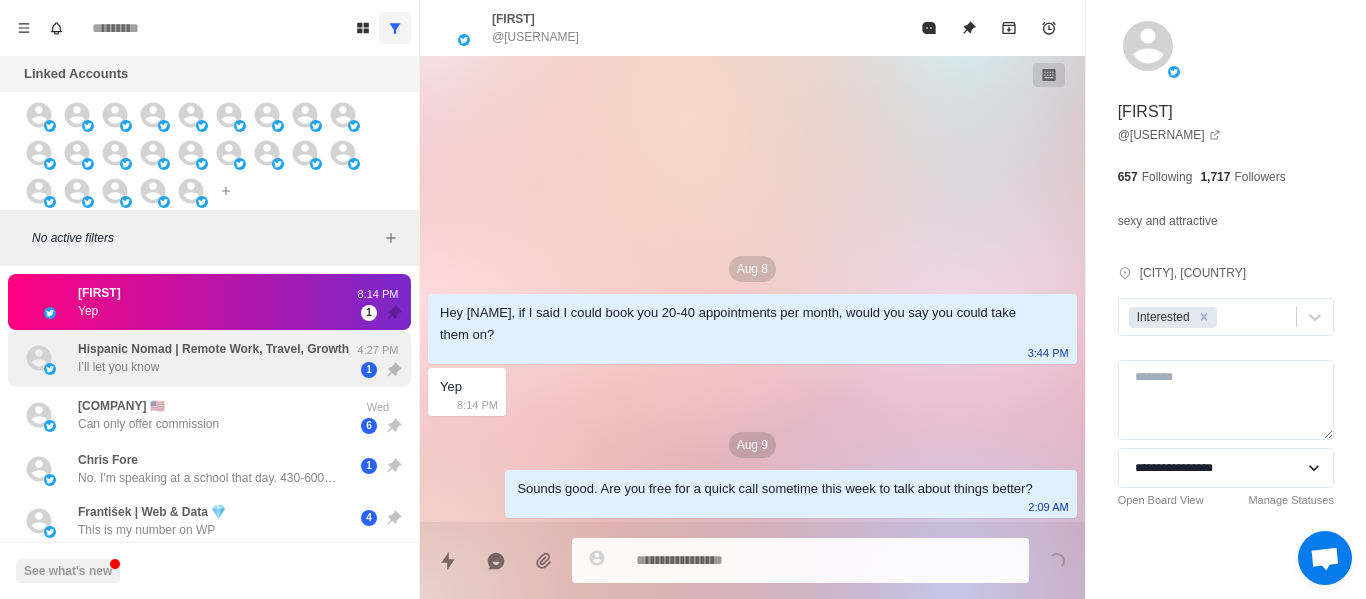 click on "[FIRST] Nomad | Remote Work, Travel, Growth I’ll let you know" at bounding box center (213, 358) 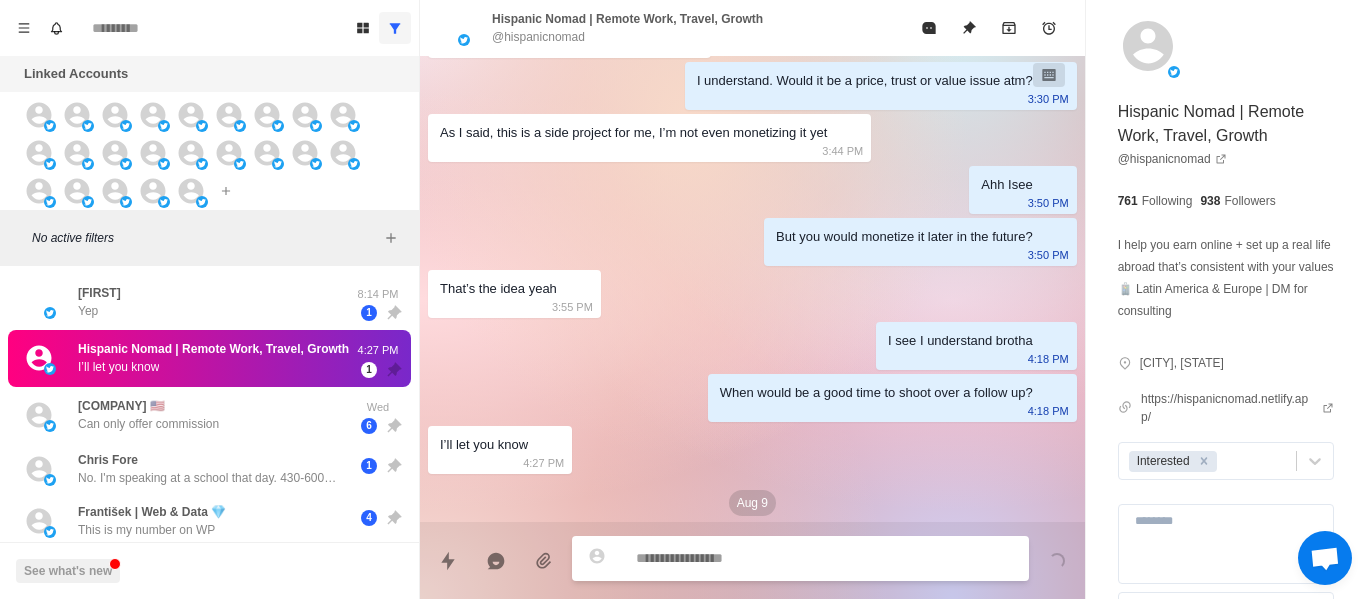 scroll, scrollTop: 942, scrollLeft: 0, axis: vertical 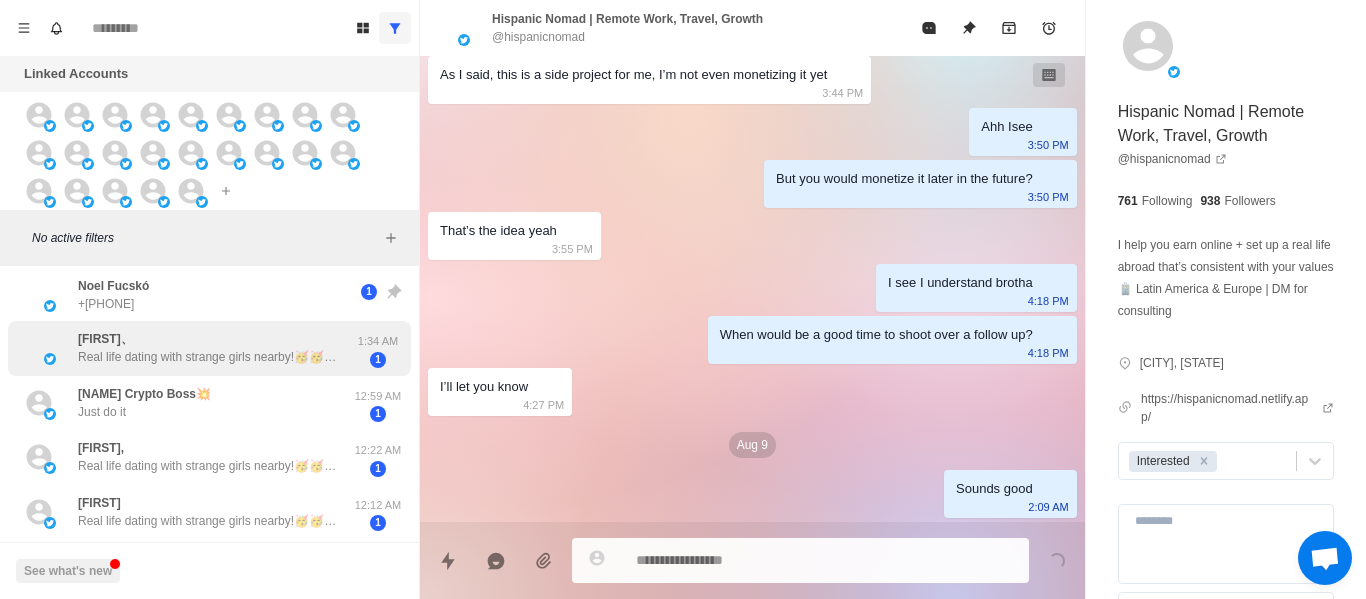 click on "Real life dating with strange girls nearby!🥳🥳
🔞Various styles,🔞sexy and hot.
💕[URL]💕
Fill in the invitation code💖c4ucvg💖
Unlock private one-on-one nude chat for free! 🌸 🔥 🎈" at bounding box center [208, 357] 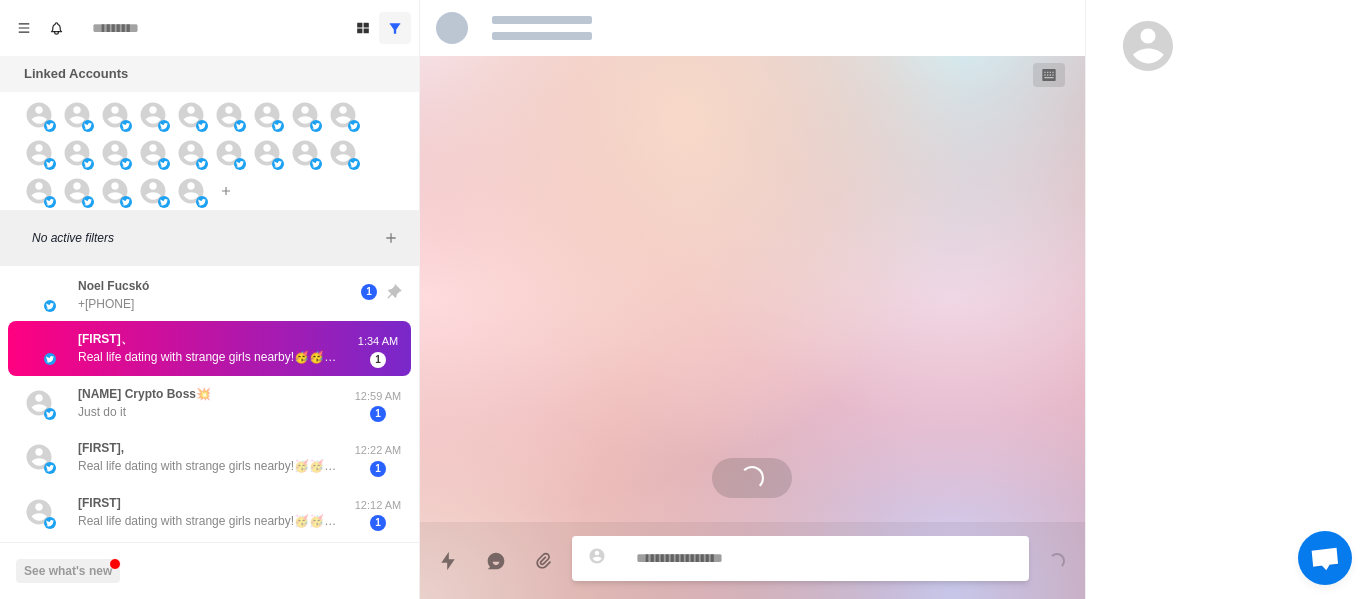 scroll, scrollTop: 0, scrollLeft: 0, axis: both 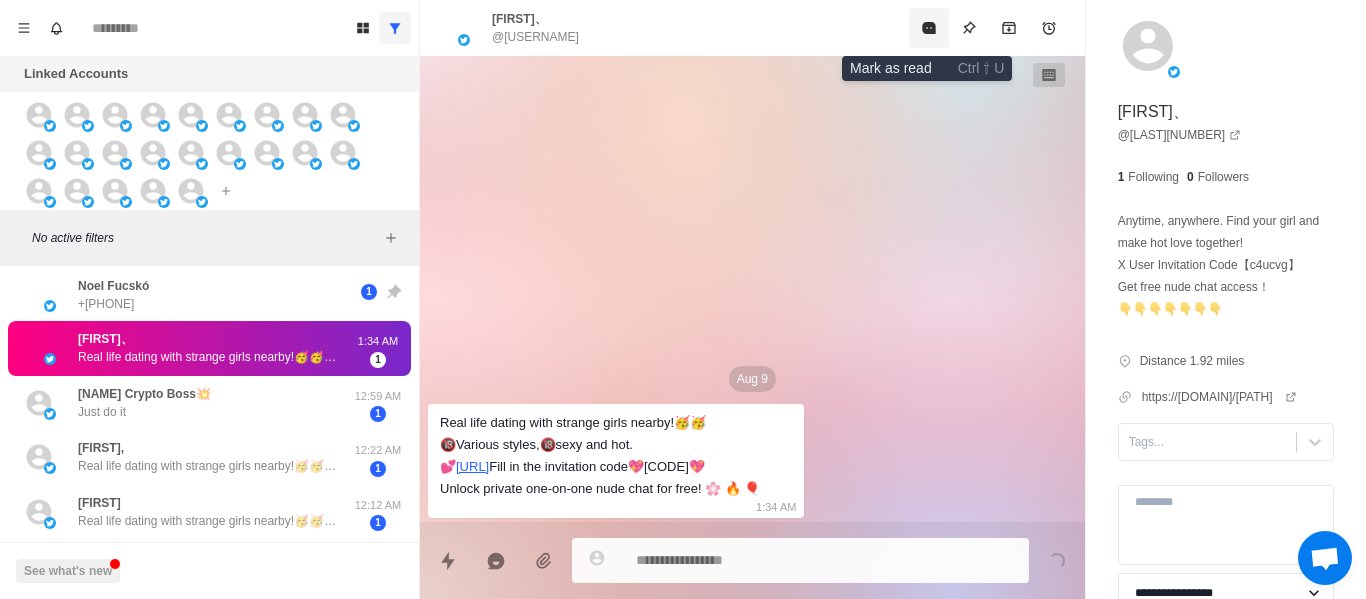 click at bounding box center [929, 28] 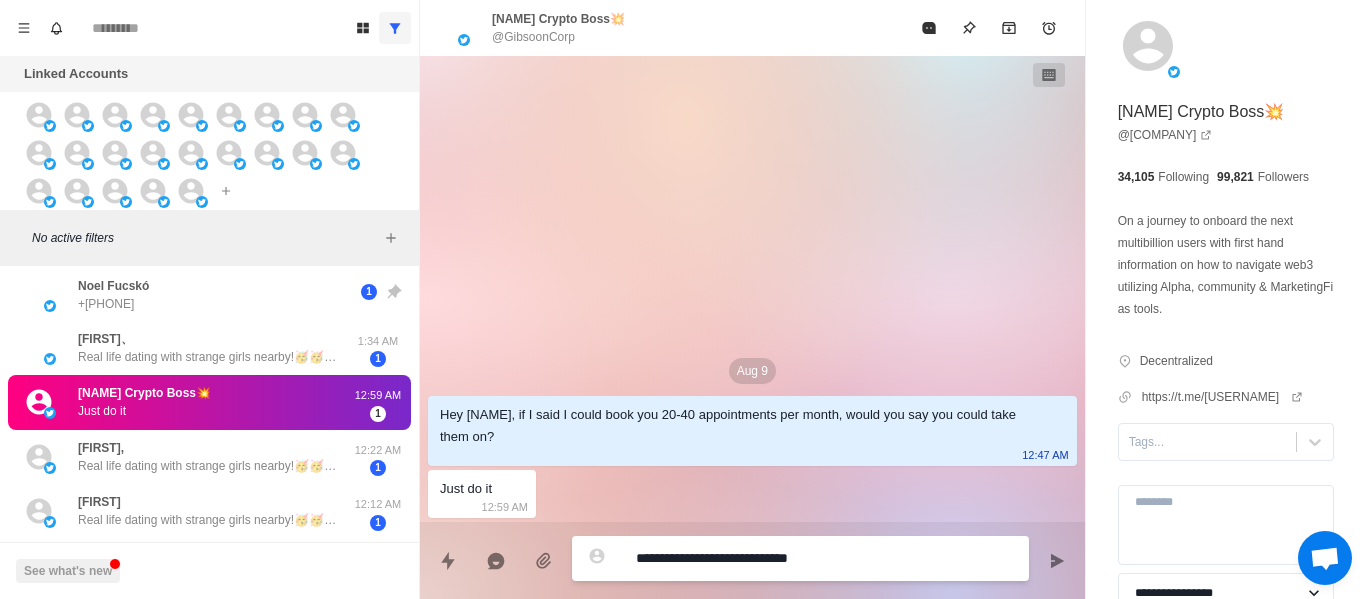 scroll, scrollTop: 204, scrollLeft: 0, axis: vertical 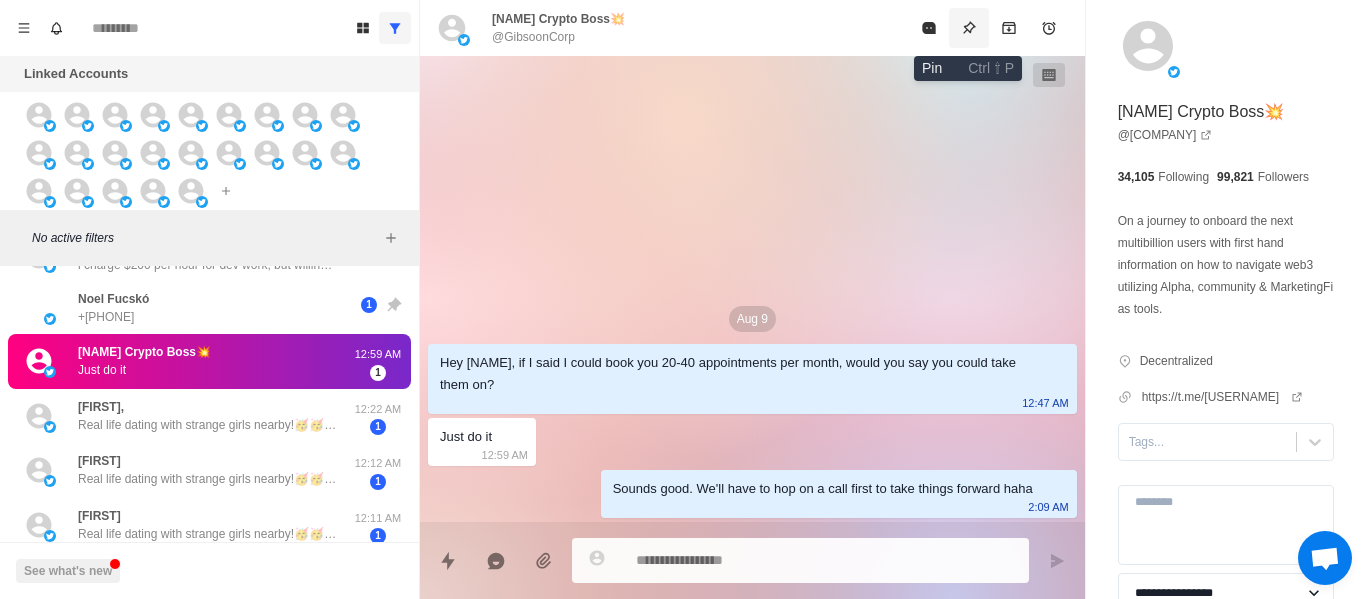 click at bounding box center [969, 28] 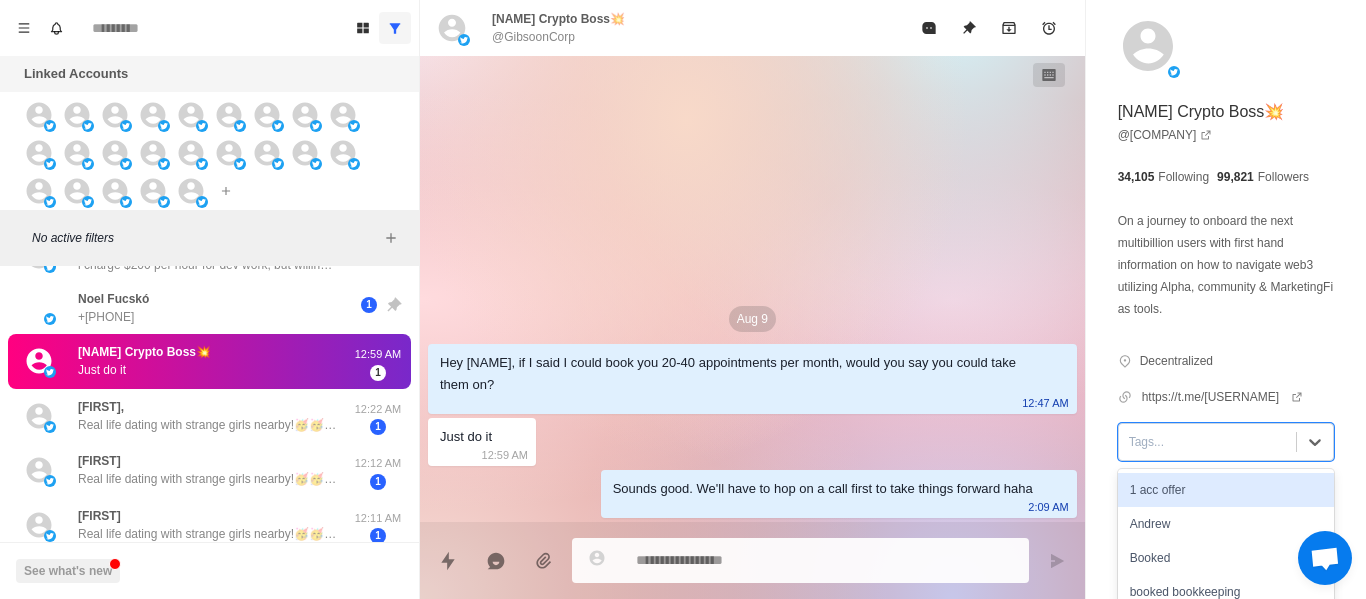 click at bounding box center [1207, 442] 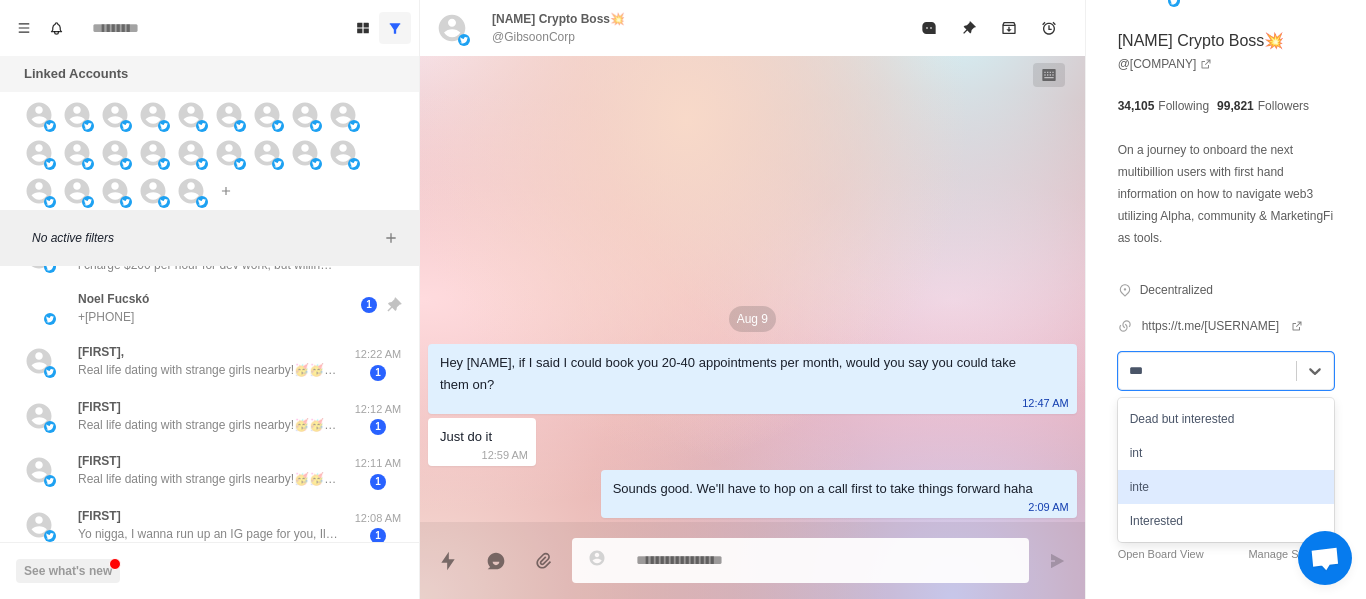 scroll, scrollTop: 72, scrollLeft: 0, axis: vertical 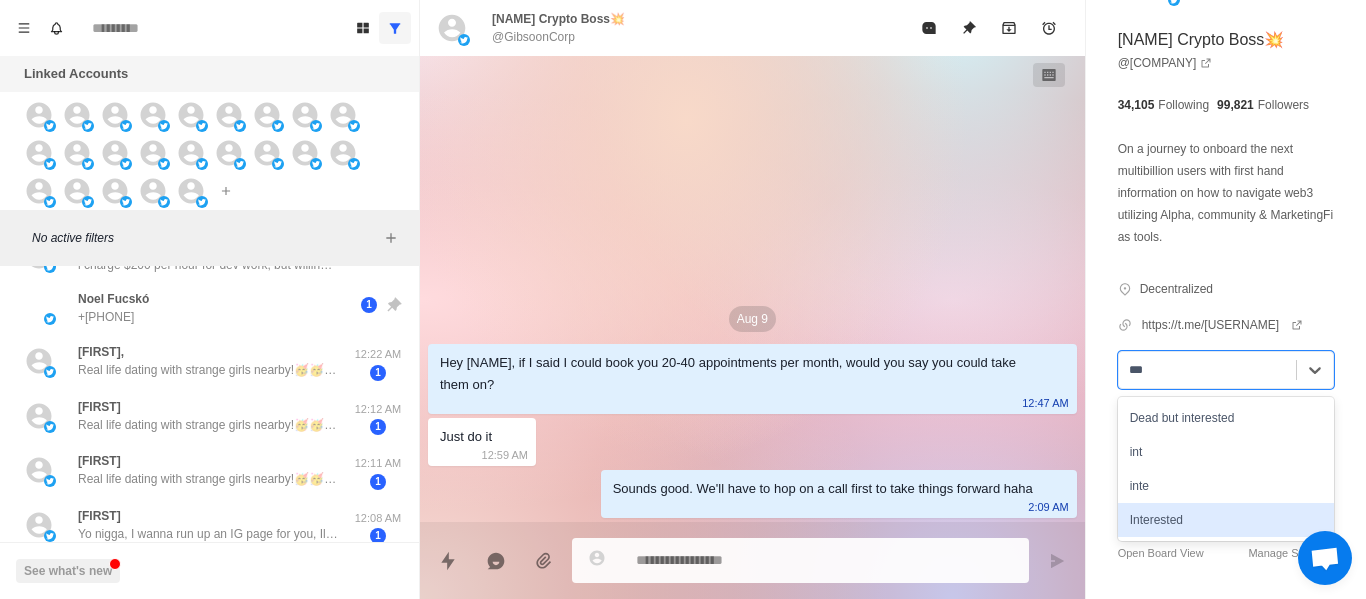 click on "Interested" at bounding box center (1226, 520) 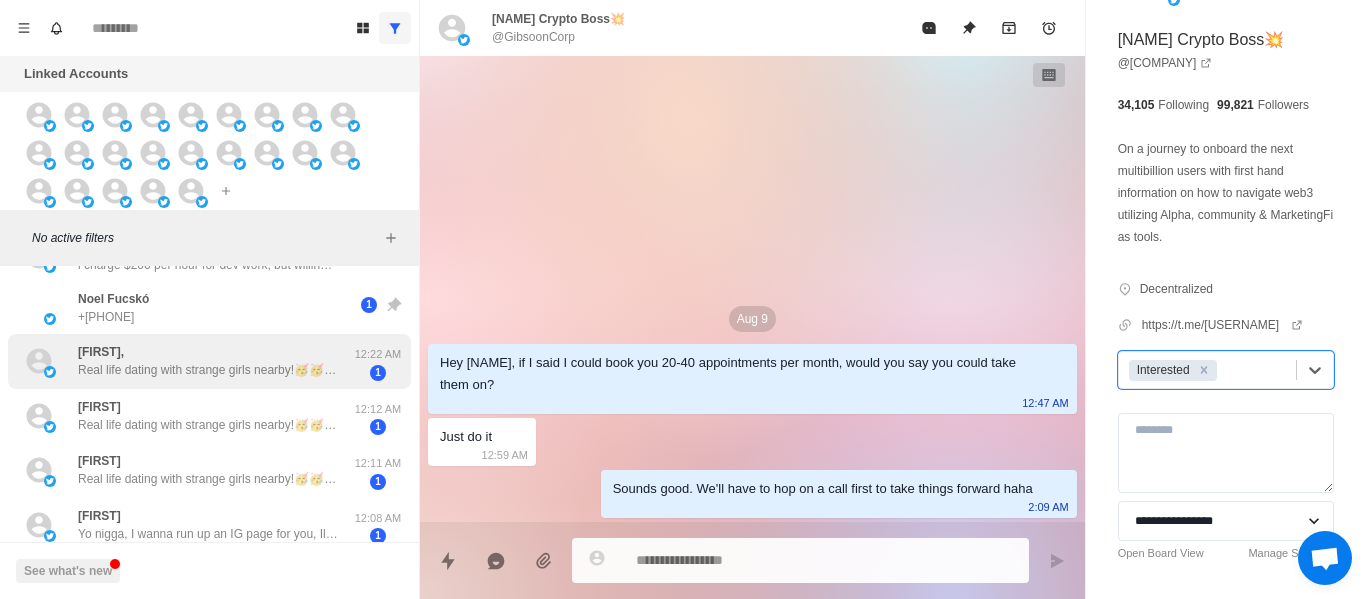 click on "Real life dating with strange girls nearby!🥳🥳
🔞Various styles,🔞sexy and hot.
💕https://[DOMAIN]/[PATH]💕
Fill in the invitation code💖[CODE]💖
Unlock private one-on-one nude chat for free! 🌂 💐 🔥" at bounding box center [208, 370] 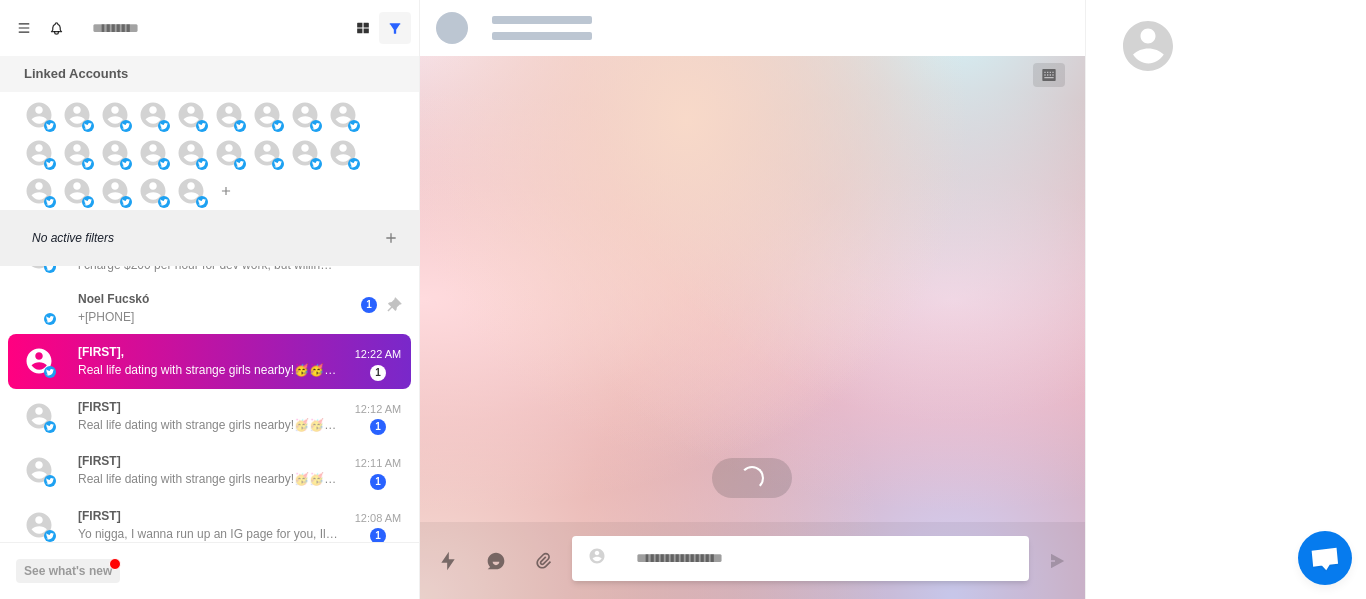 scroll, scrollTop: 0, scrollLeft: 0, axis: both 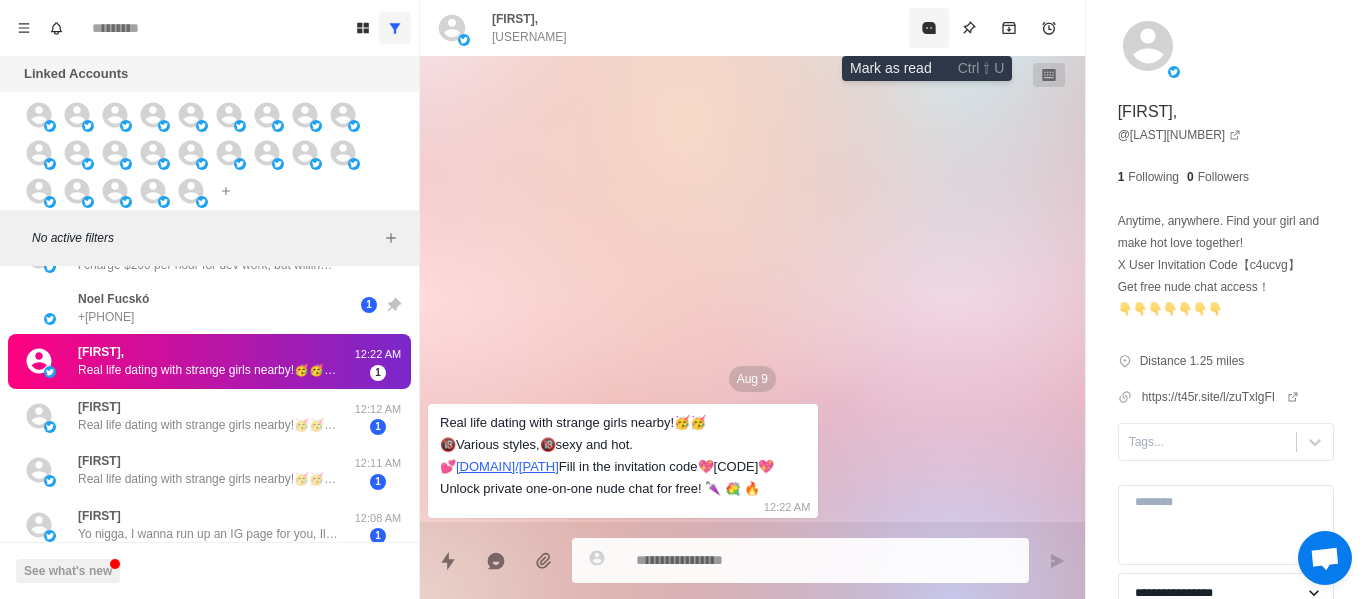 drag, startPoint x: 938, startPoint y: 33, endPoint x: 923, endPoint y: 23, distance: 18.027756 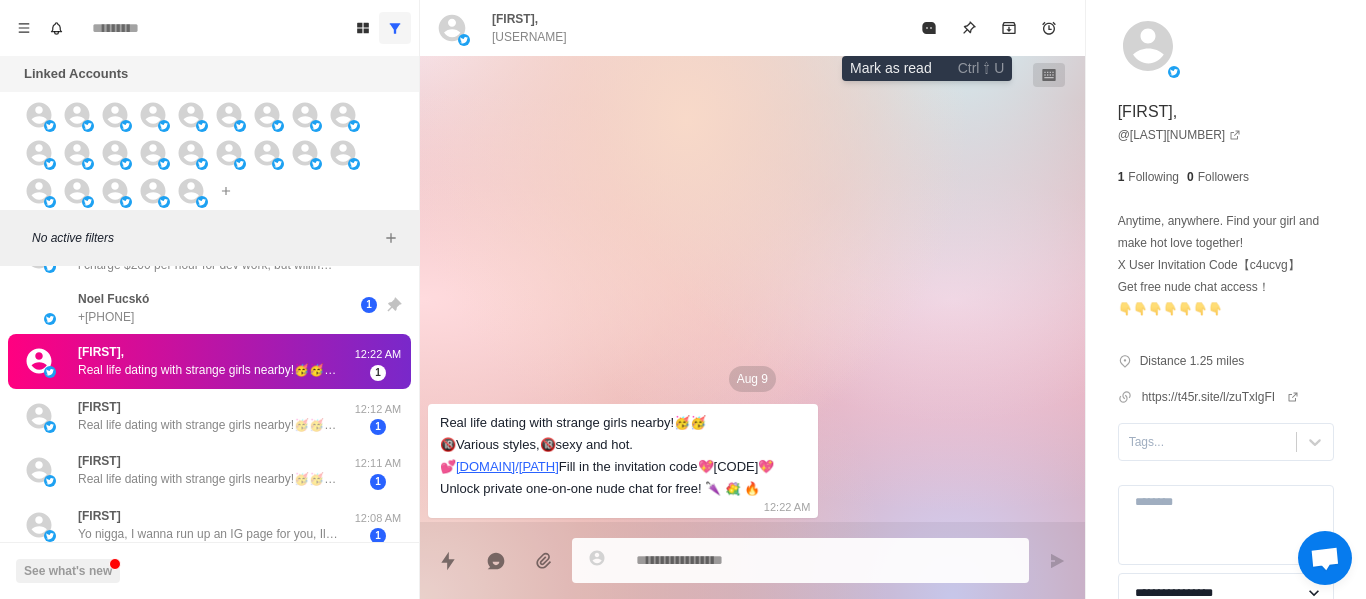 click 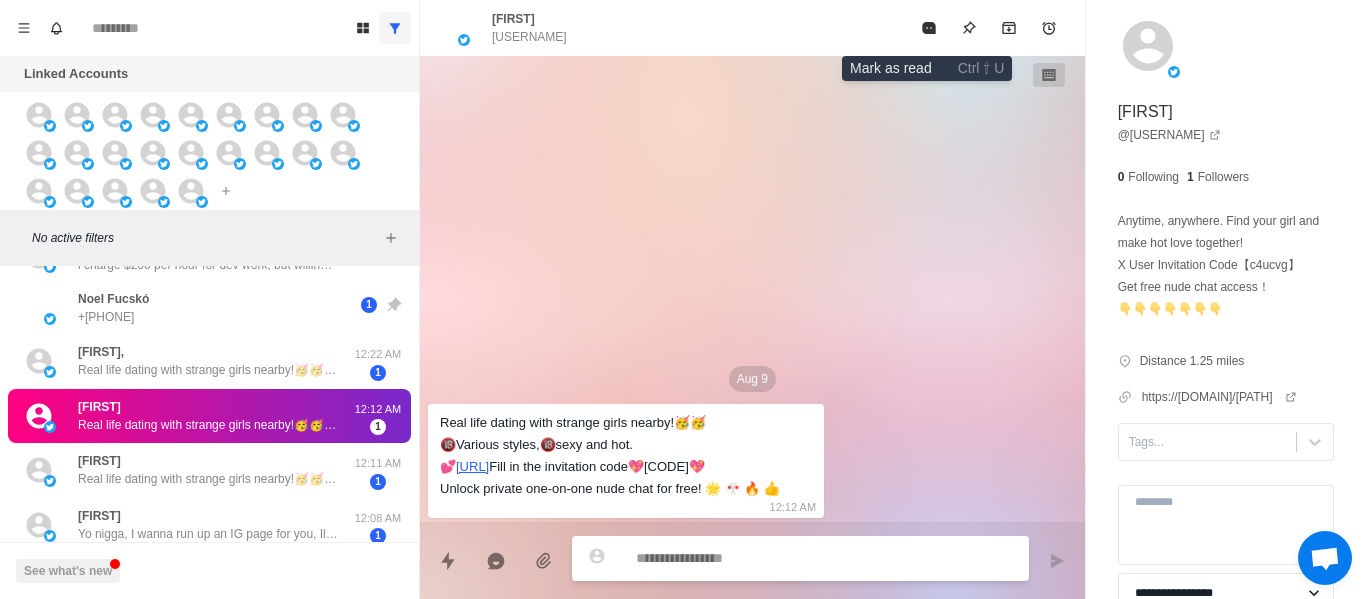 click 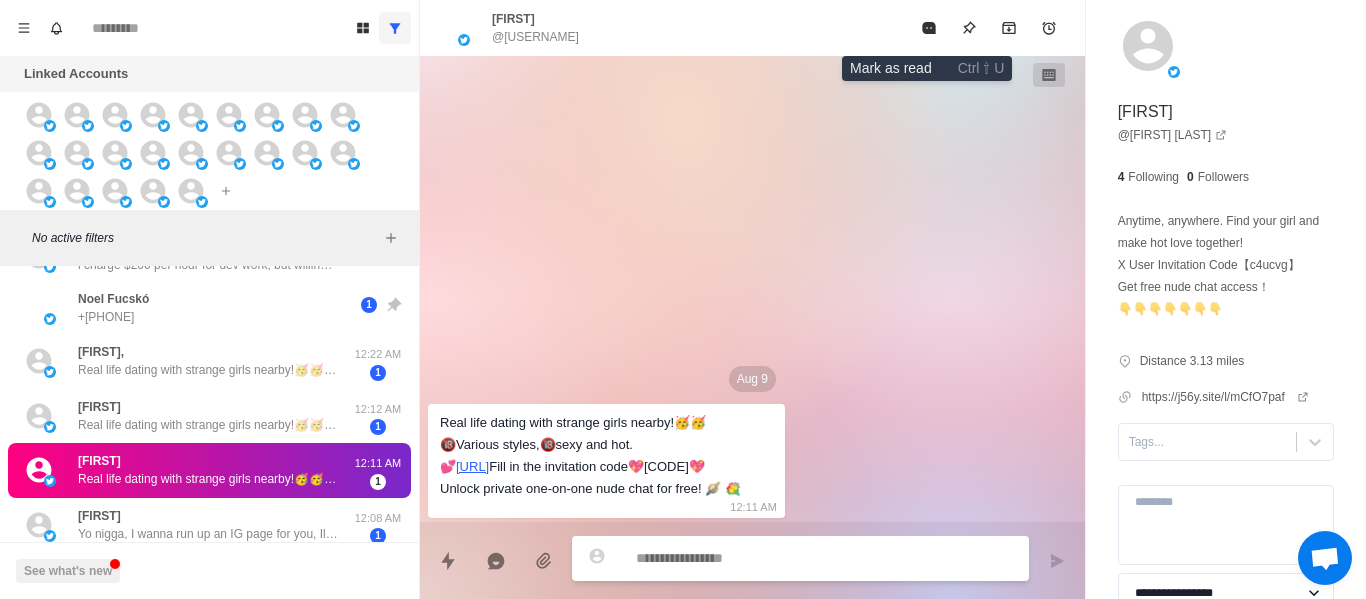 click 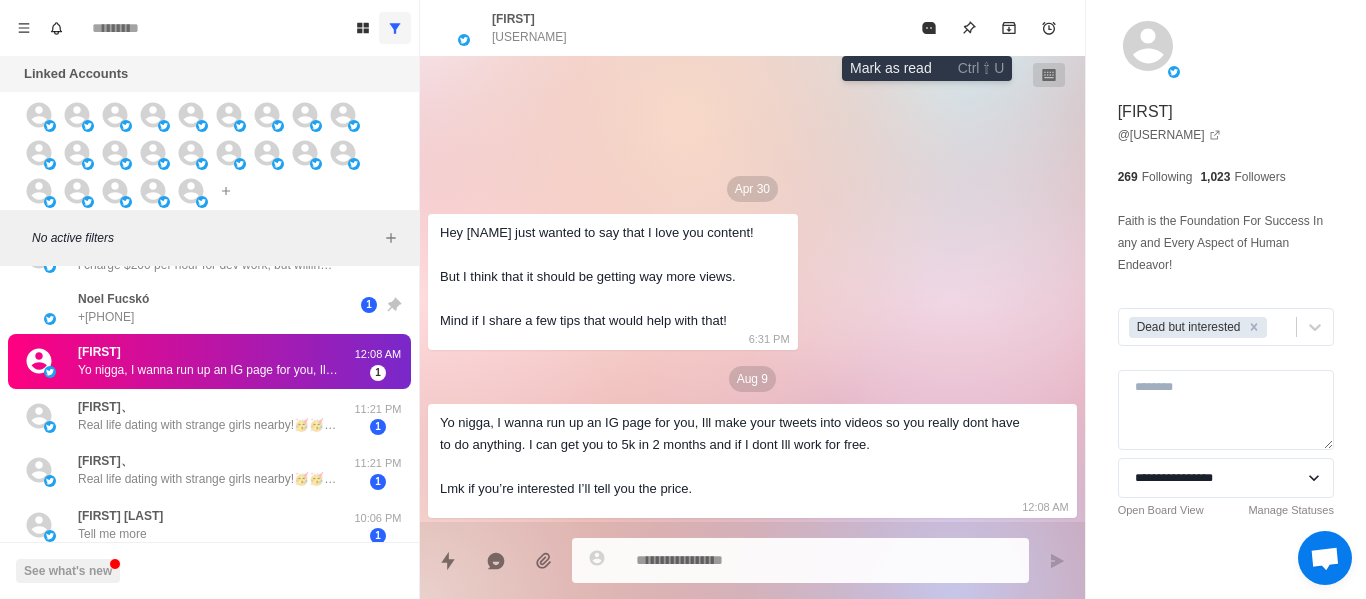click 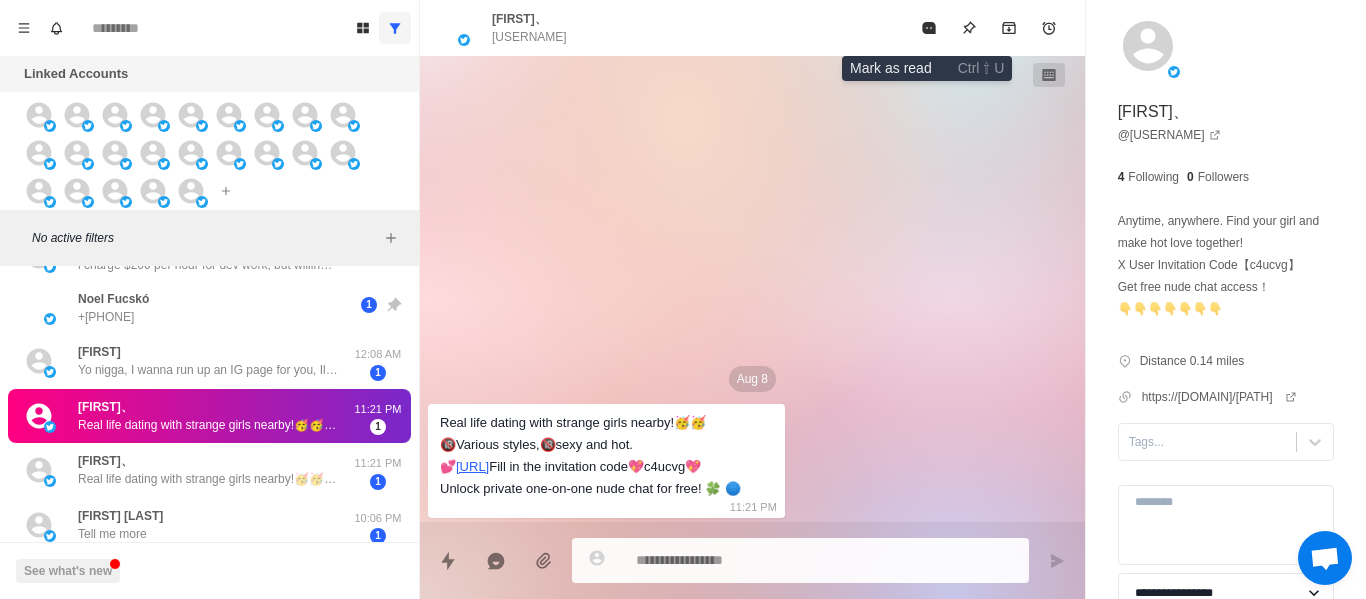 click 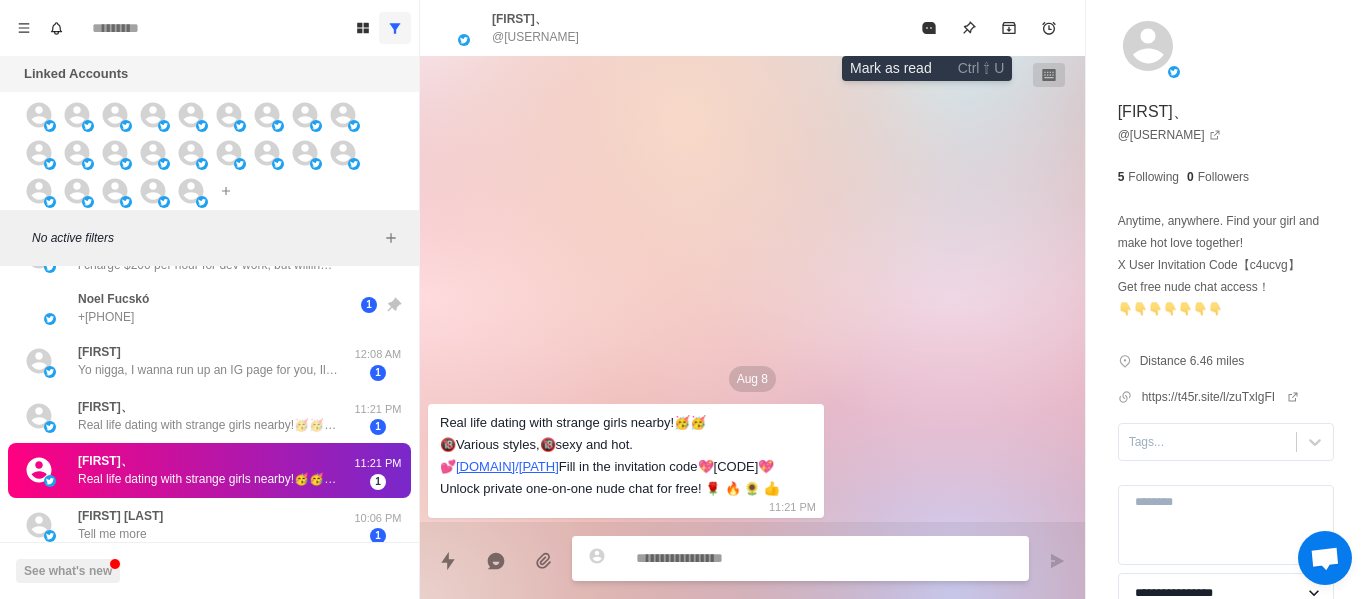 click 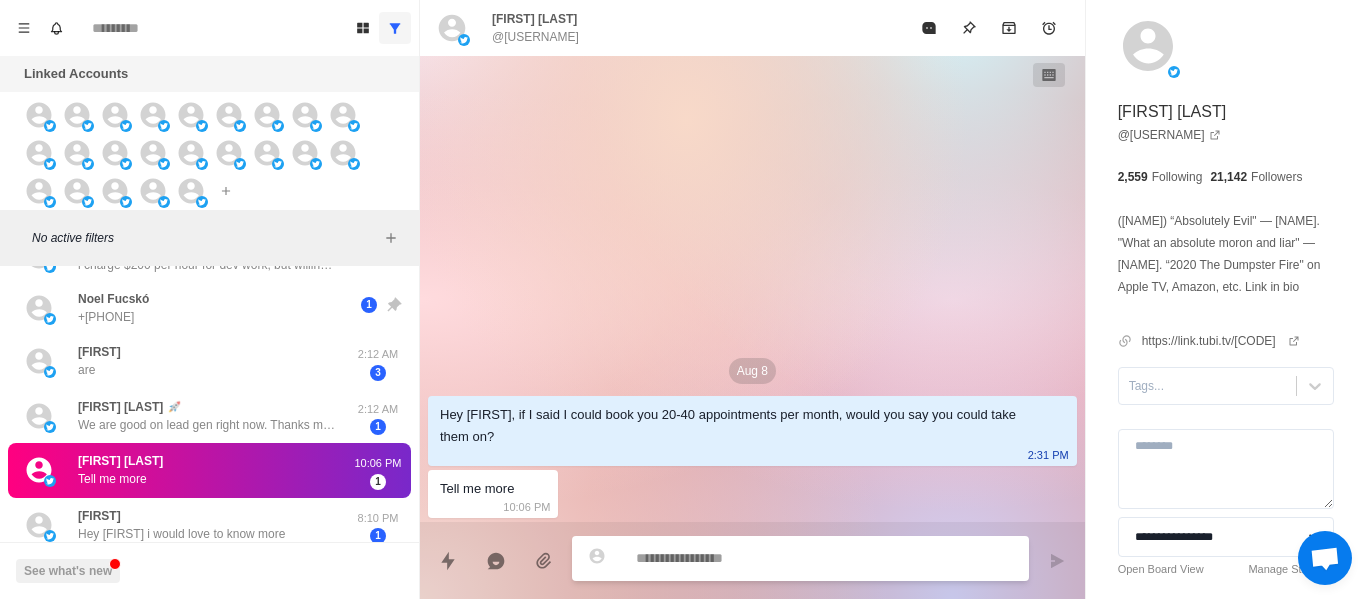 drag, startPoint x: 703, startPoint y: 561, endPoint x: 700, endPoint y: 328, distance: 233.01932 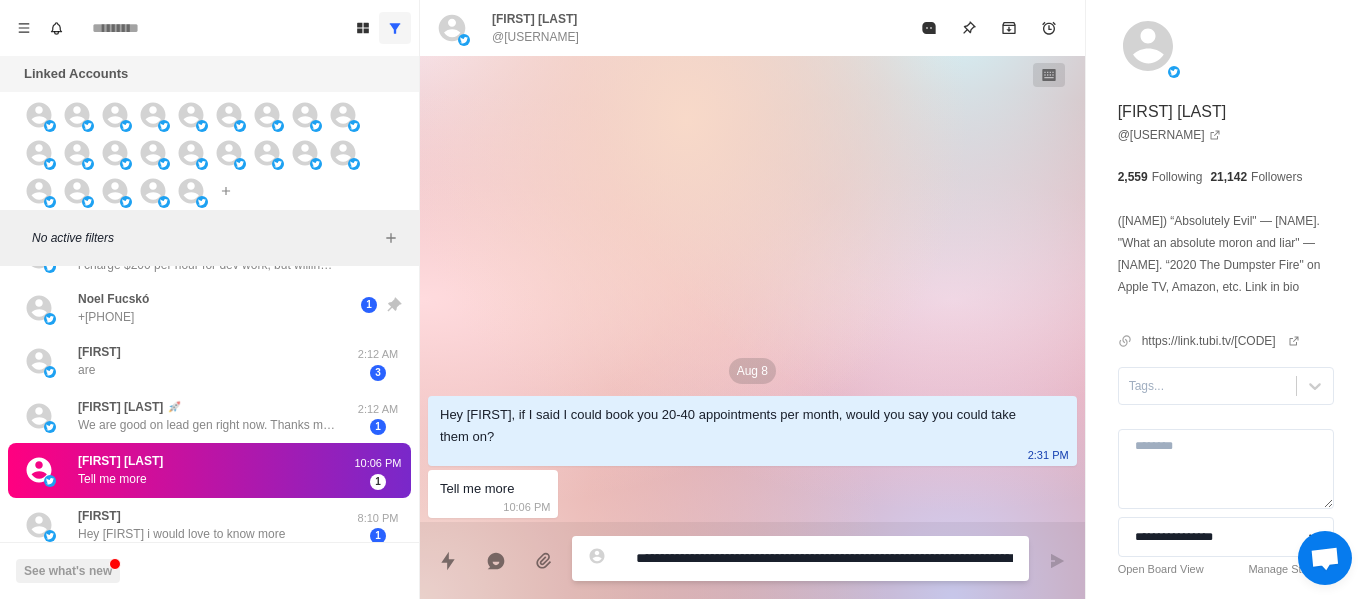 scroll, scrollTop: 16, scrollLeft: 0, axis: vertical 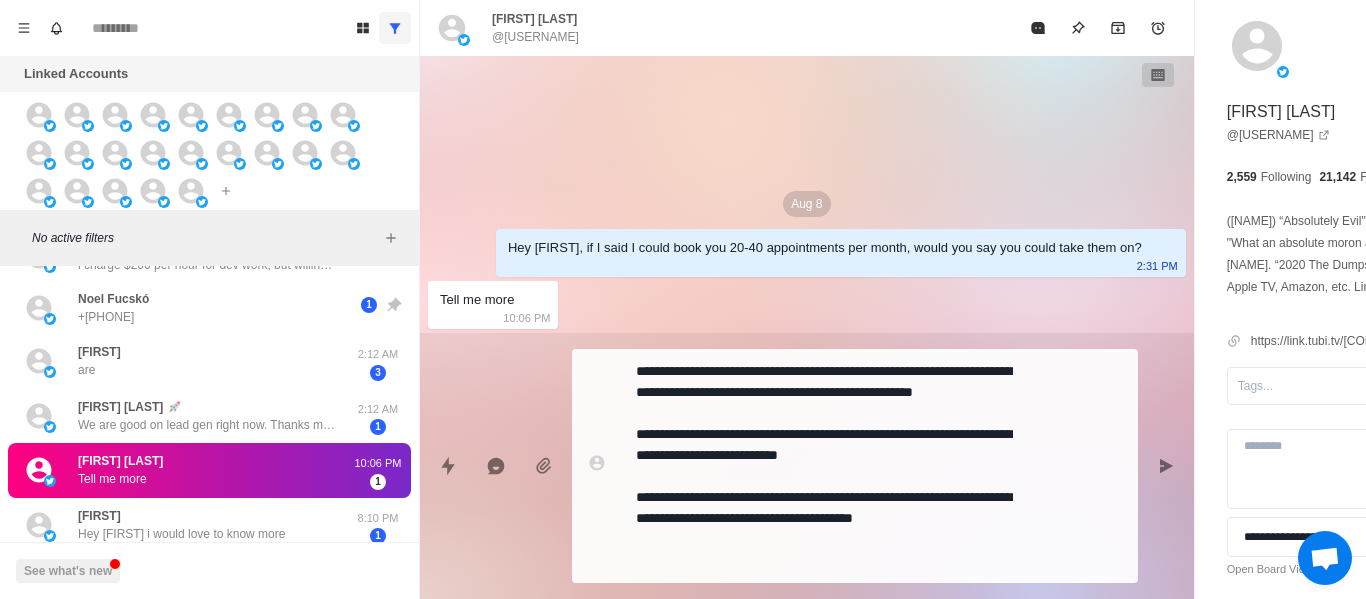 drag, startPoint x: 685, startPoint y: 206, endPoint x: 512, endPoint y: 95, distance: 205.54805 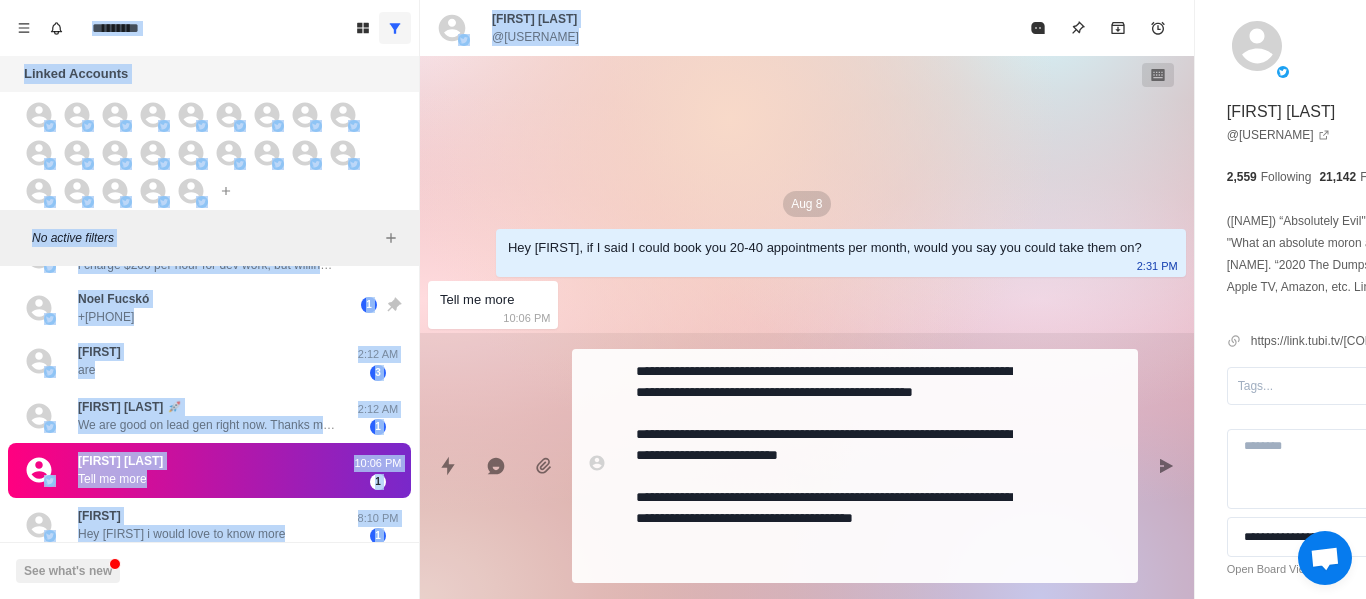 drag, startPoint x: 524, startPoint y: 102, endPoint x: 157, endPoint y: -99, distance: 418.43756 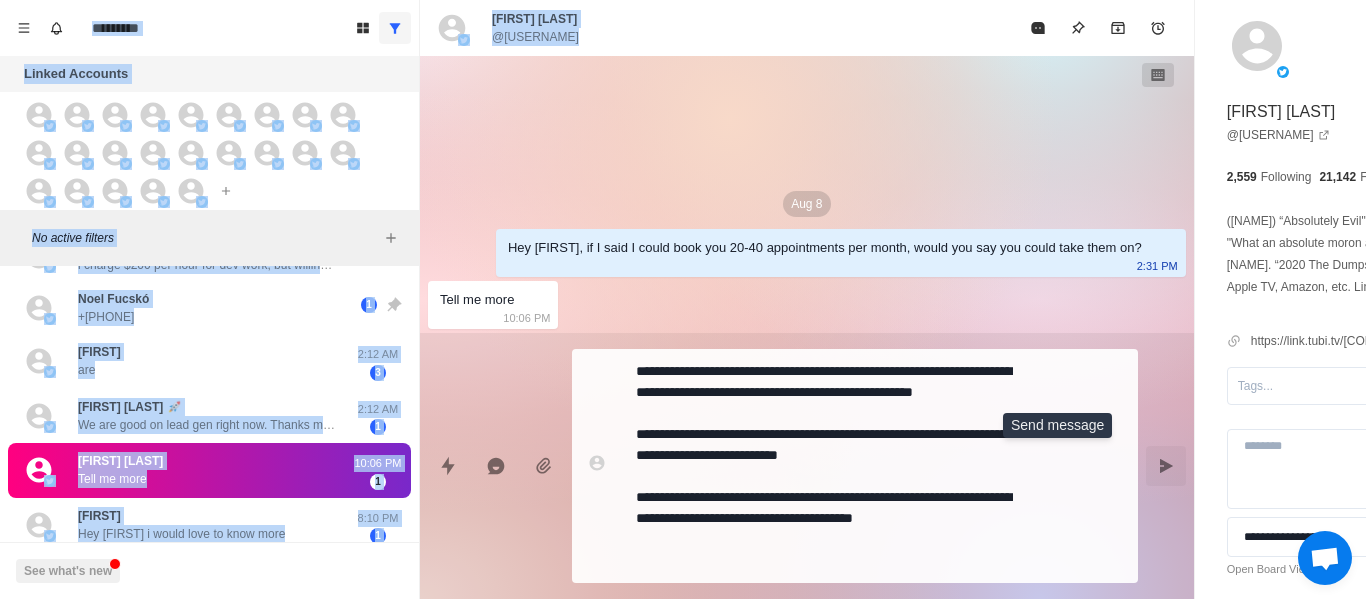 click at bounding box center [1166, 466] 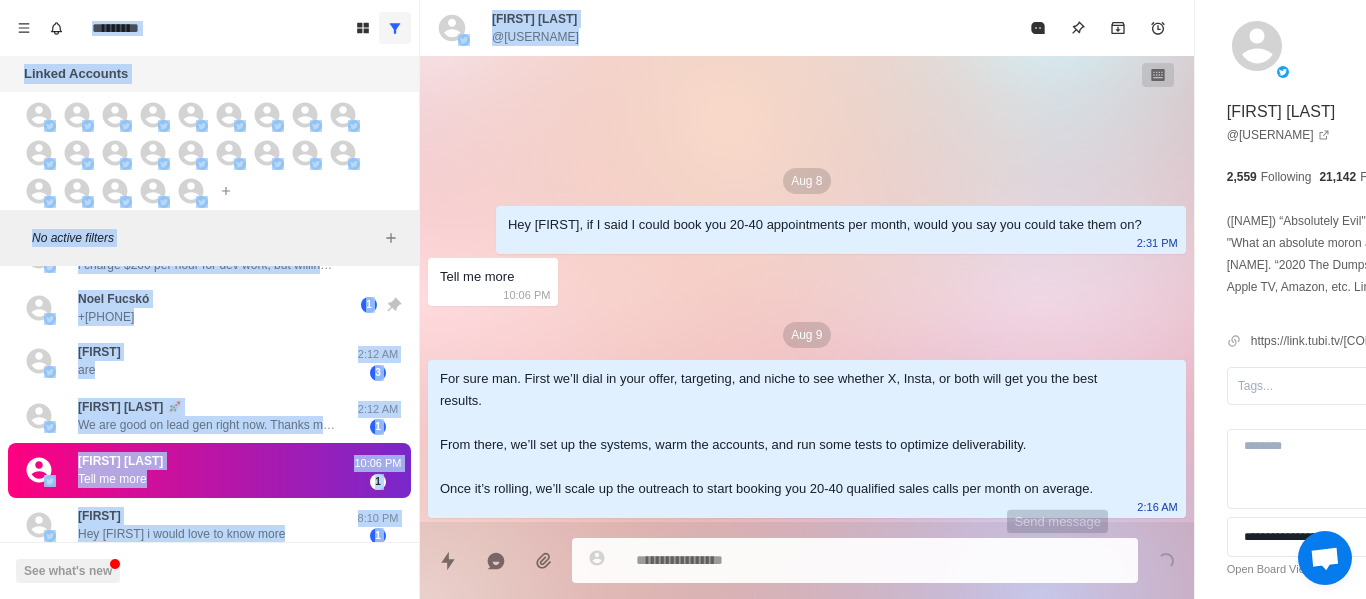 scroll, scrollTop: 0, scrollLeft: 0, axis: both 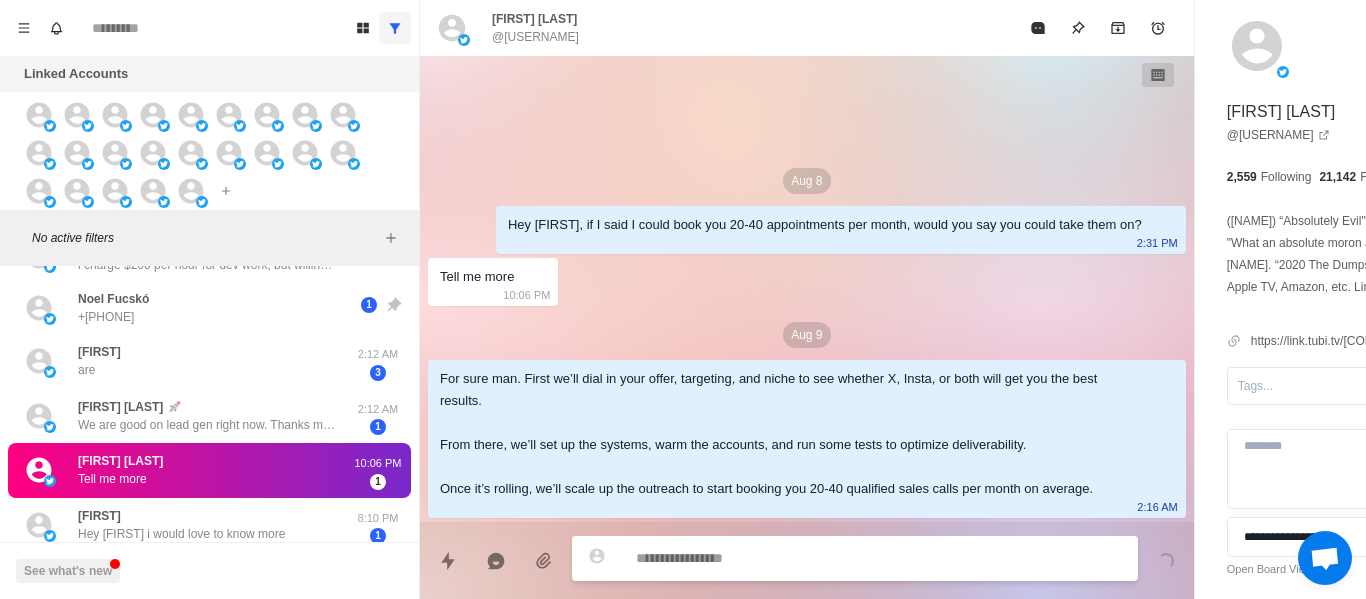 click at bounding box center (824, 558) 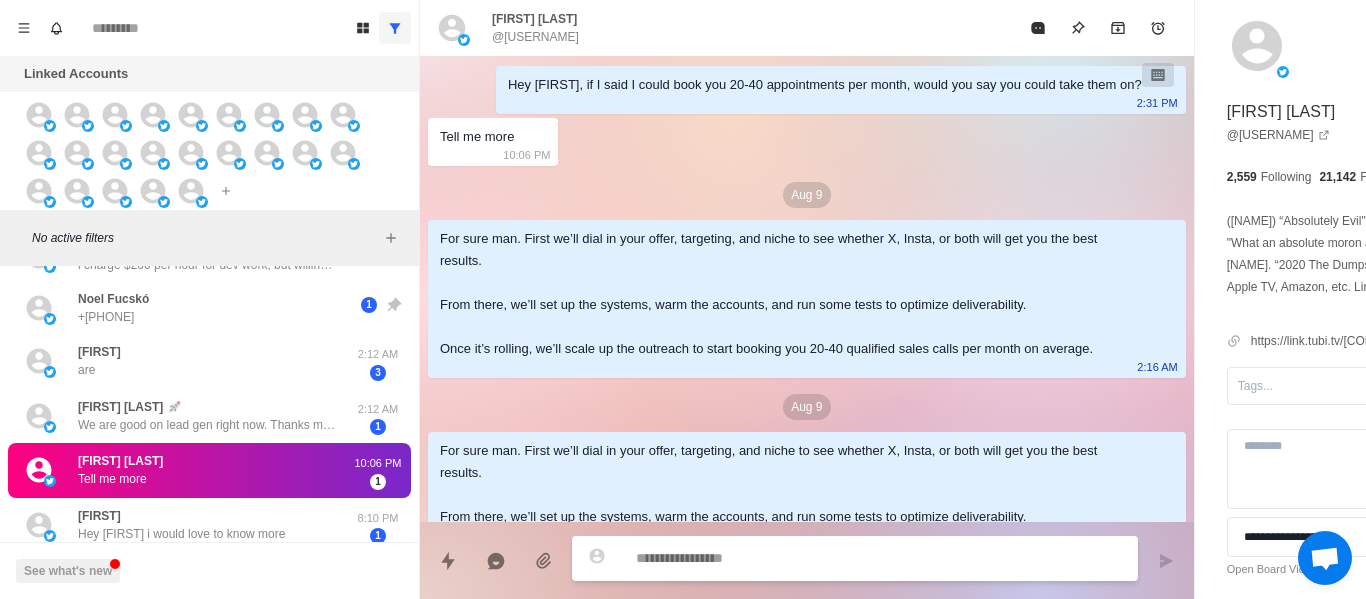 scroll, scrollTop: 312, scrollLeft: 0, axis: vertical 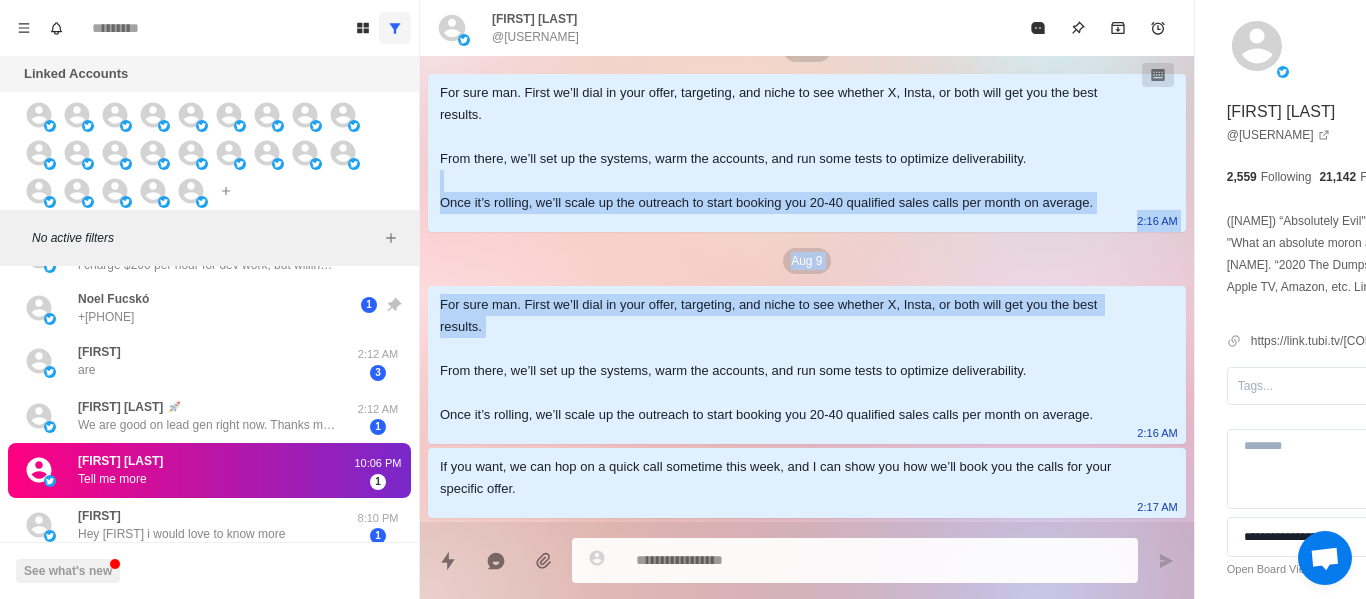 drag, startPoint x: 824, startPoint y: 300, endPoint x: 955, endPoint y: 110, distance: 230.78345 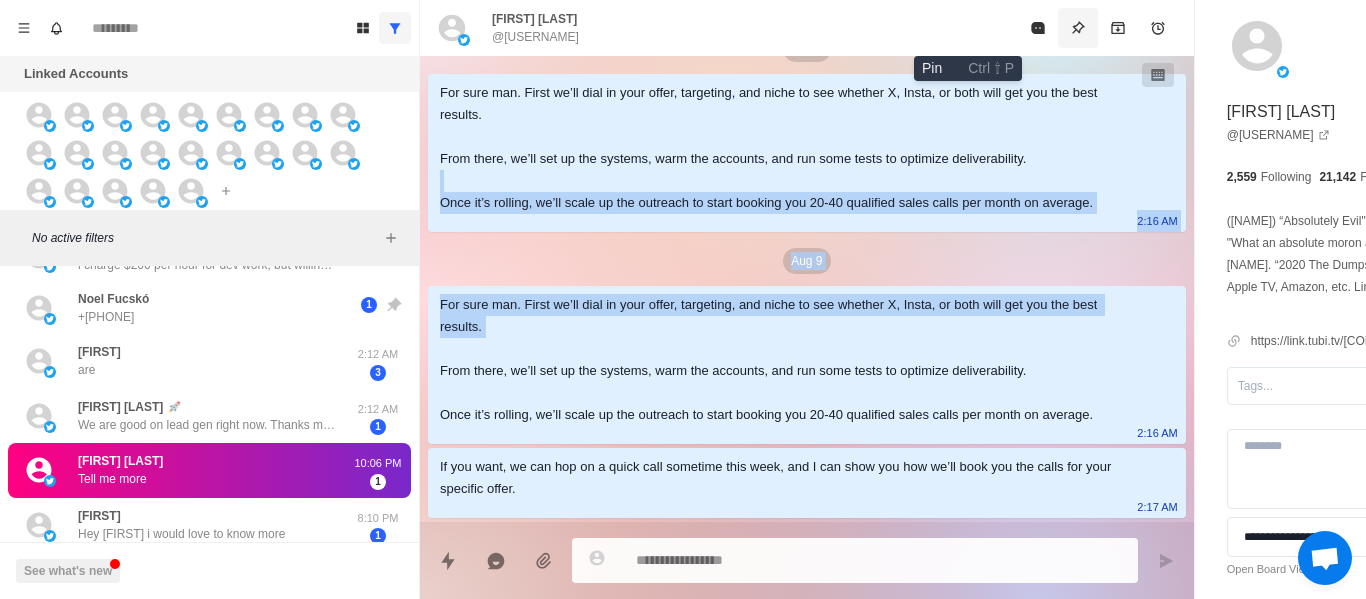 click 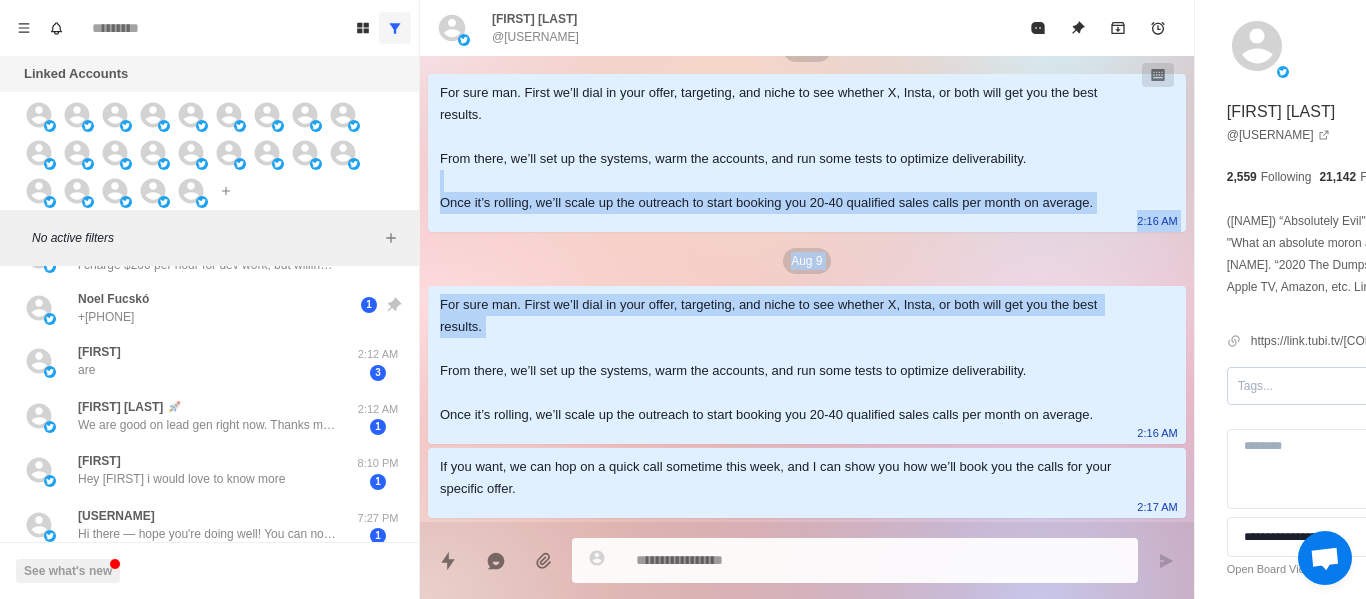 click at bounding box center [1239, 386] 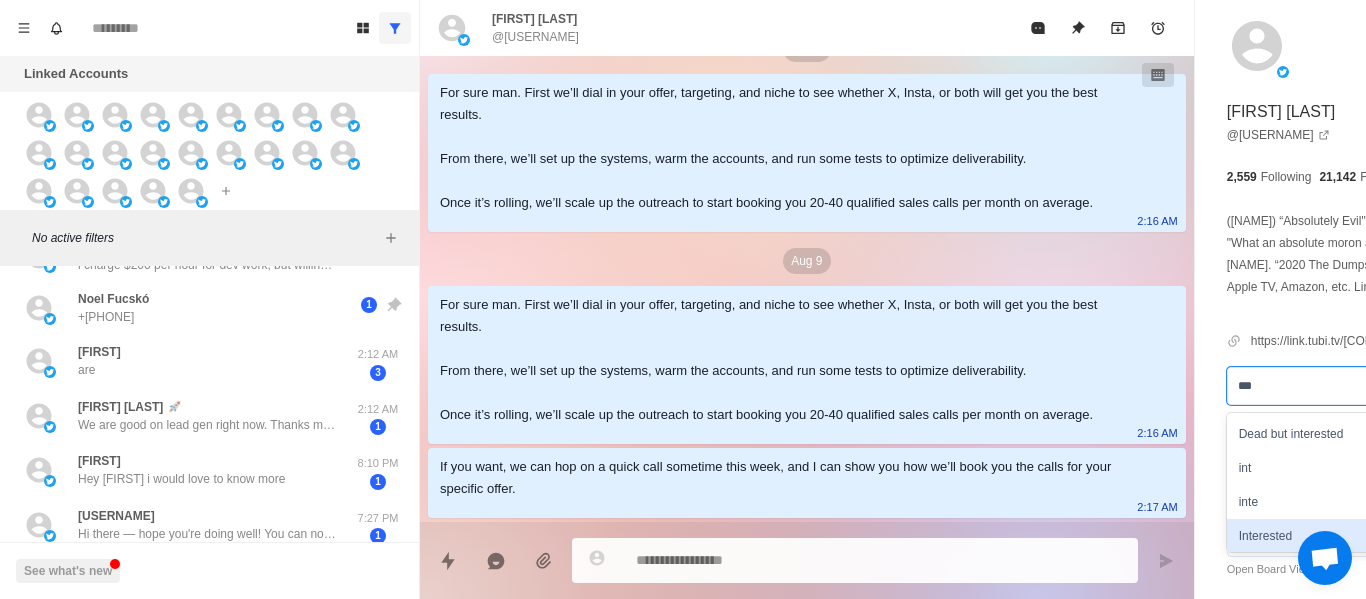 click on "Interested" at bounding box center [1340, 536] 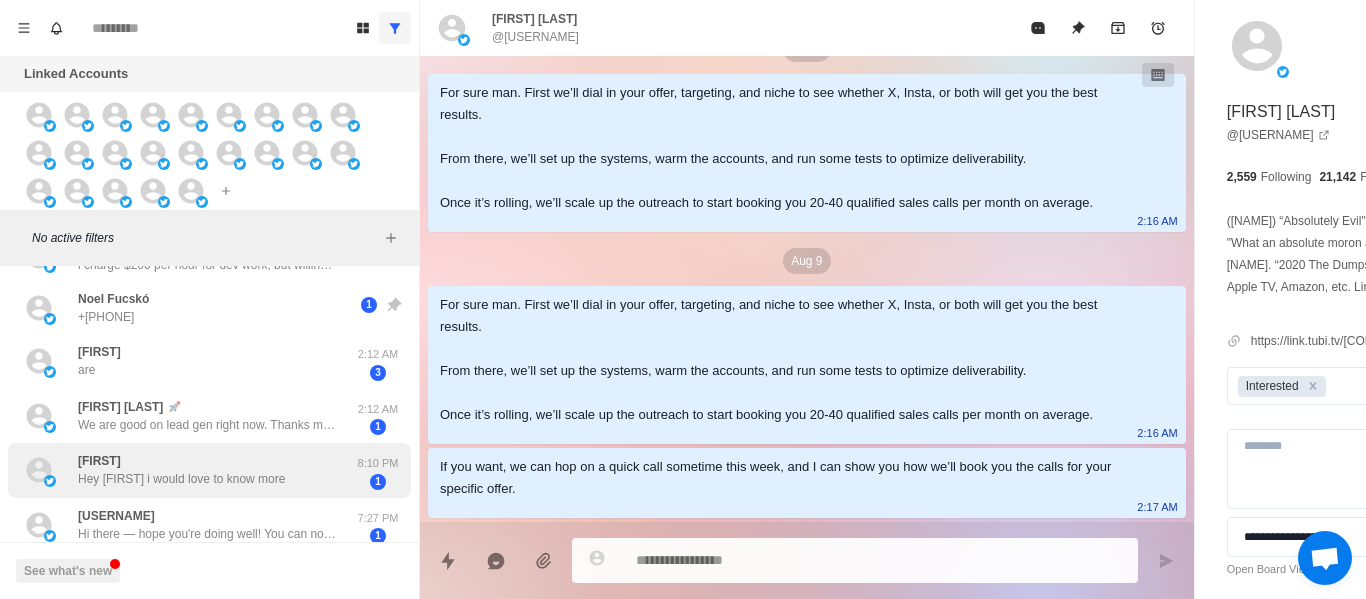 click on "Hey [FIRST] i would love to know more" at bounding box center (181, 479) 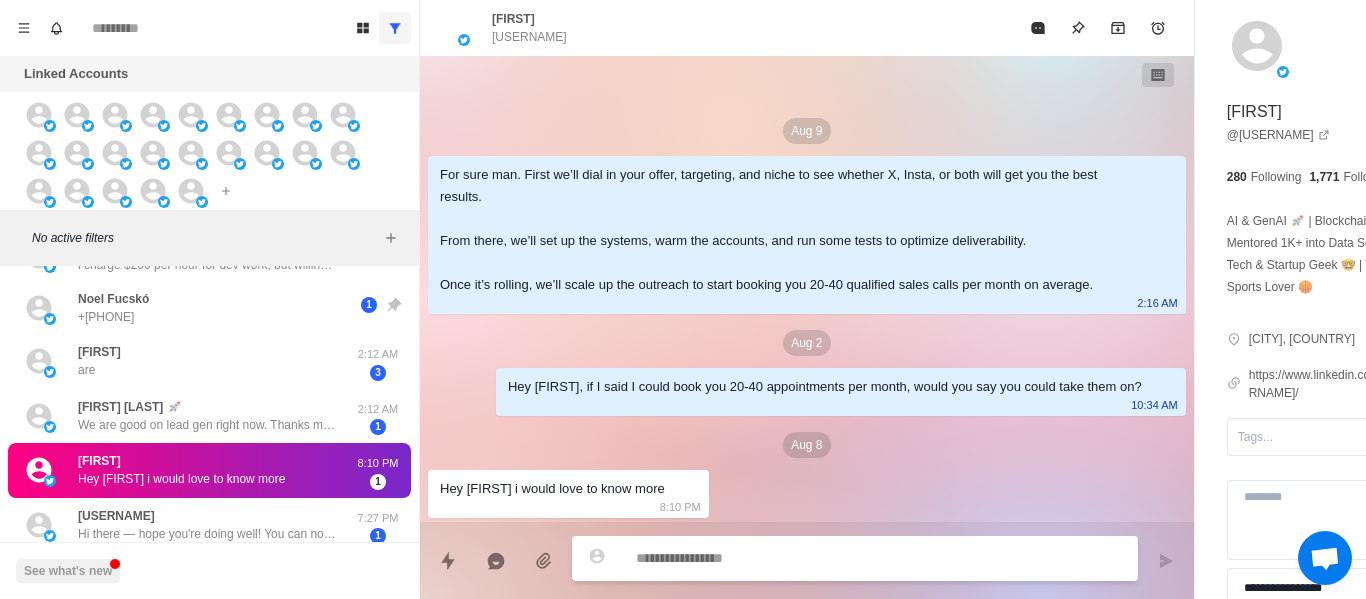 scroll, scrollTop: 32, scrollLeft: 0, axis: vertical 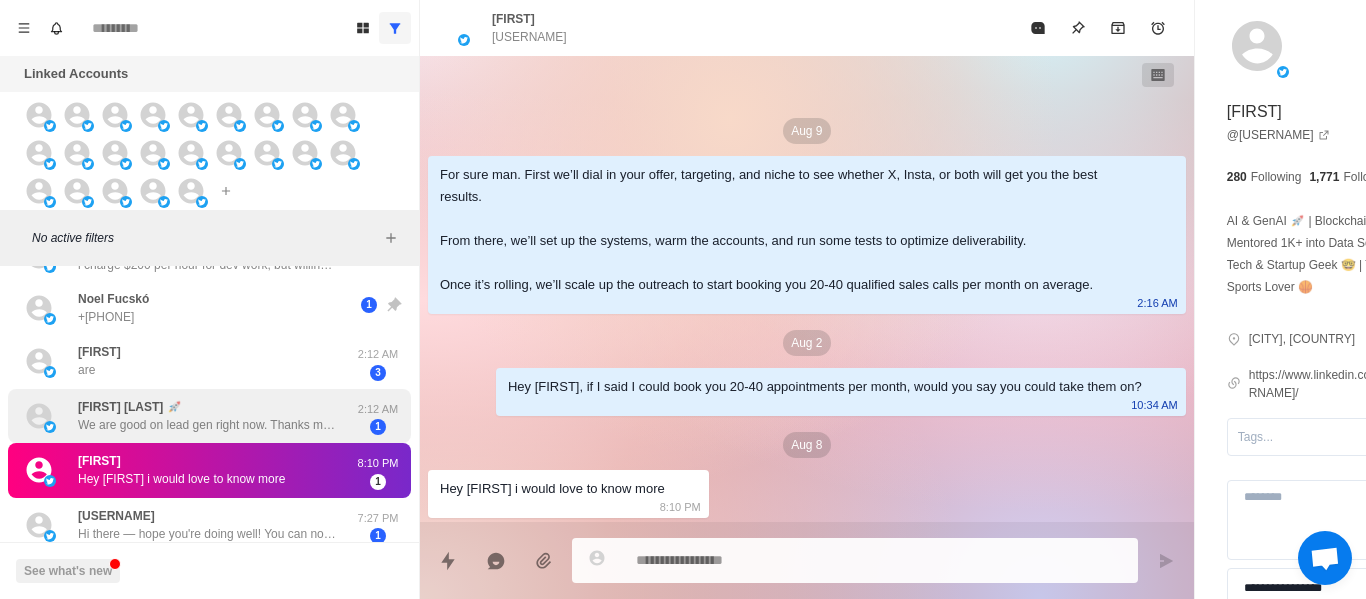 click on "We are good on lead gen right now. Thanks man have a good one" at bounding box center [208, 425] 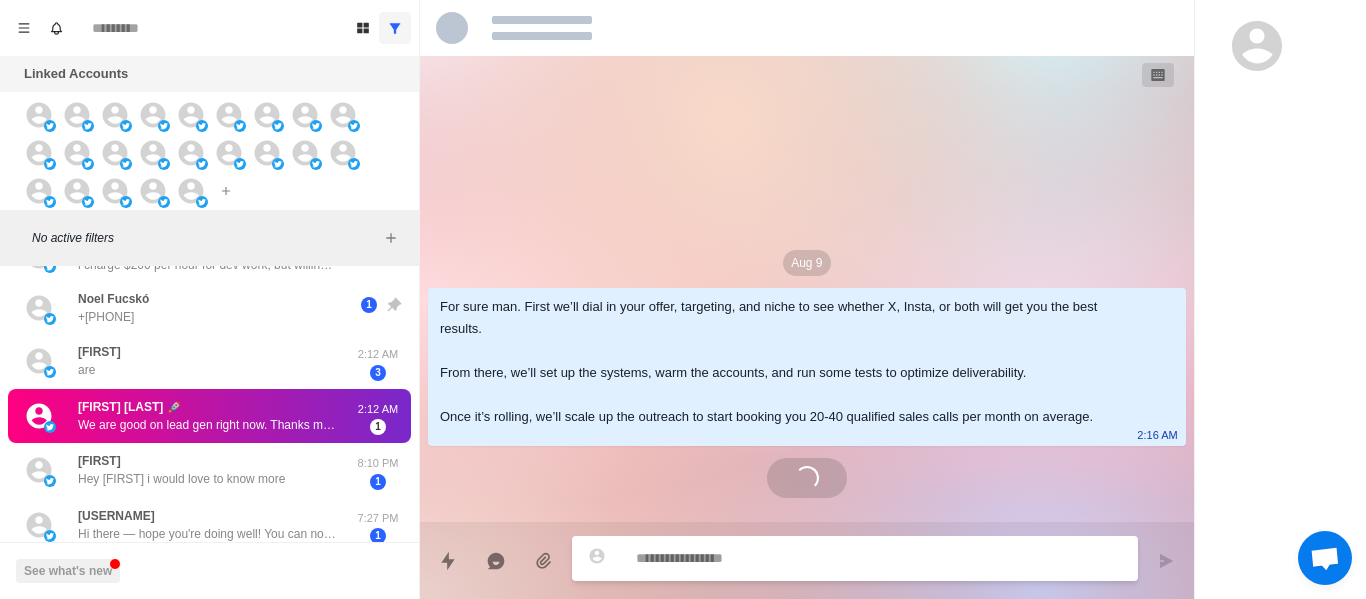 scroll, scrollTop: 32, scrollLeft: 0, axis: vertical 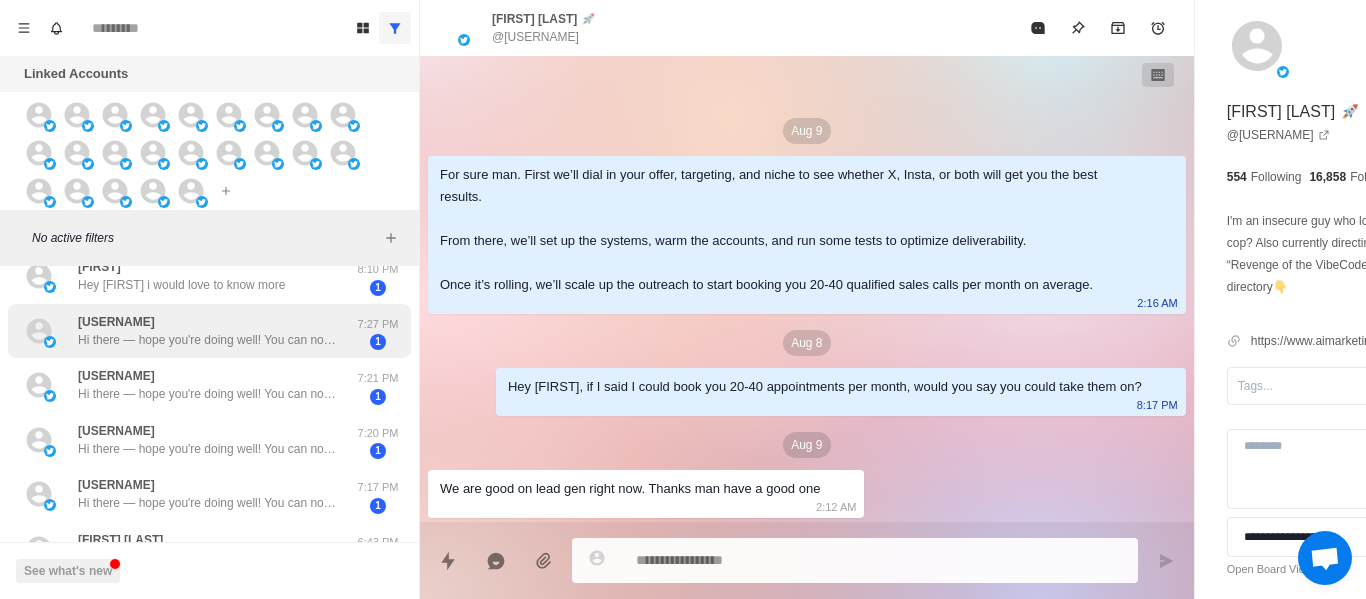 click on "Hi there — hope you're doing well!
You can now access original shares (Primary Market)  of Elon Musk’s private companies
✅ SpaceX
✅ Starlink
✅ xAI
✅ Neuralink
These will increase 1000x in the future.
This opportunity could close at any time. Act before it disappears.
👉🔗https://chat.whatsapp.com/[CODE]" at bounding box center [208, 340] 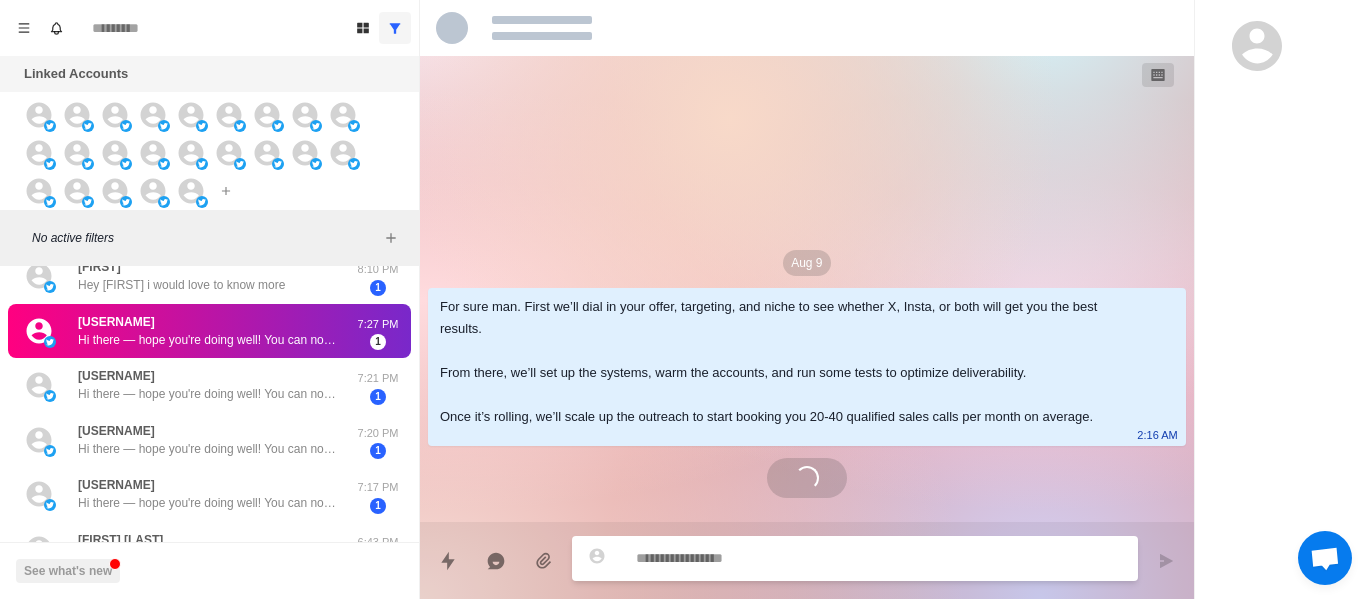 scroll, scrollTop: 128, scrollLeft: 0, axis: vertical 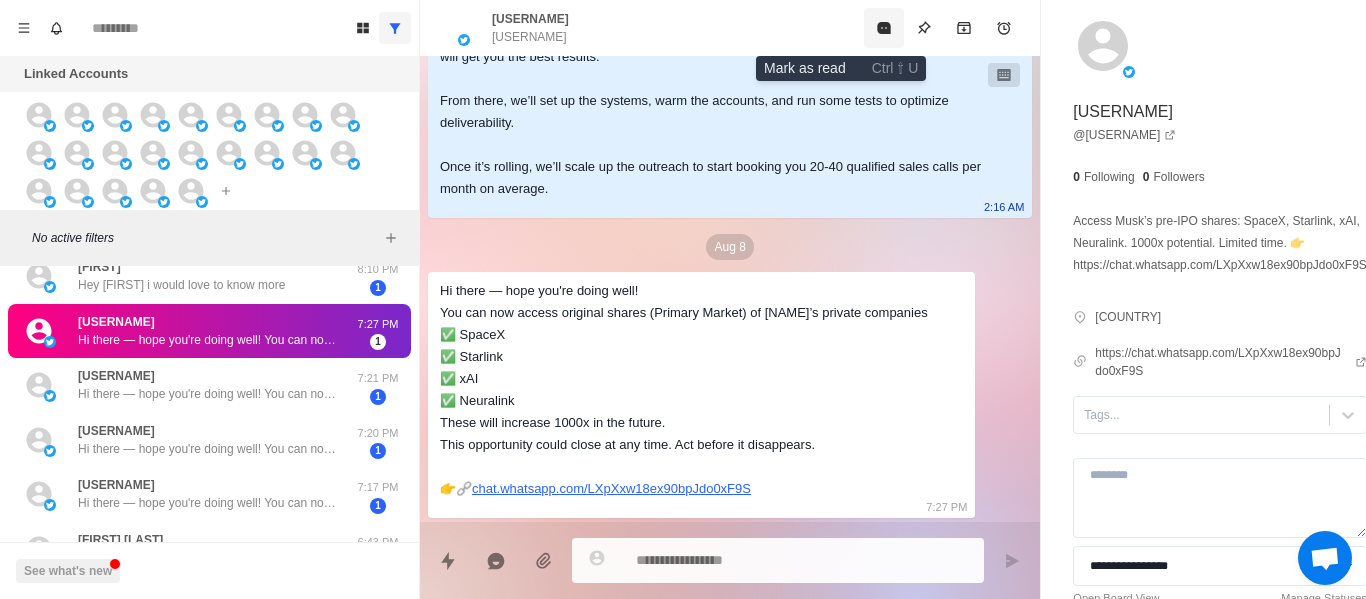 click at bounding box center [884, 28] 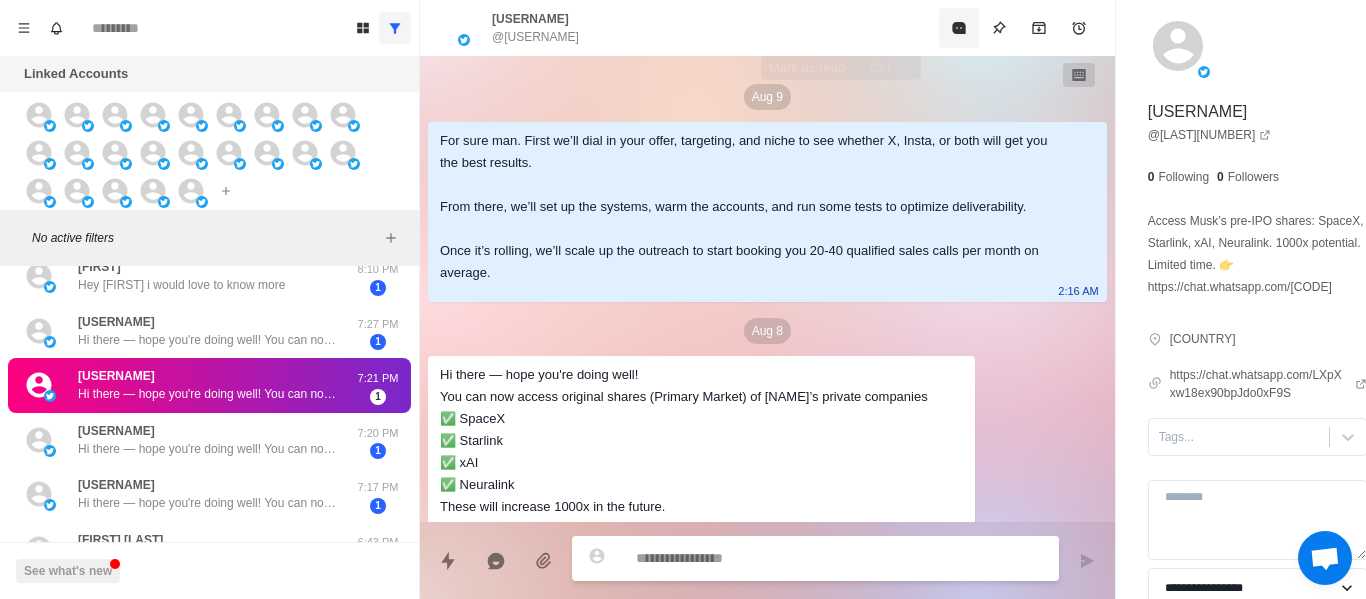 scroll, scrollTop: 128, scrollLeft: 0, axis: vertical 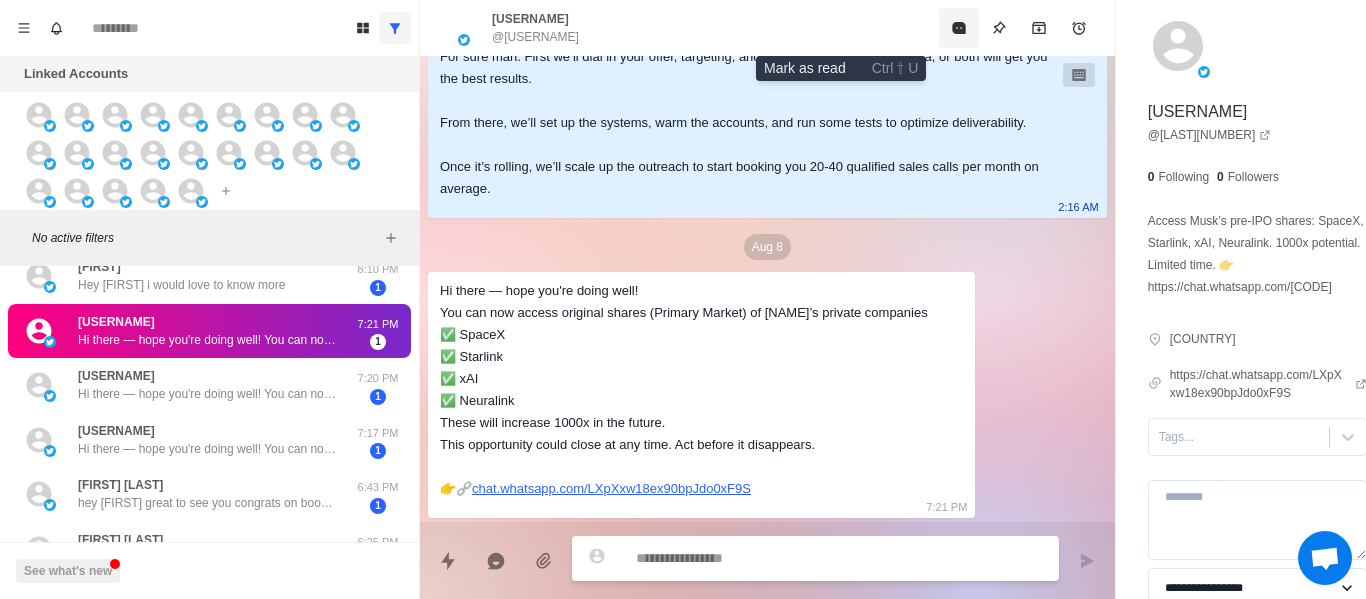 click at bounding box center (959, 28) 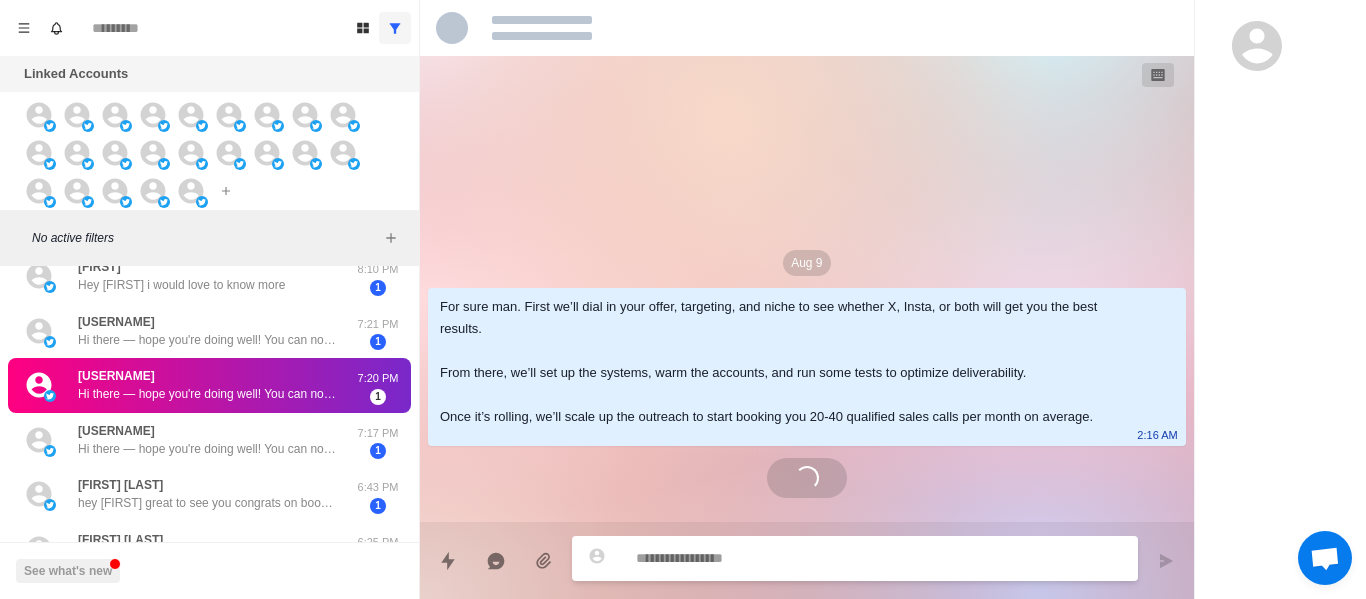 scroll, scrollTop: 128, scrollLeft: 0, axis: vertical 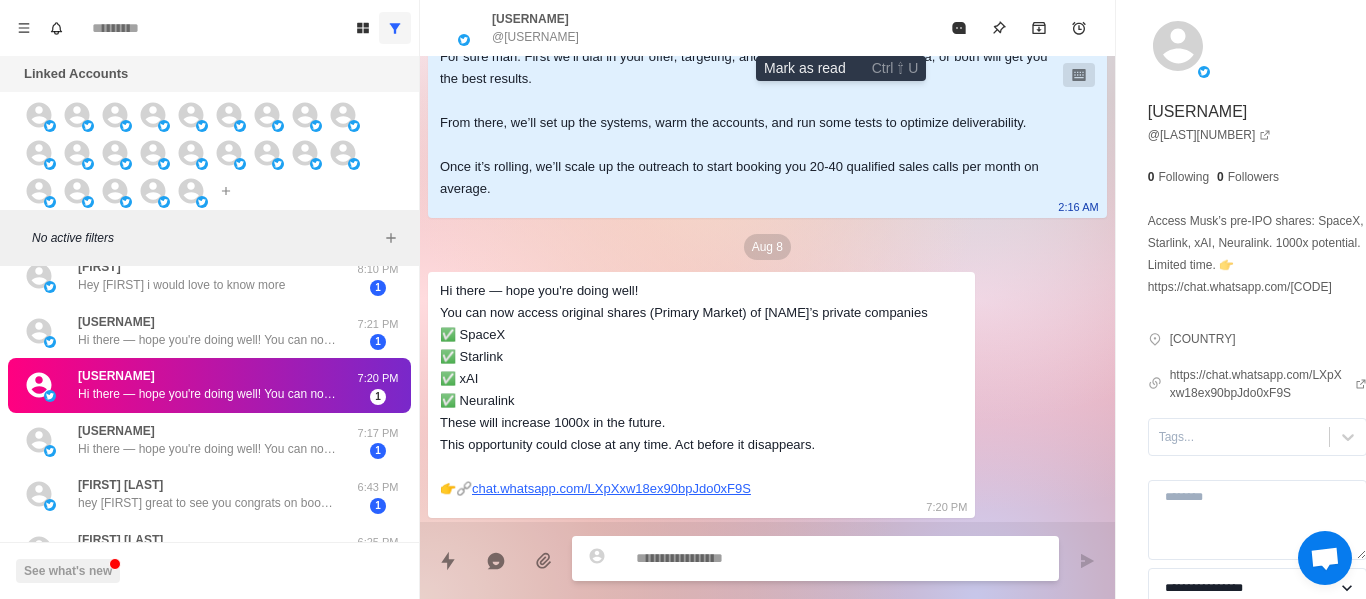 drag, startPoint x: 840, startPoint y: 15, endPoint x: 830, endPoint y: 21, distance: 11.661903 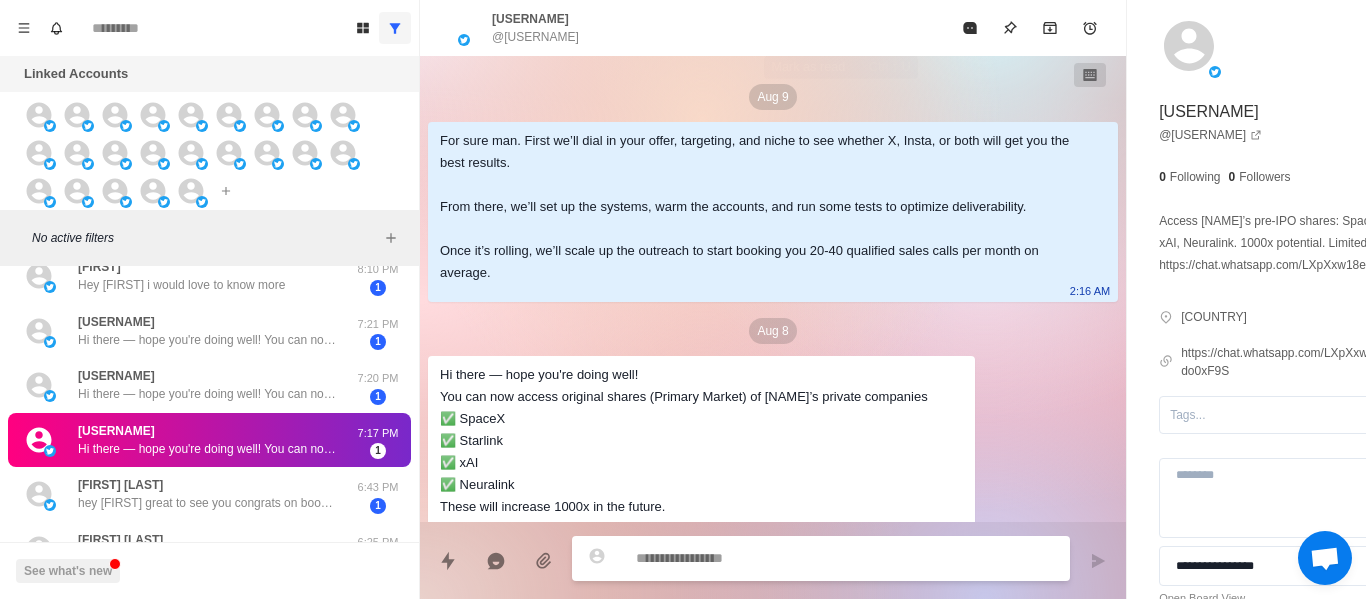 scroll, scrollTop: 128, scrollLeft: 0, axis: vertical 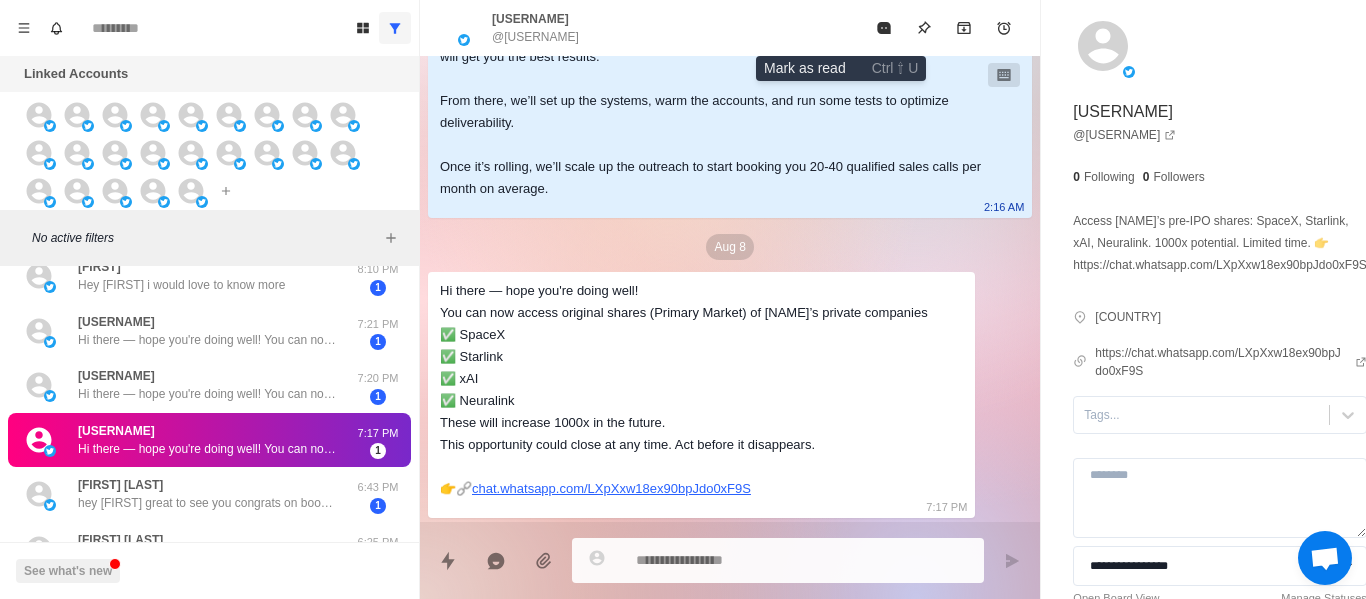 click at bounding box center (884, 28) 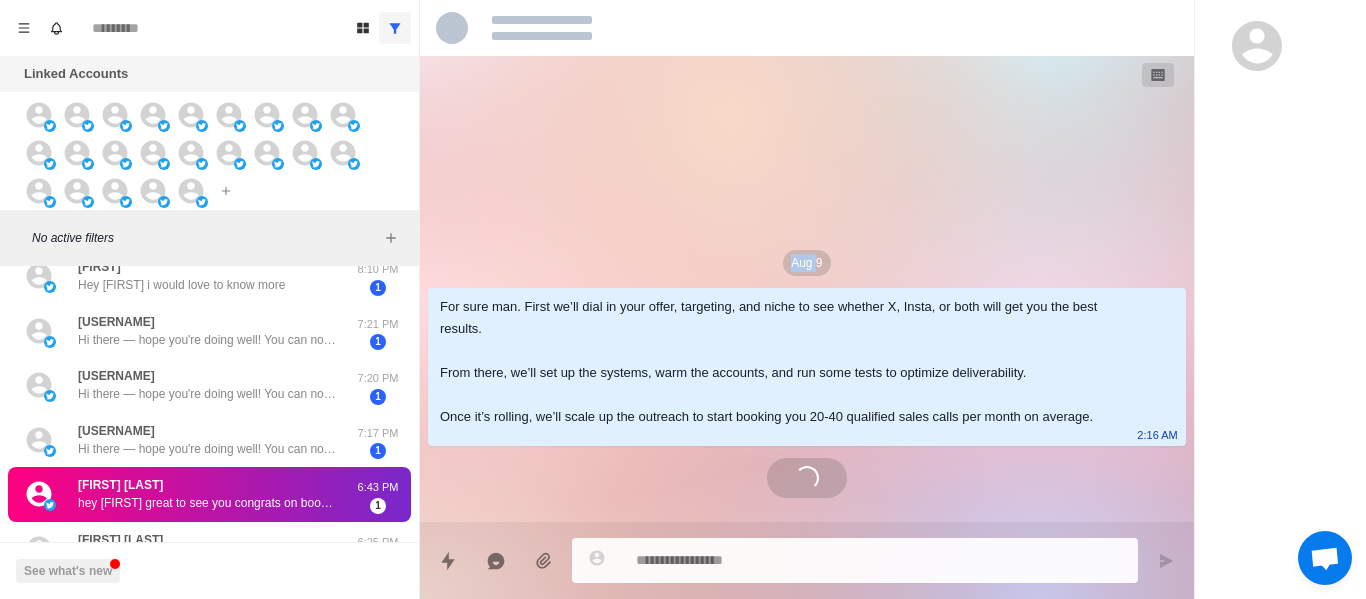 scroll, scrollTop: 0, scrollLeft: 0, axis: both 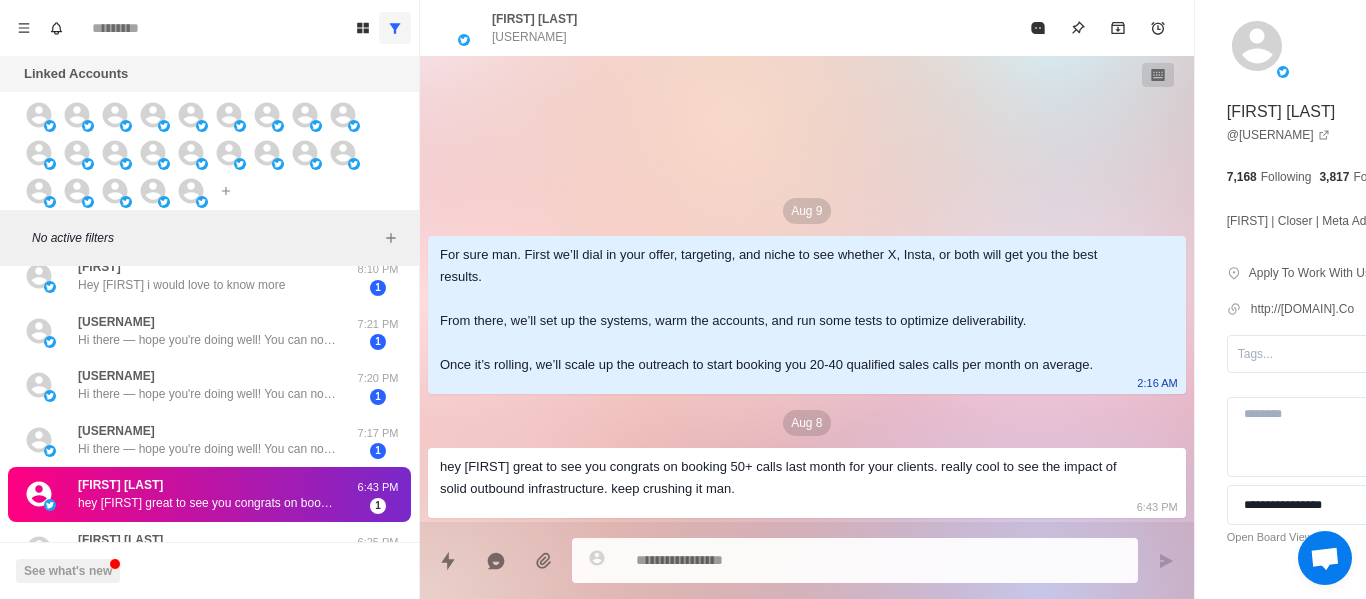 click on "[FIRST] [LAST] @[USERNAME]" at bounding box center (727, 28) 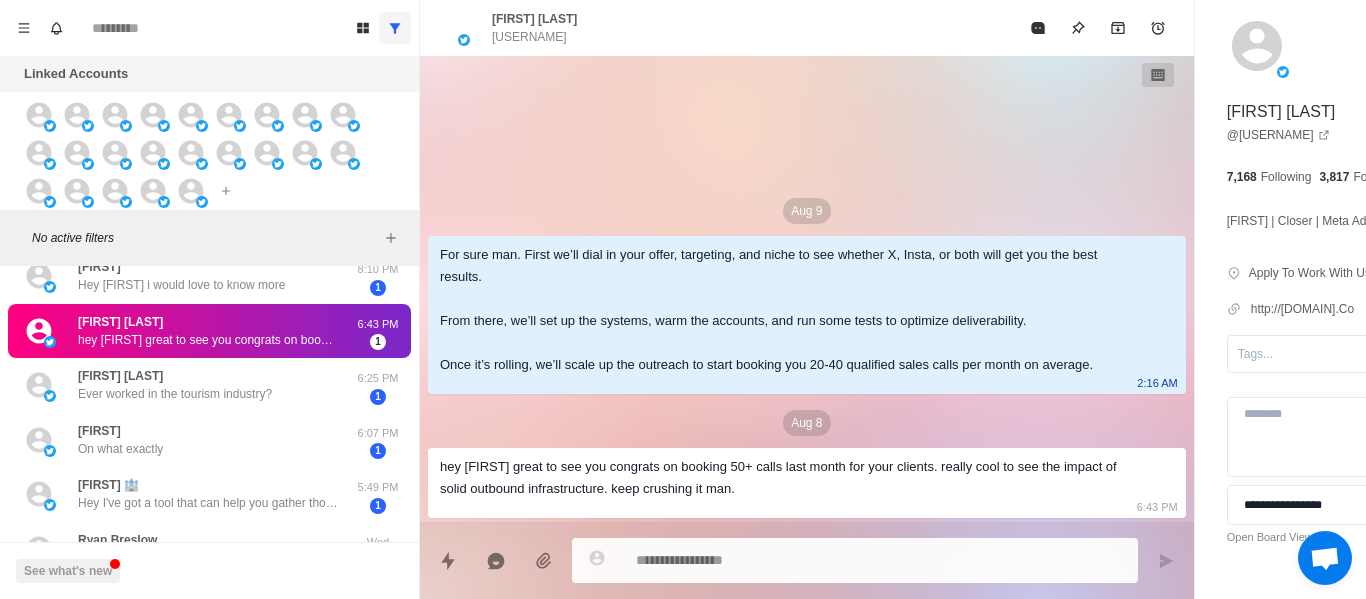 click at bounding box center [824, 560] 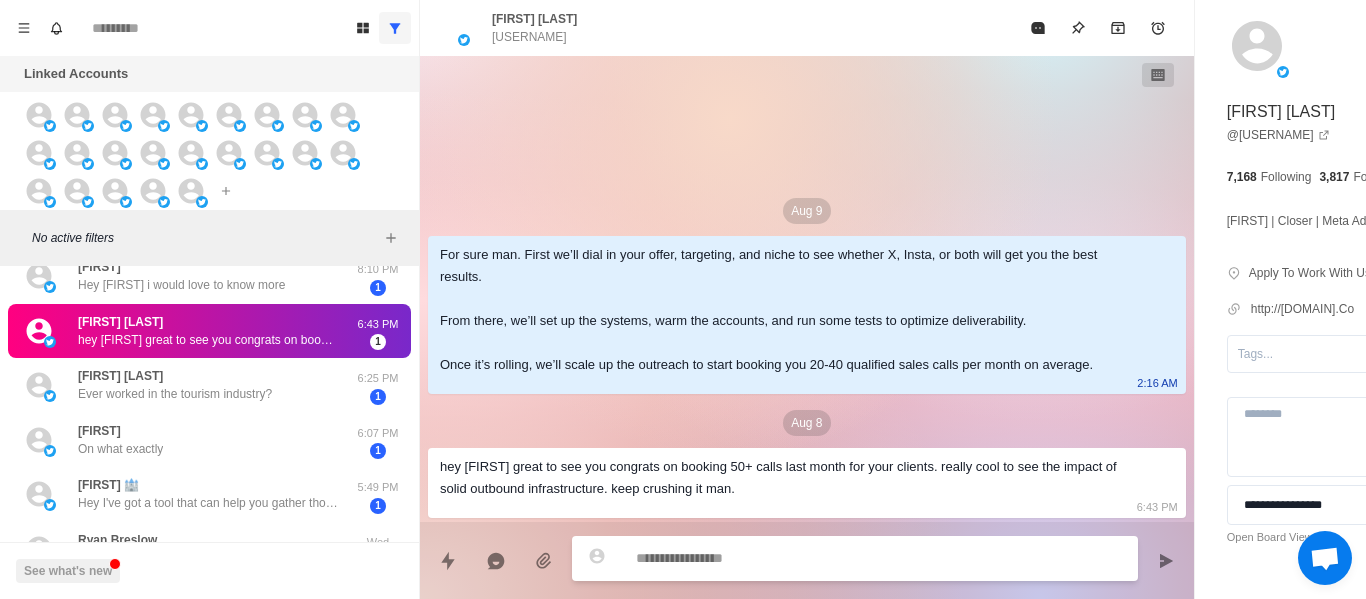 scroll, scrollTop: 32, scrollLeft: 0, axis: vertical 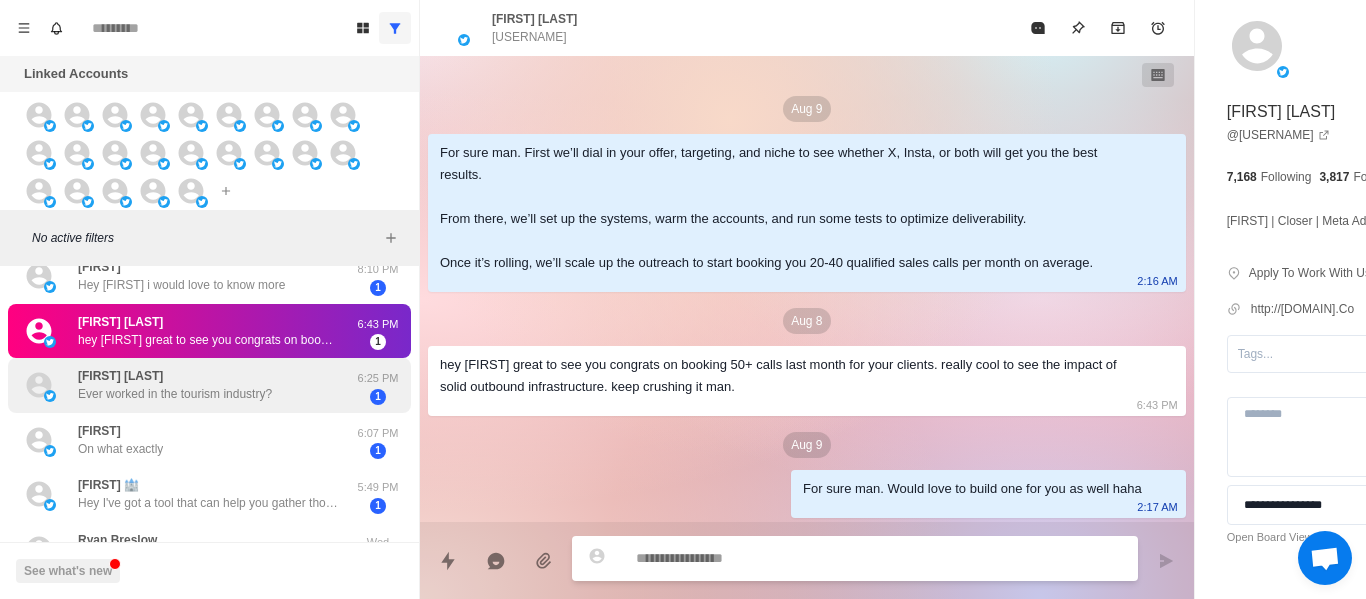 click on "Ever worked in the tourism industry?" at bounding box center [175, 394] 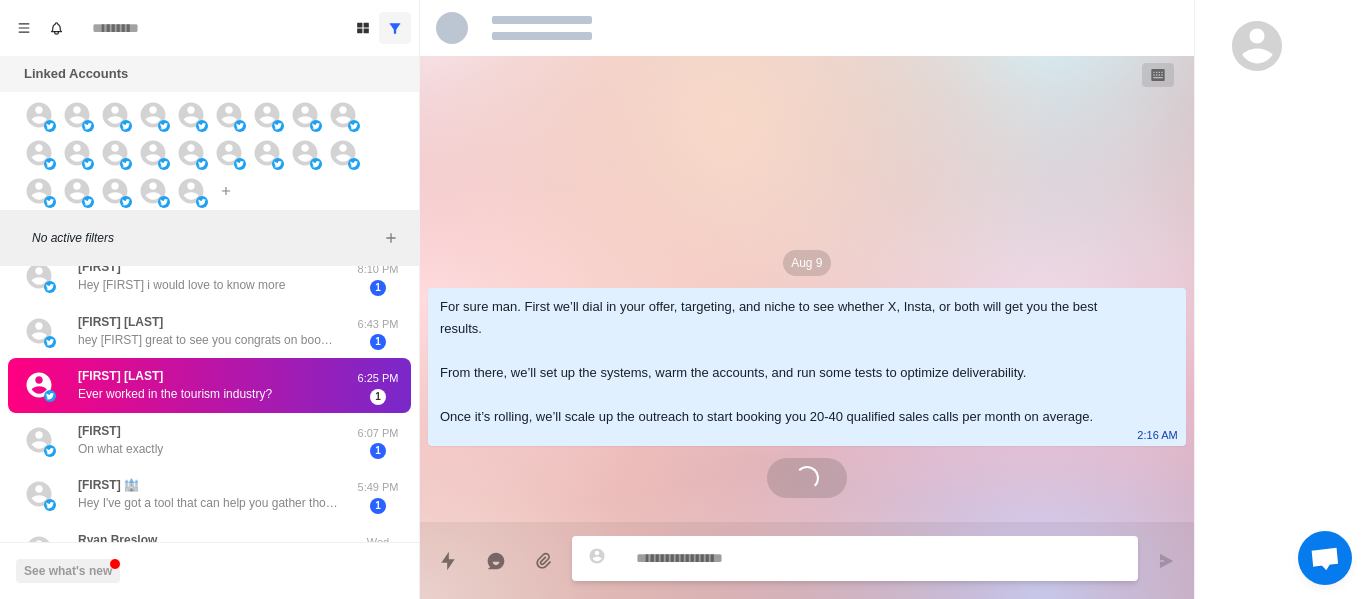 scroll, scrollTop: 0, scrollLeft: 0, axis: both 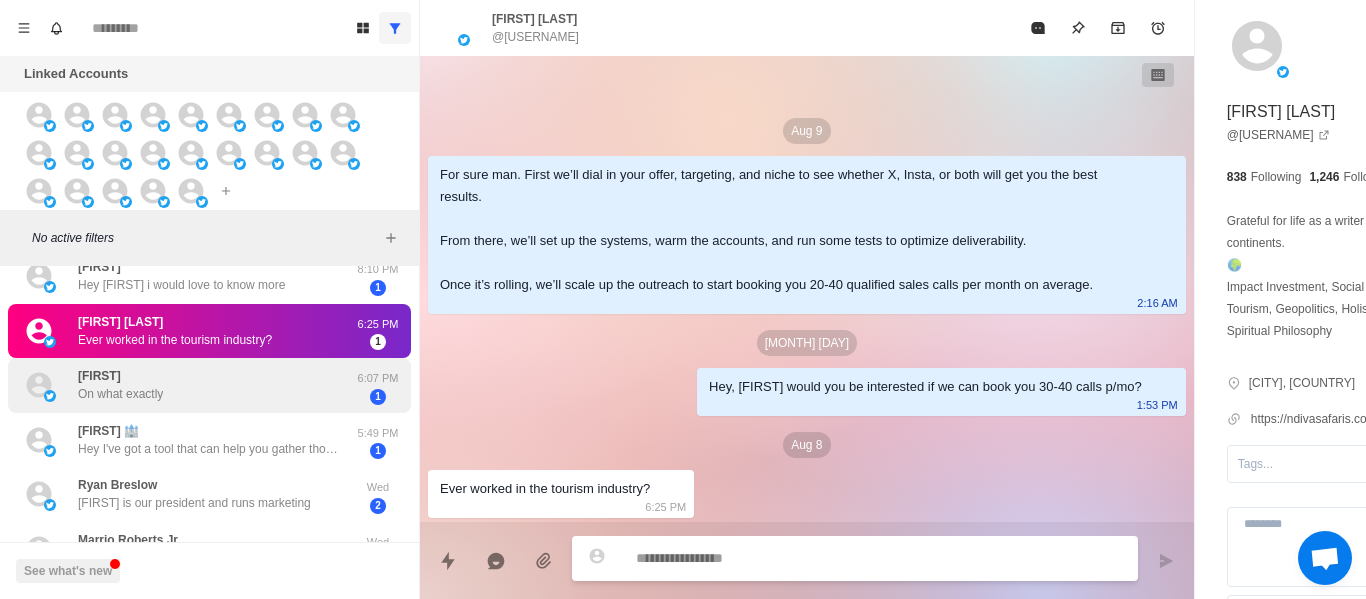 click on "[USERNAME]" at bounding box center [188, 385] 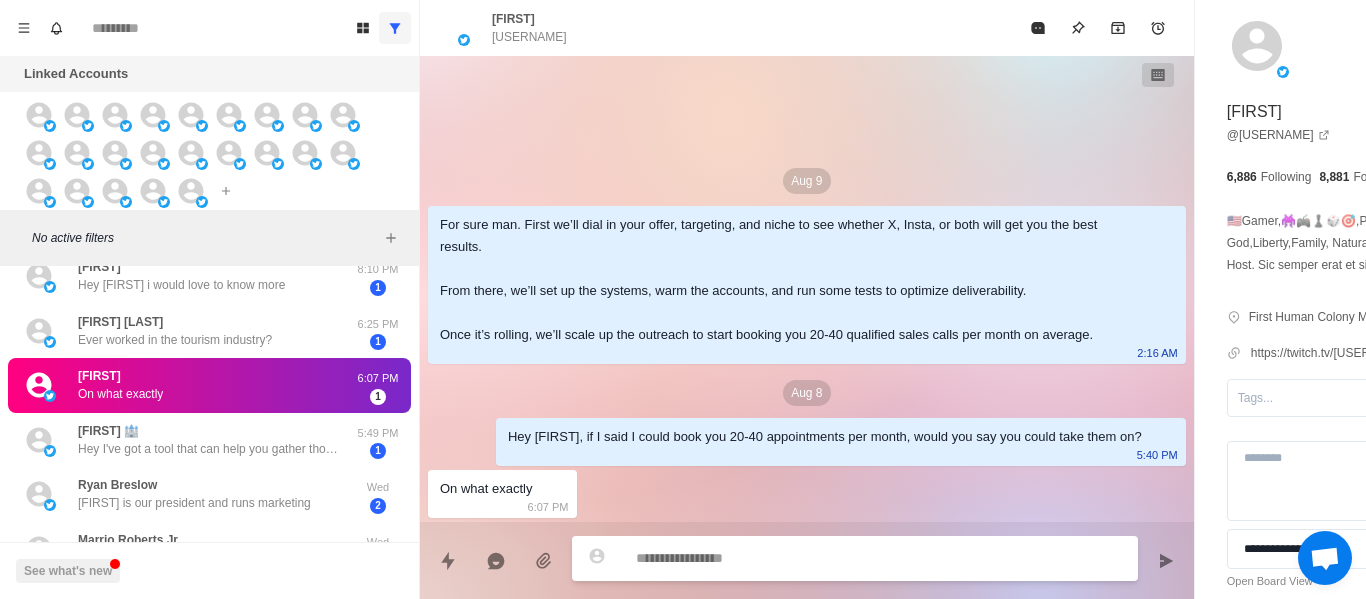 scroll, scrollTop: 84, scrollLeft: 0, axis: vertical 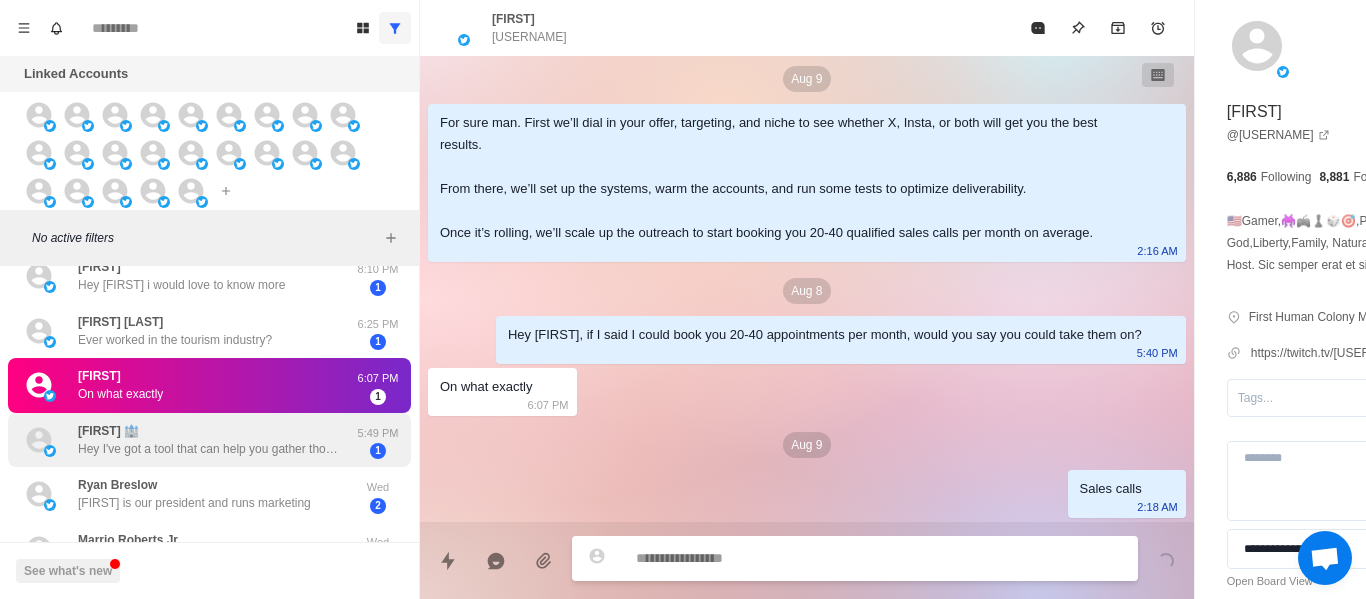 click on "[FIRST] [LAST] Hey I've got a tool that can help you gather thousands of emails from your target audience on Instagram.
Want to try it out? I can send over some ideas." at bounding box center [208, 440] 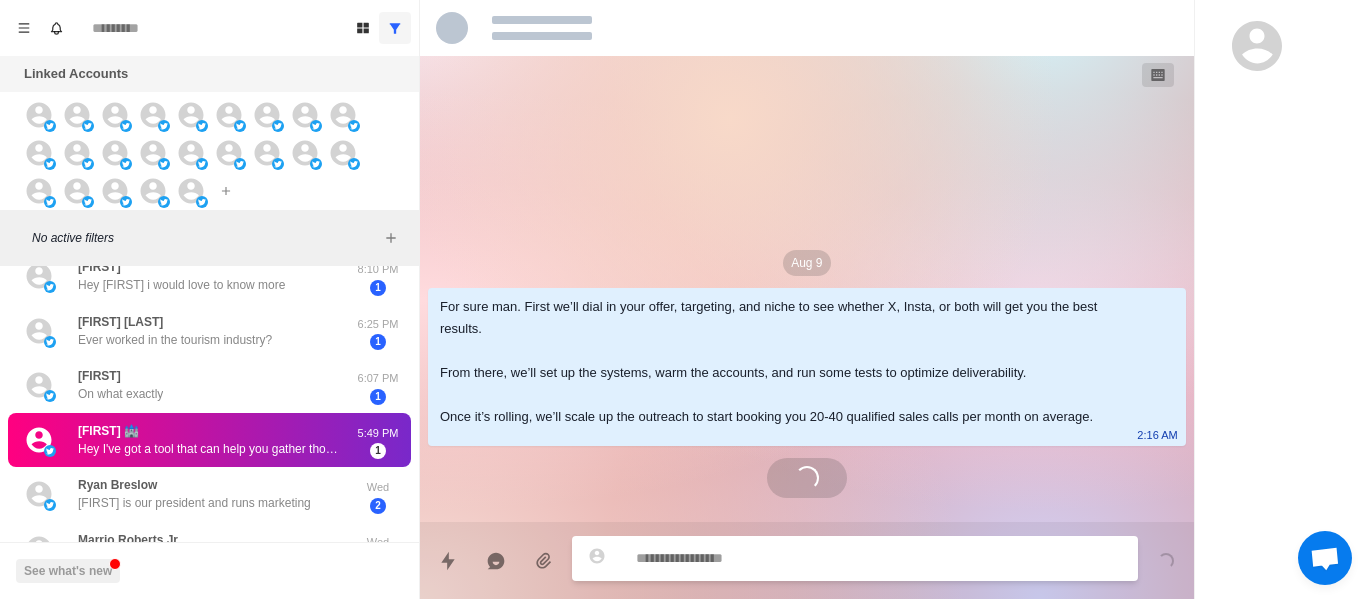 scroll, scrollTop: 0, scrollLeft: 0, axis: both 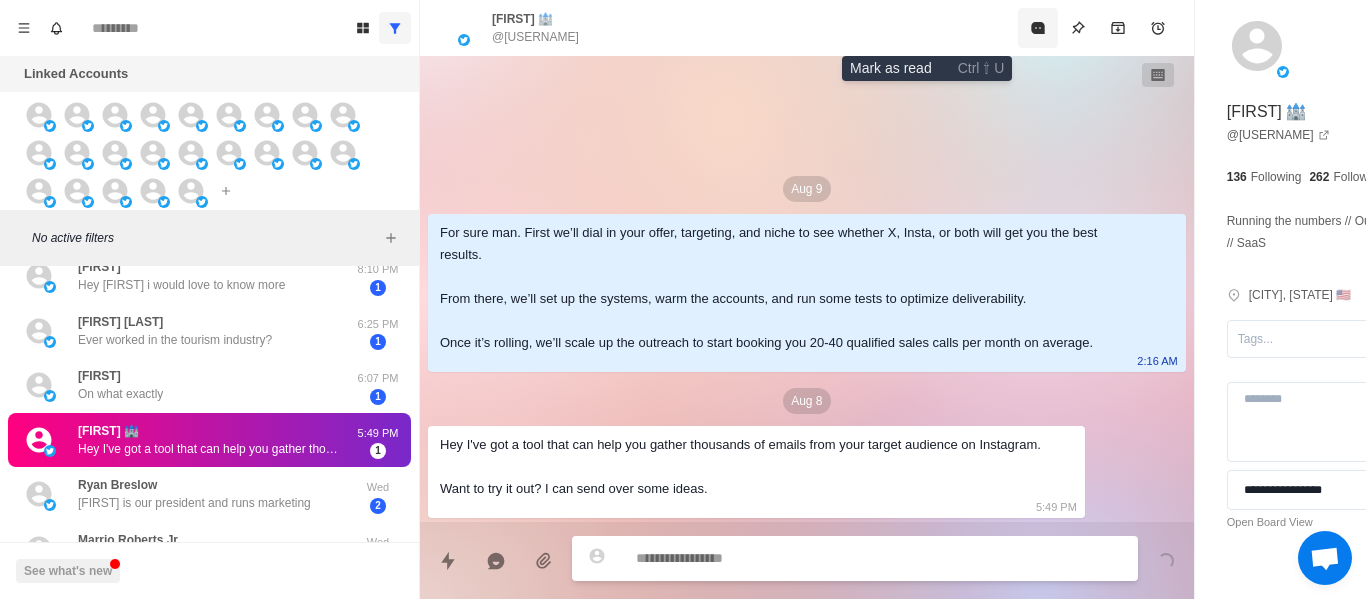 click at bounding box center [1038, 28] 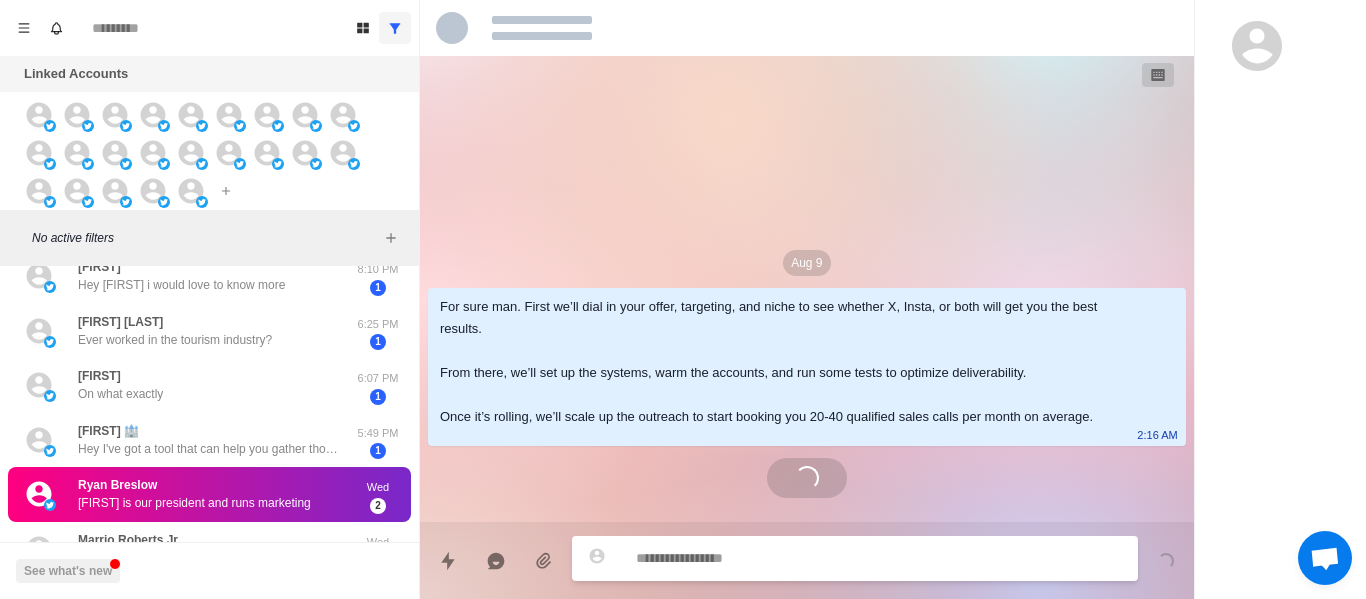 scroll, scrollTop: 284, scrollLeft: 0, axis: vertical 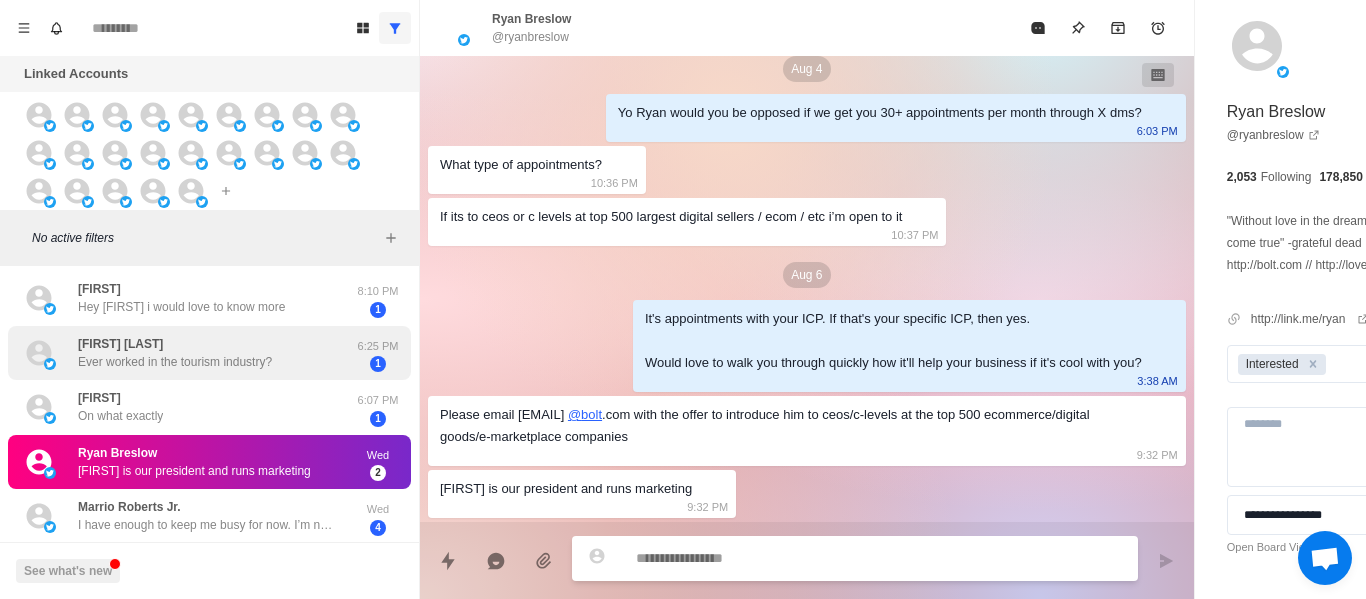 click on "Ever worked in the tourism industry?" at bounding box center [175, 362] 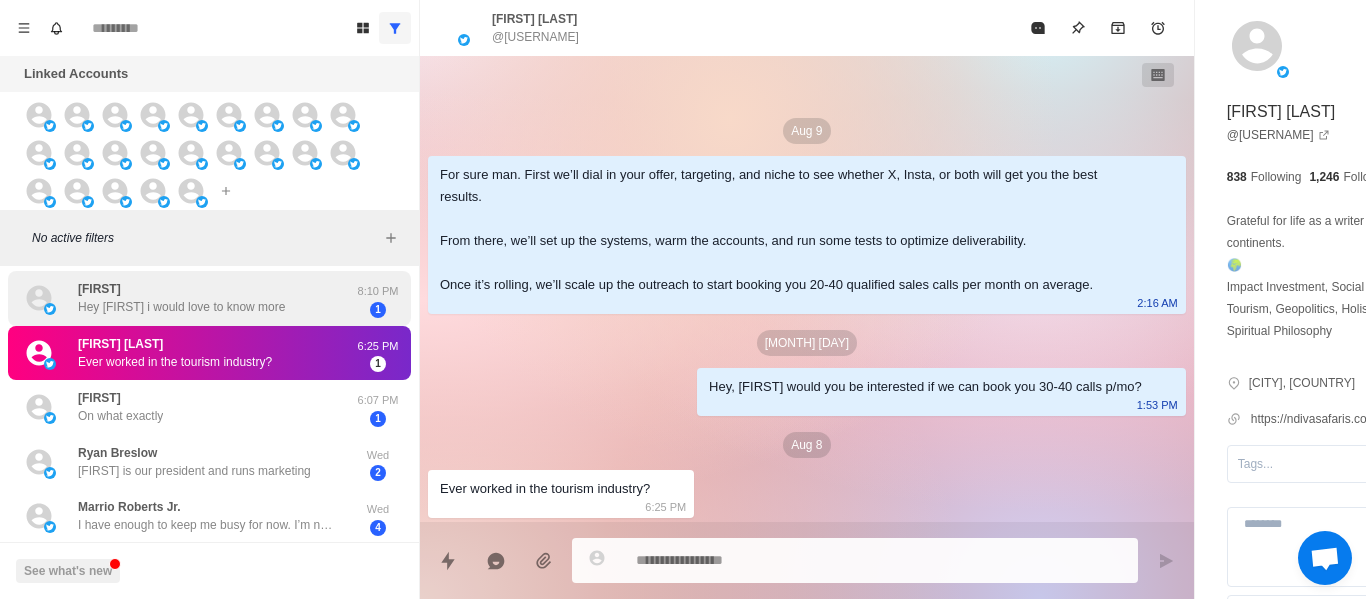 click on "[FIRST] Hey [FIRST] i would love to know more 8:10 PM 1" at bounding box center [209, 298] 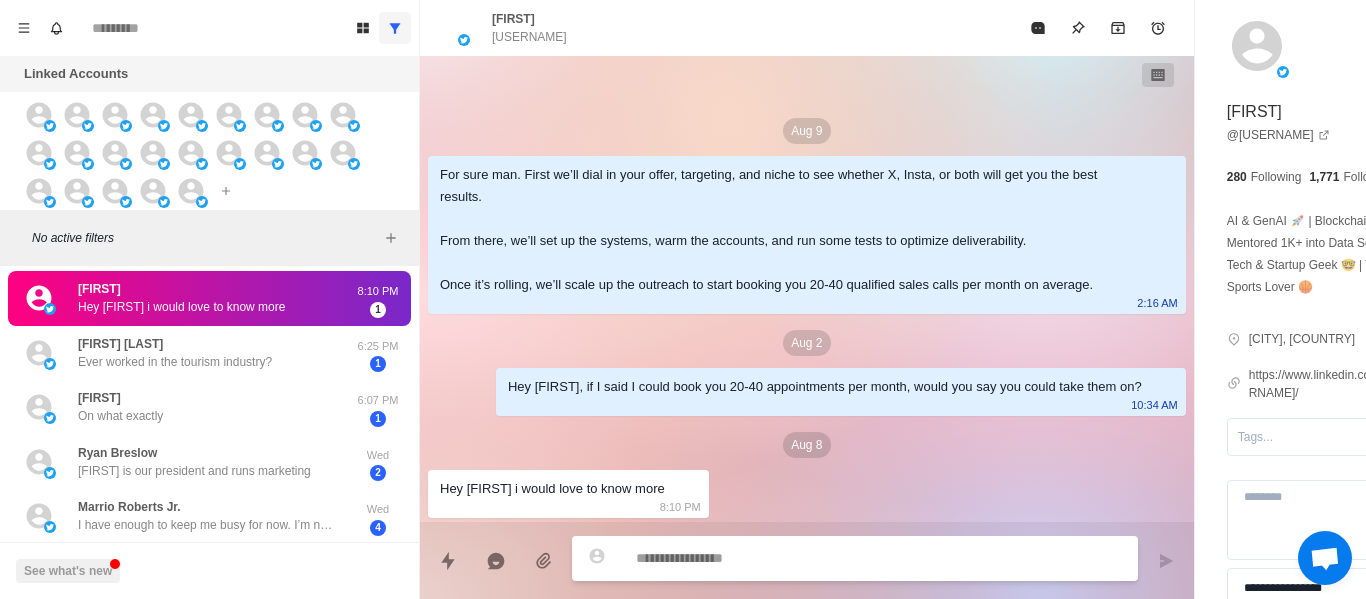 scroll, scrollTop: 32, scrollLeft: 0, axis: vertical 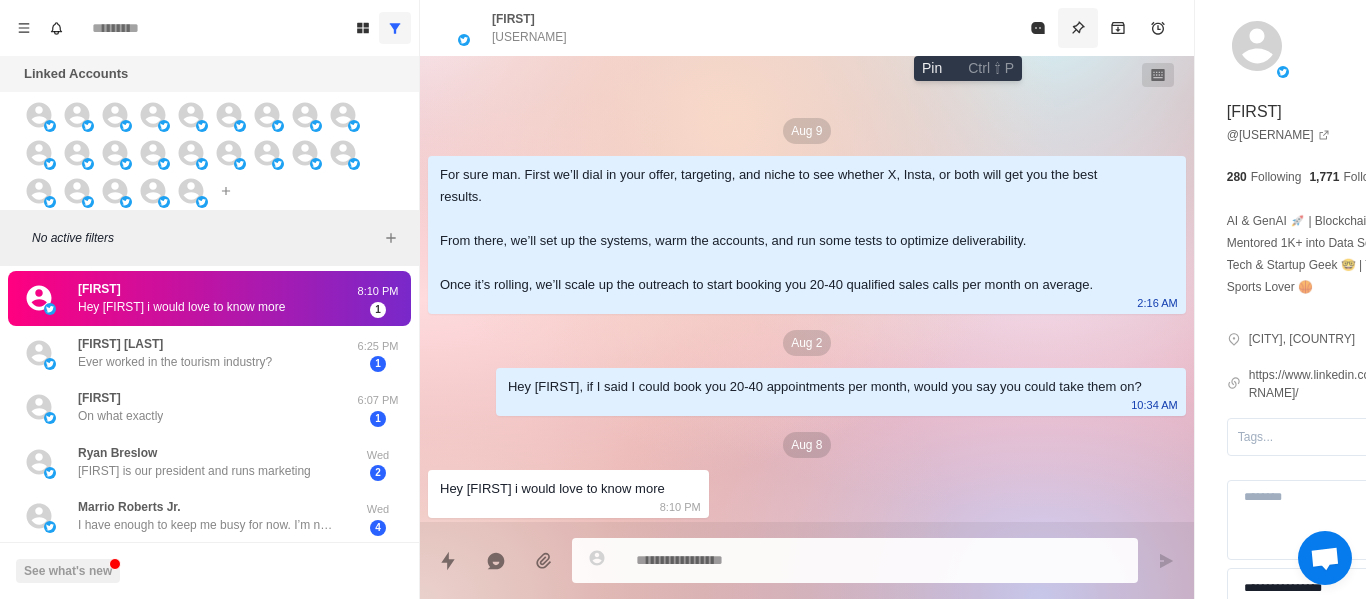 click at bounding box center (1078, 28) 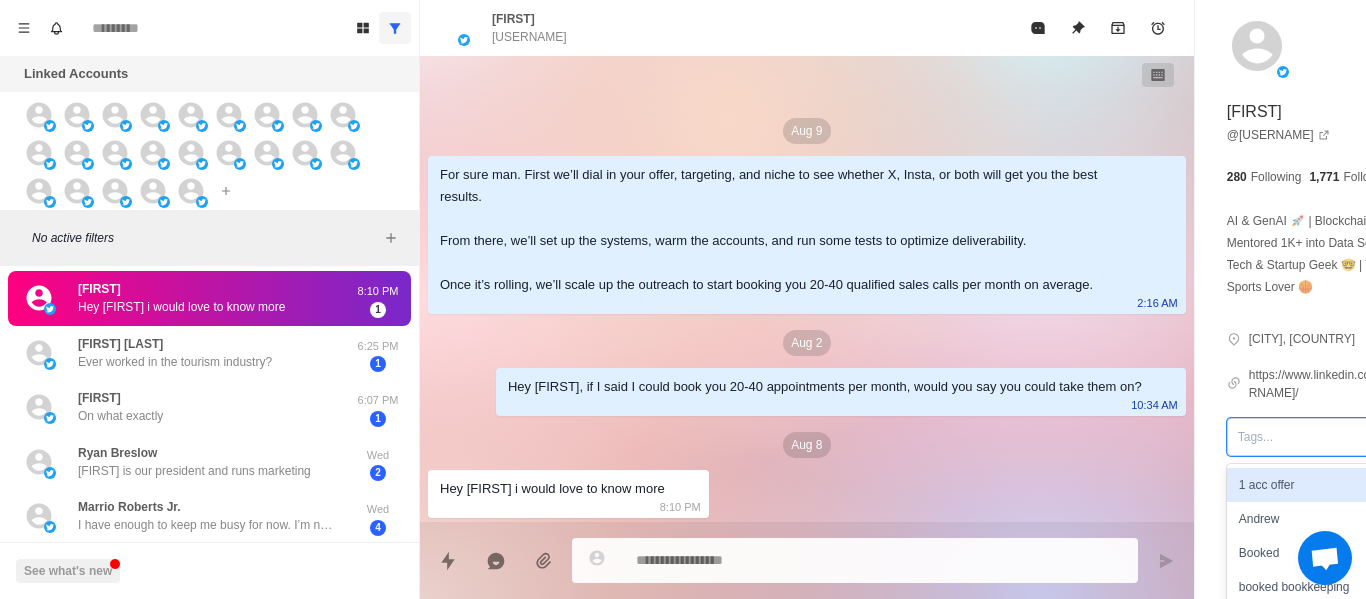click at bounding box center [1321, 437] 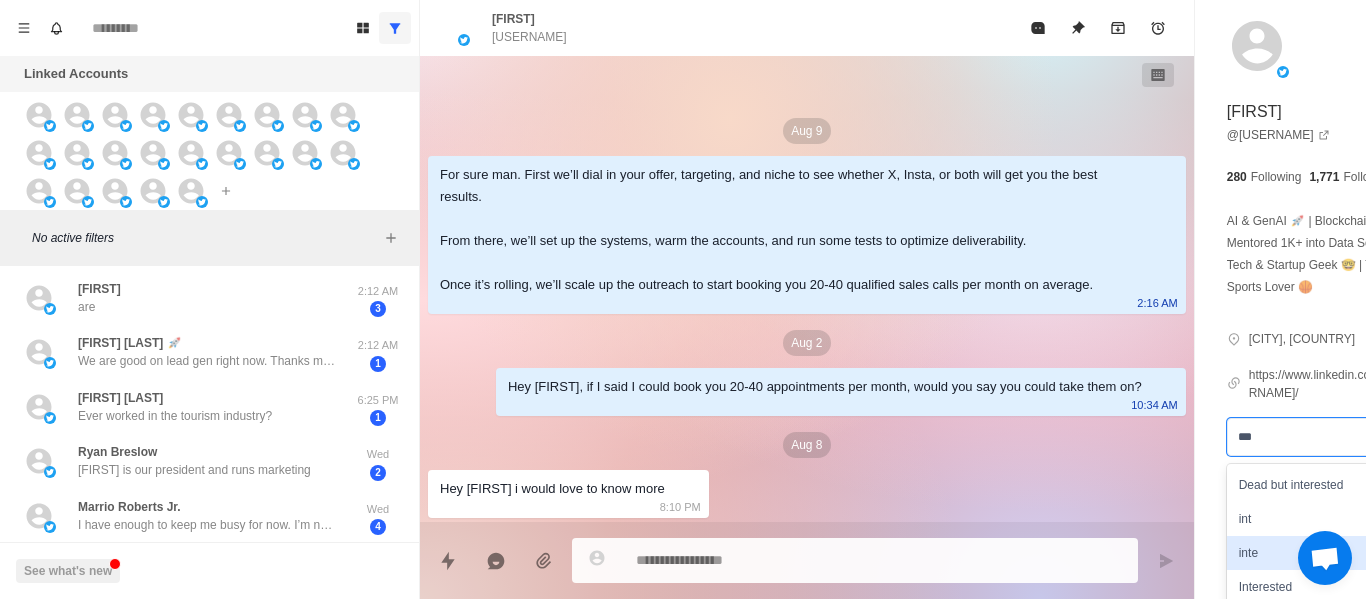 scroll, scrollTop: 25, scrollLeft: 0, axis: vertical 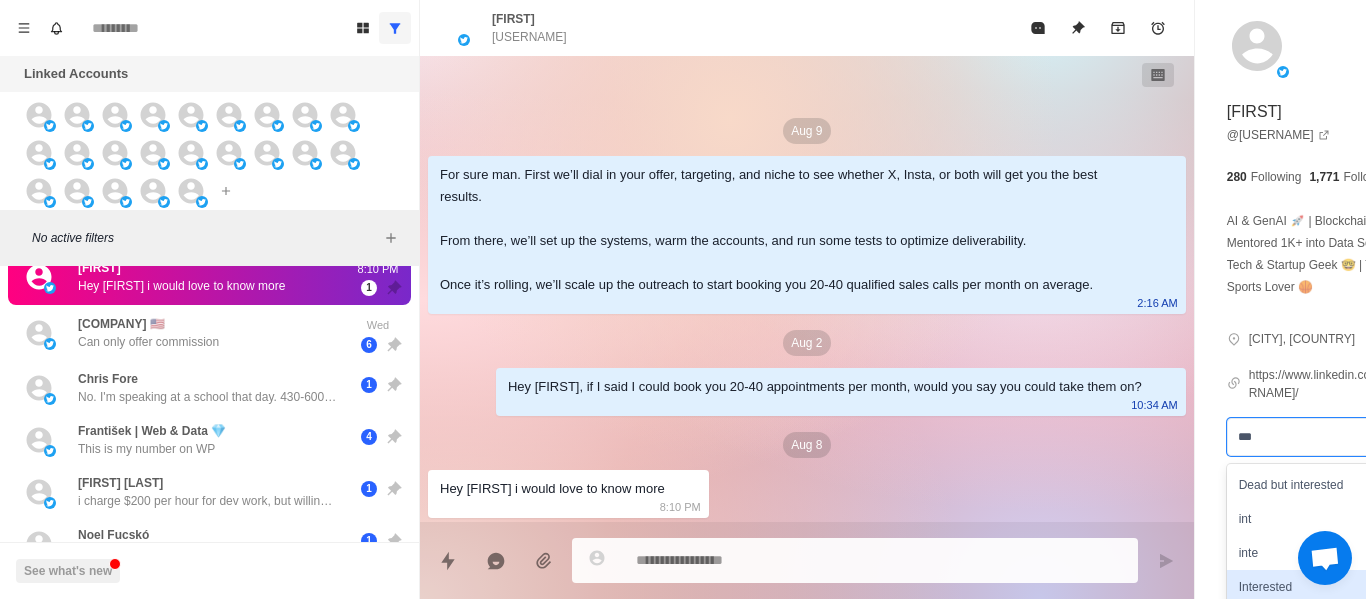 click on "Interested" at bounding box center [1340, 587] 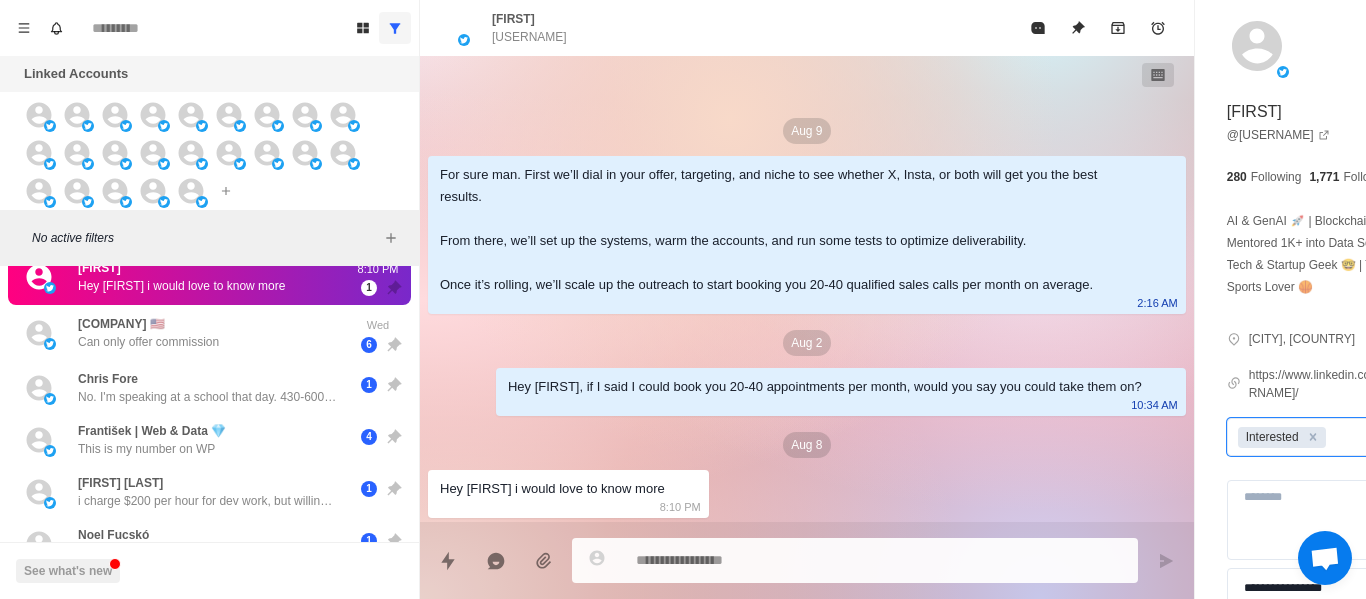 click at bounding box center [824, 560] 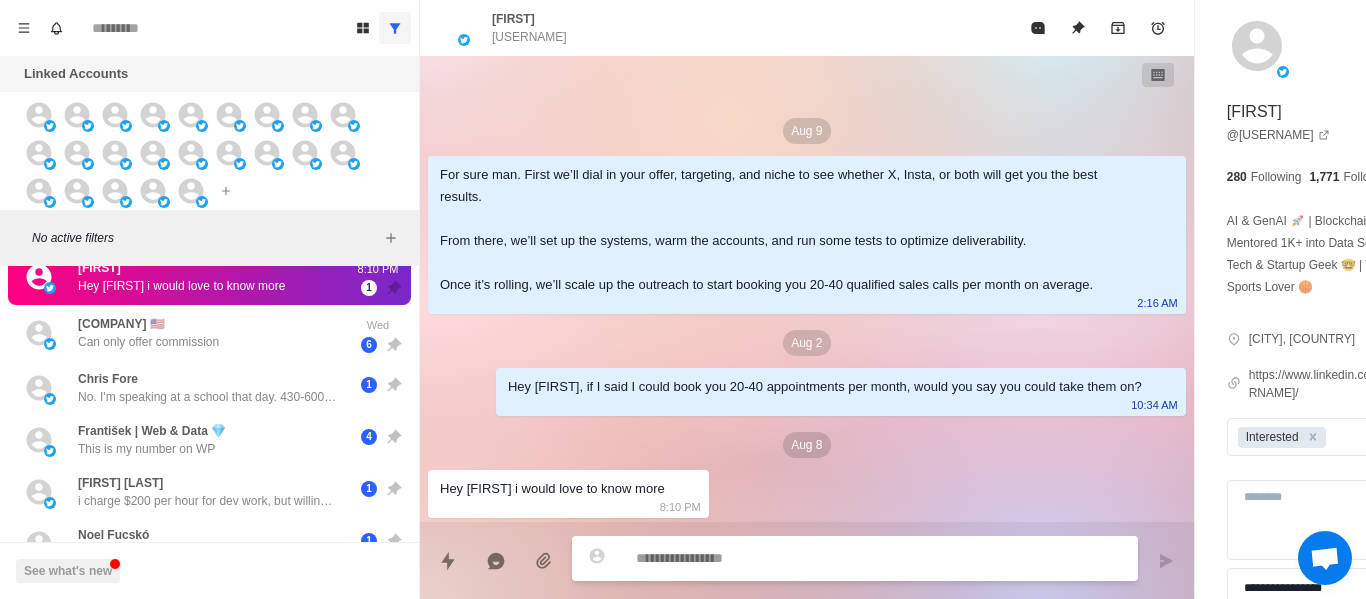 paste on "**********" 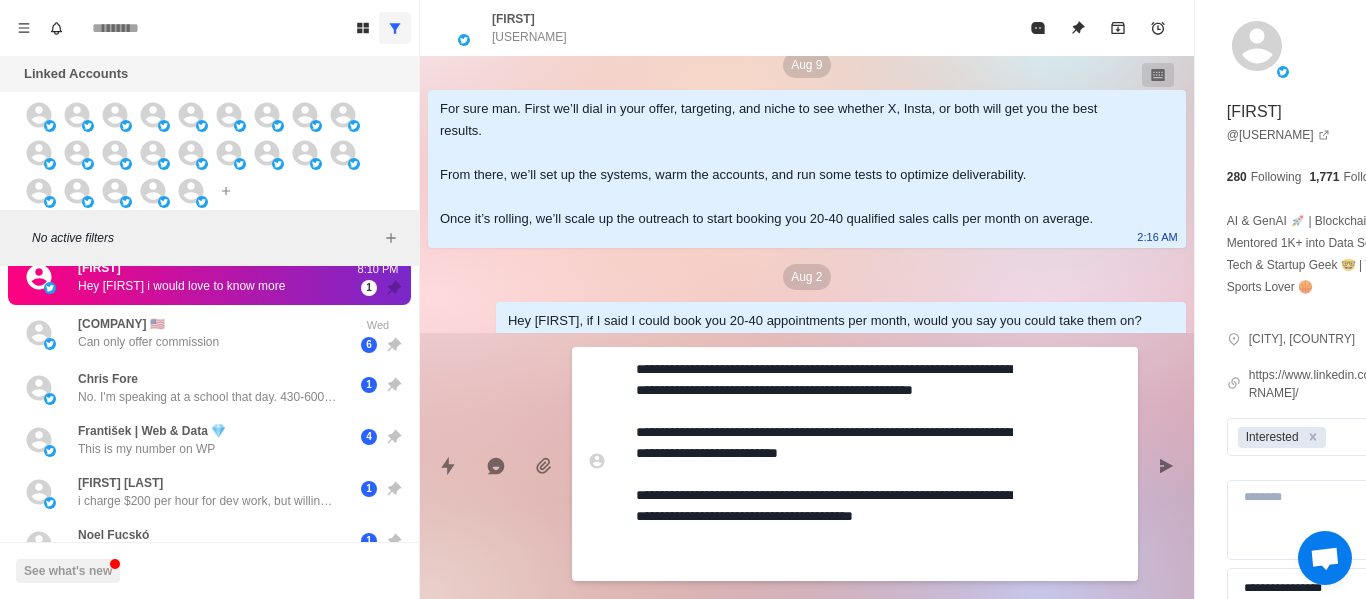 scroll, scrollTop: 16, scrollLeft: 0, axis: vertical 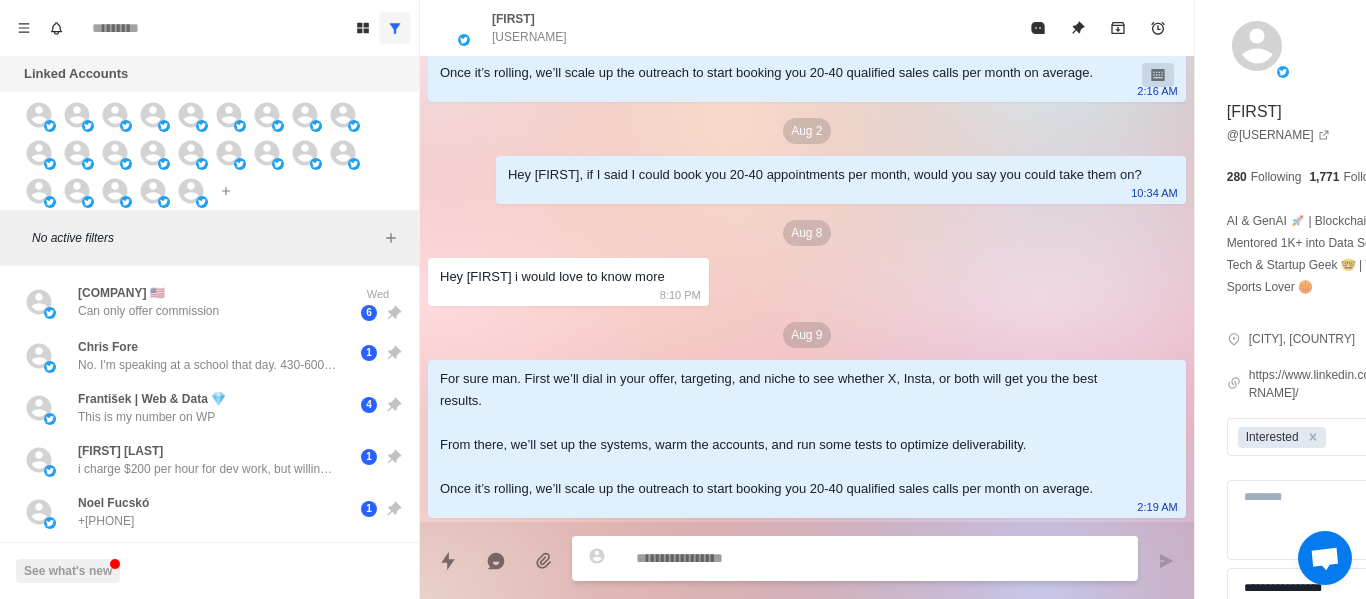 paste on "**********" 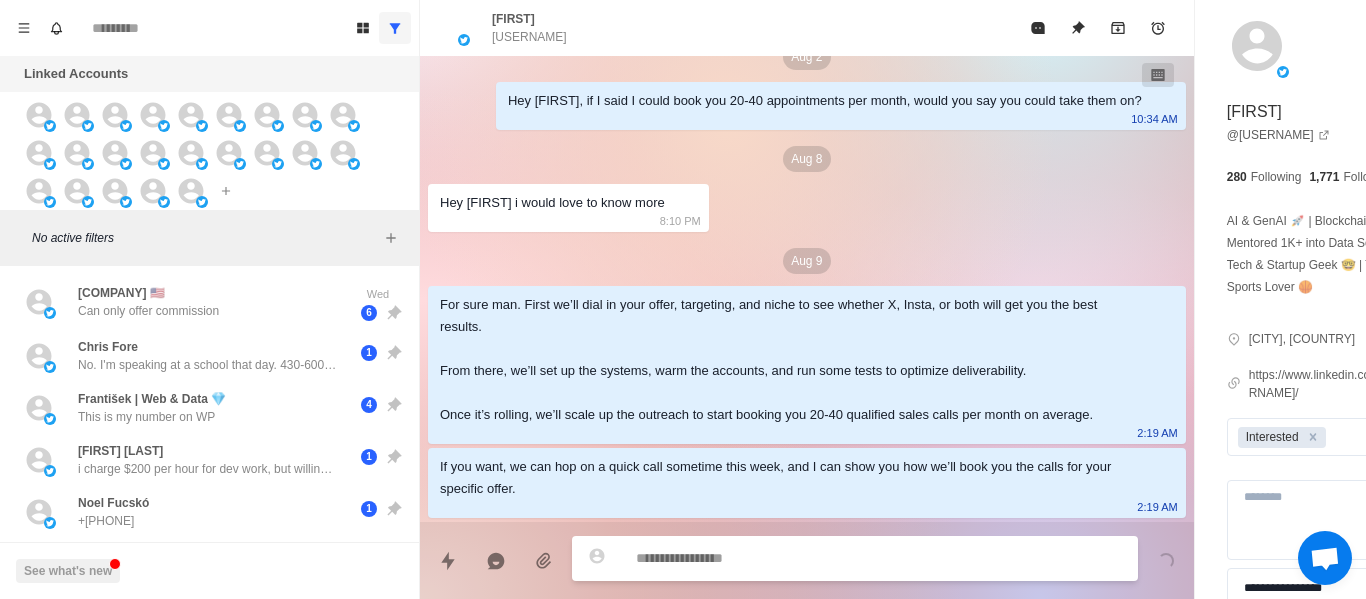scroll, scrollTop: 362, scrollLeft: 0, axis: vertical 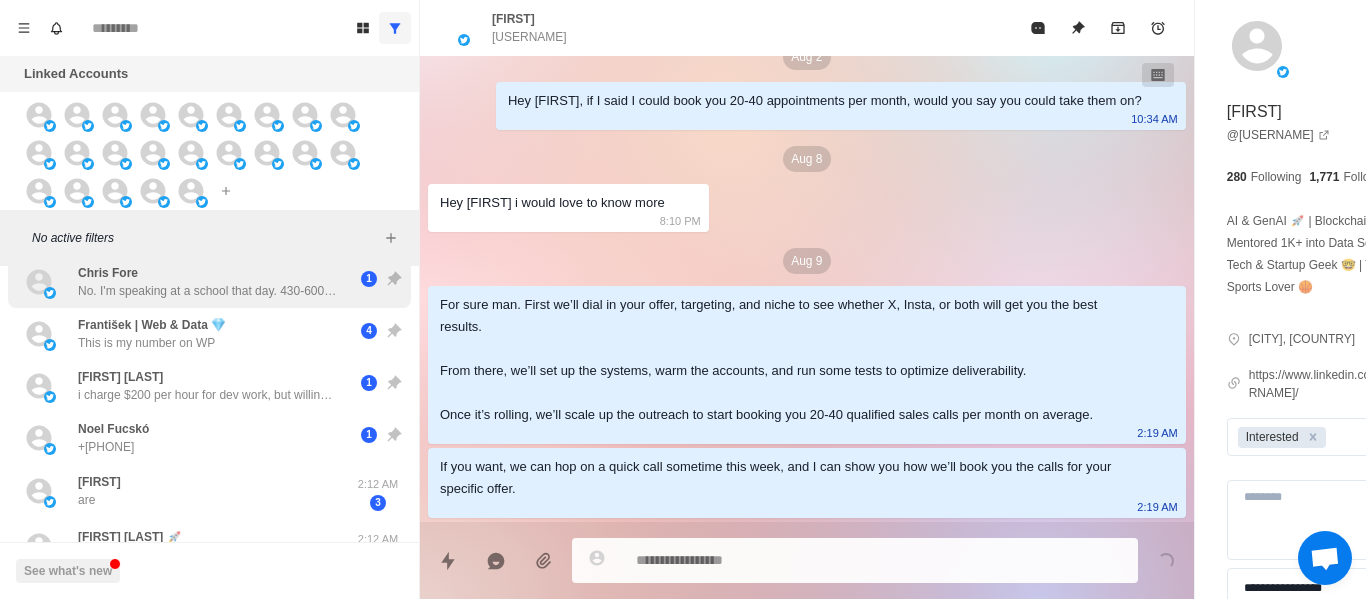 click on "No. I'm speaking at a school that day. 430-600 pm" at bounding box center (208, 291) 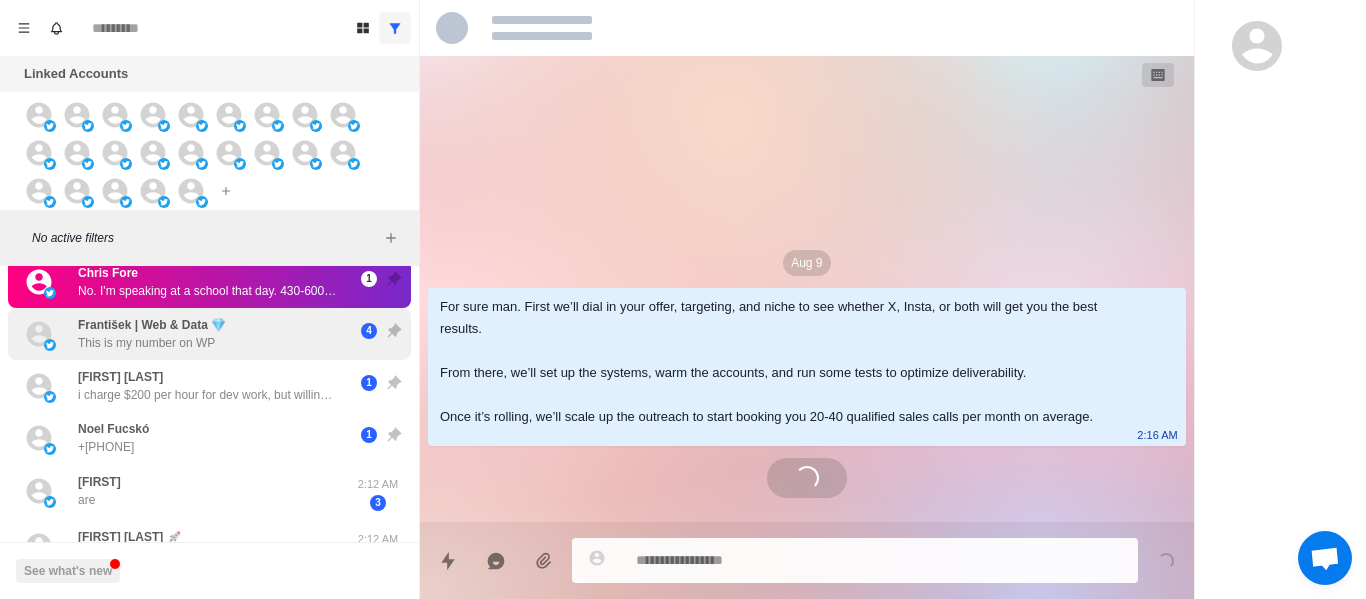 click on "This is my number on WP" at bounding box center [146, 343] 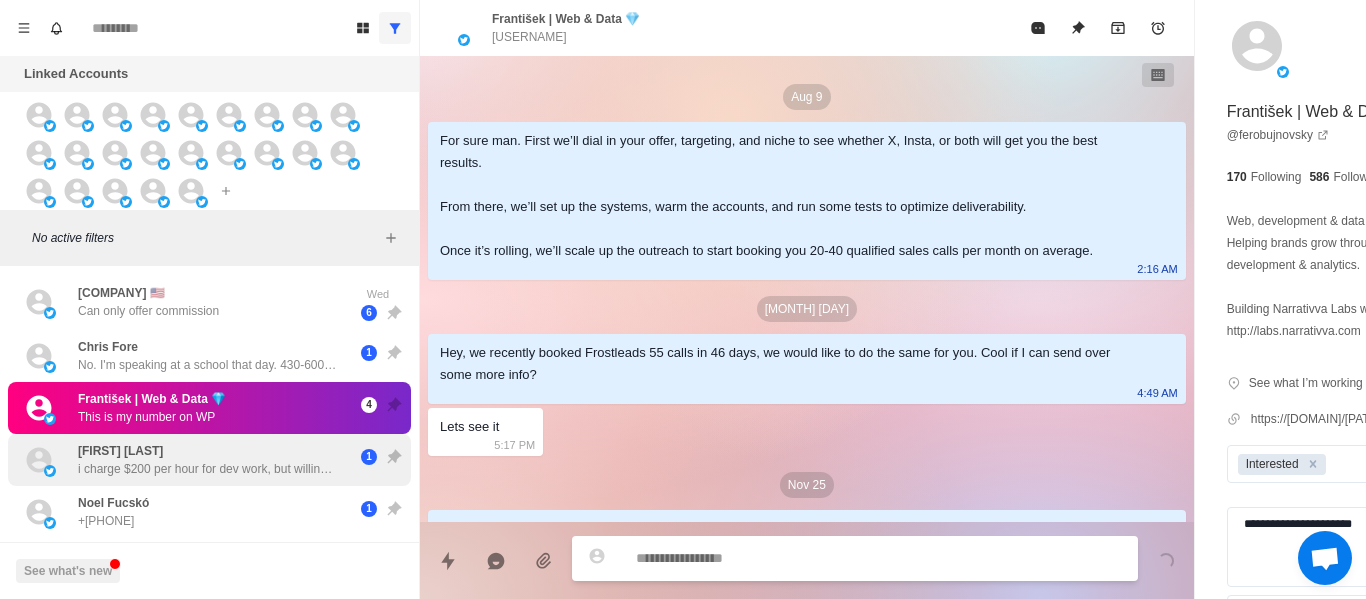 scroll, scrollTop: 244, scrollLeft: 0, axis: vertical 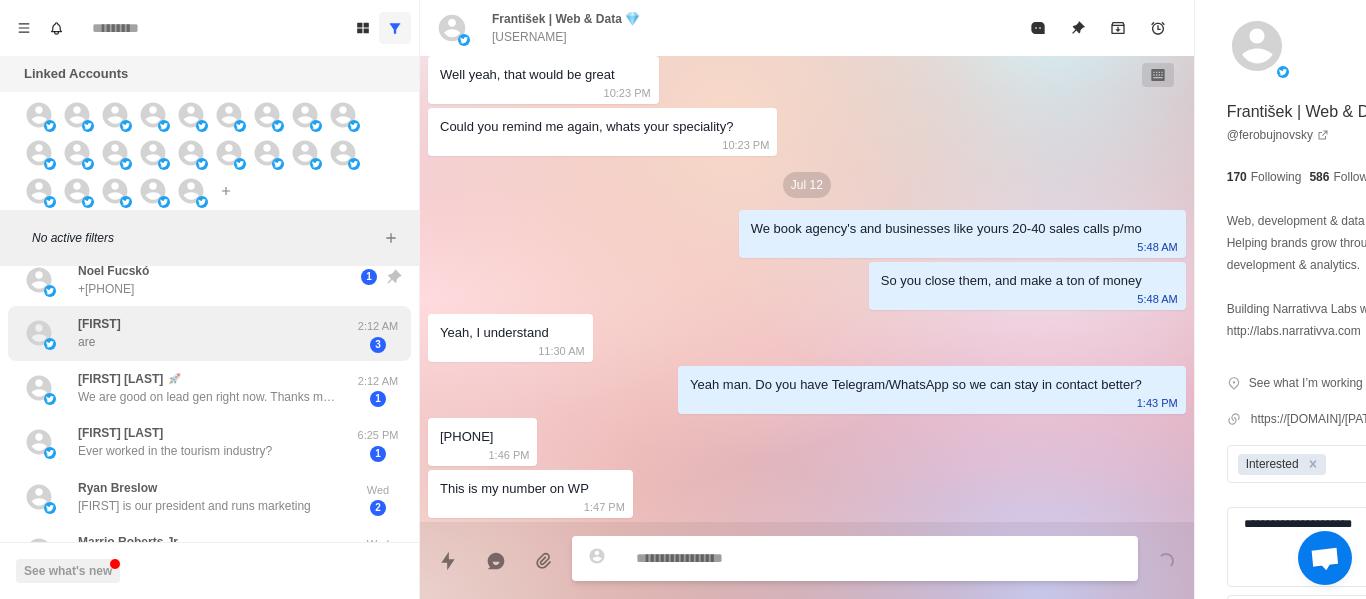 click on "[FIRST] are" at bounding box center [188, 333] 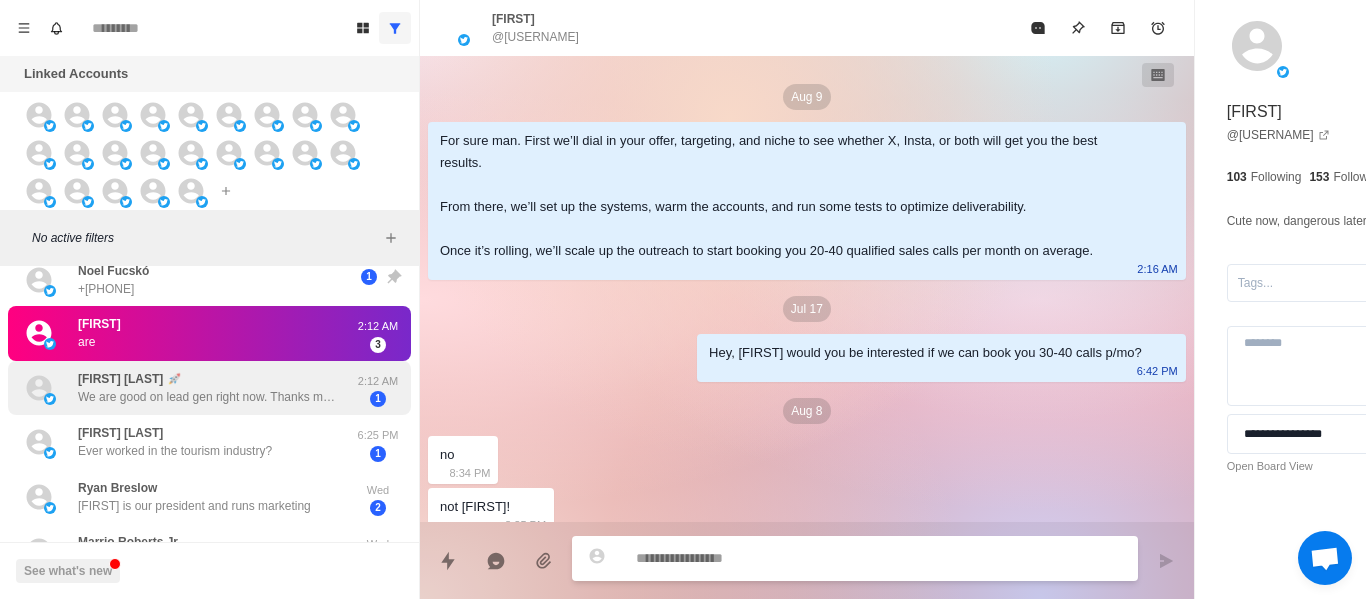 scroll, scrollTop: 476, scrollLeft: 0, axis: vertical 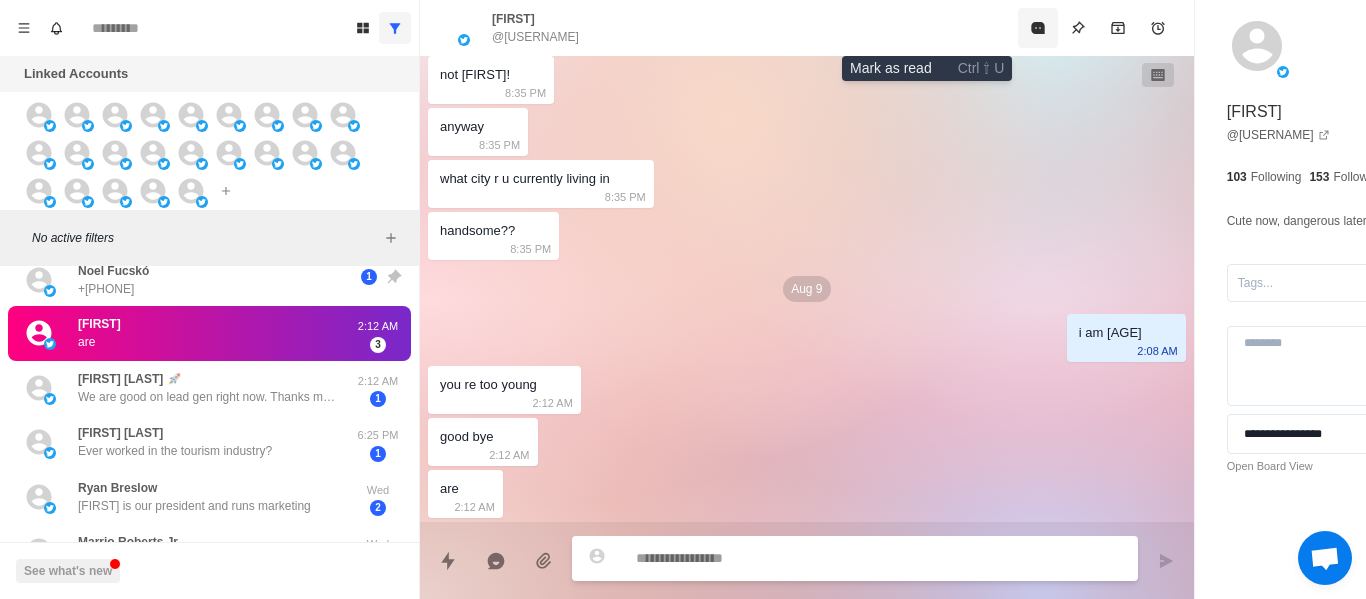 click at bounding box center [1038, 28] 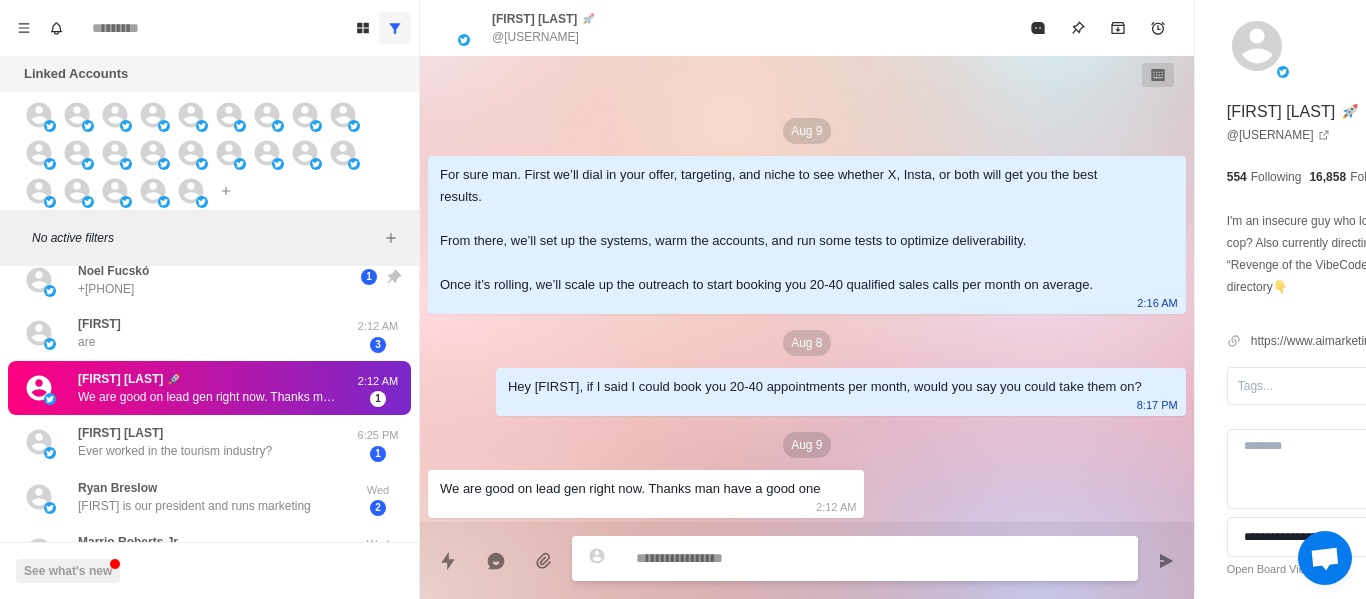 scroll, scrollTop: 84, scrollLeft: 0, axis: vertical 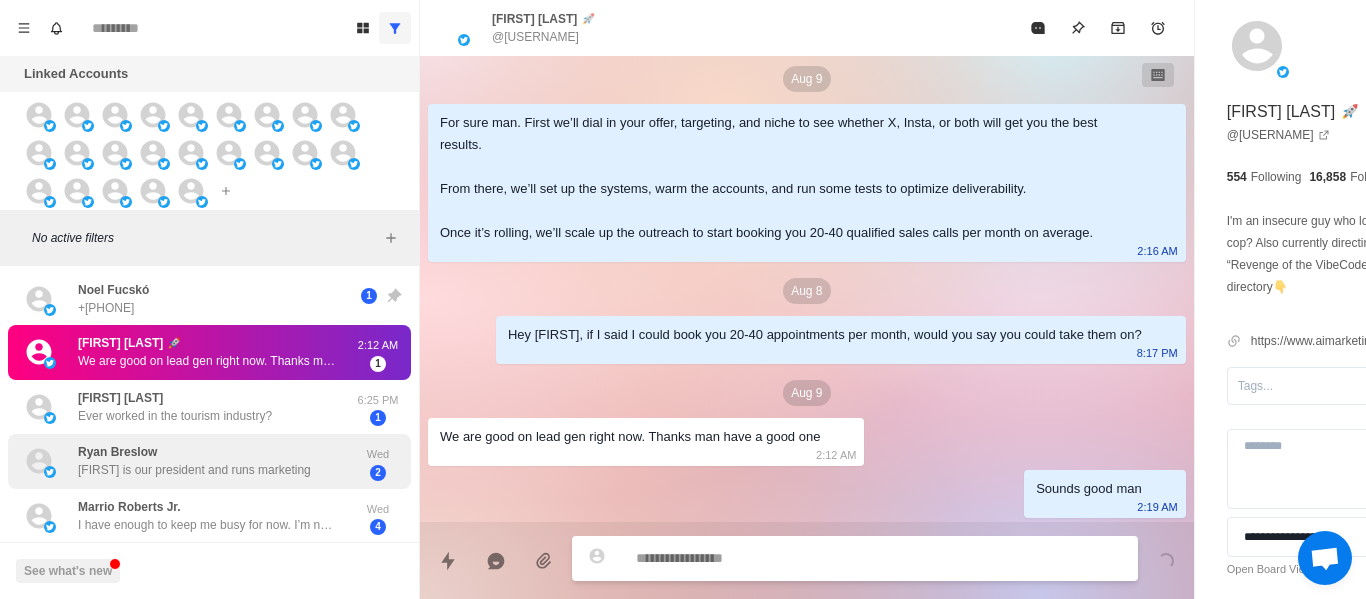 click on "[FIRST] [LAST] Justin is our president and runs marketing" at bounding box center (194, 461) 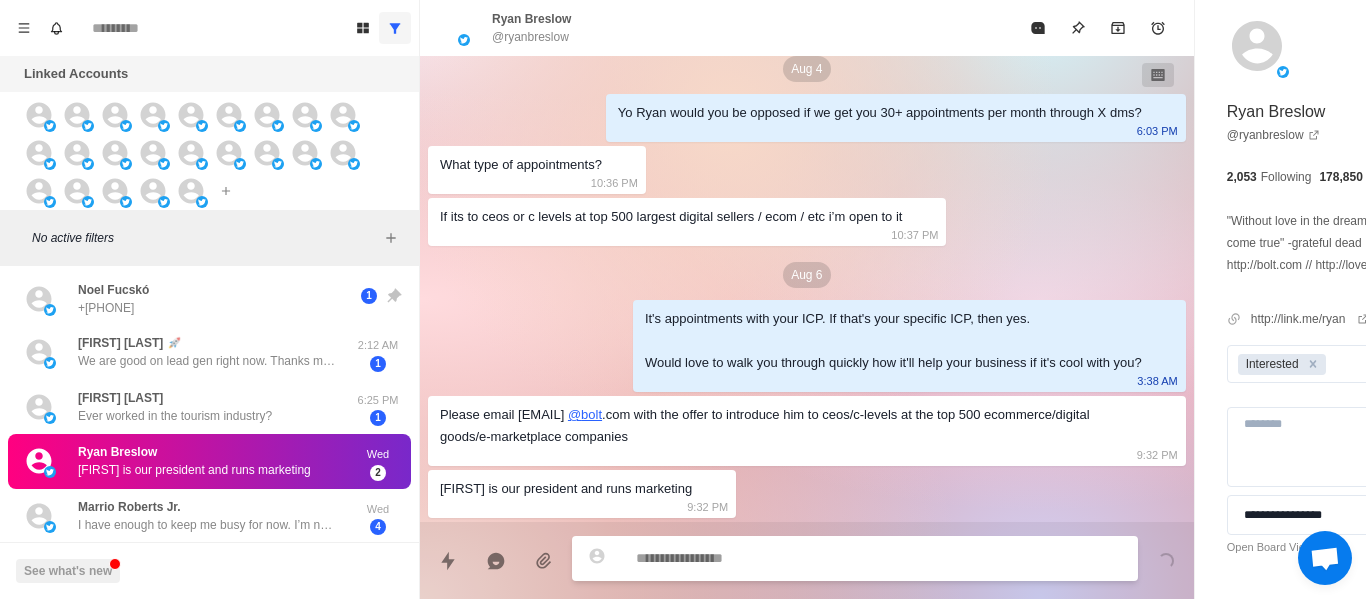 scroll, scrollTop: 0, scrollLeft: 0, axis: both 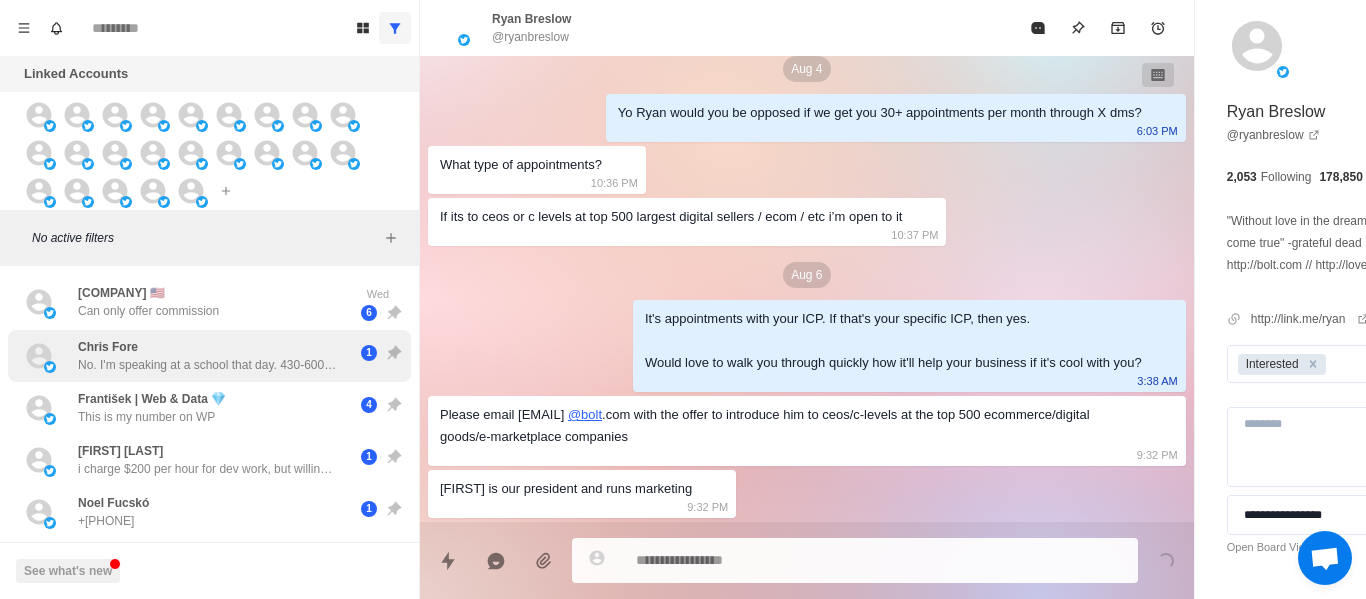 click on "No. I'm speaking at a school that day. 430-600 pm" at bounding box center (208, 365) 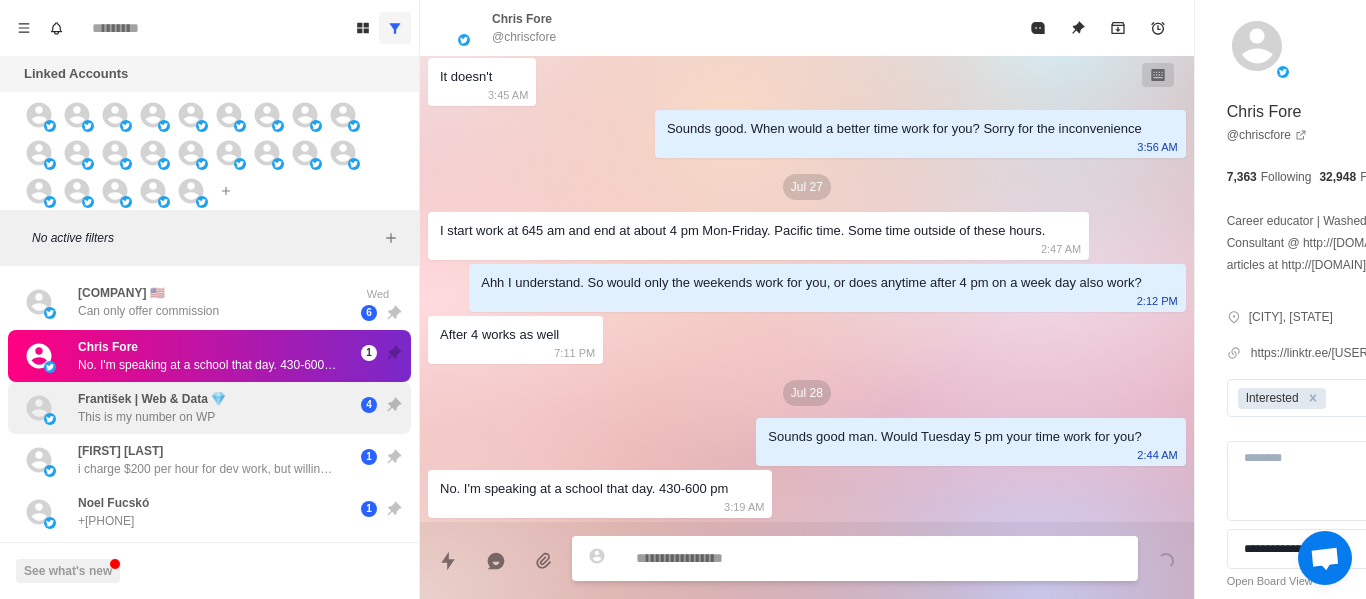 click on "František | Web & Data 💎" at bounding box center [152, 399] 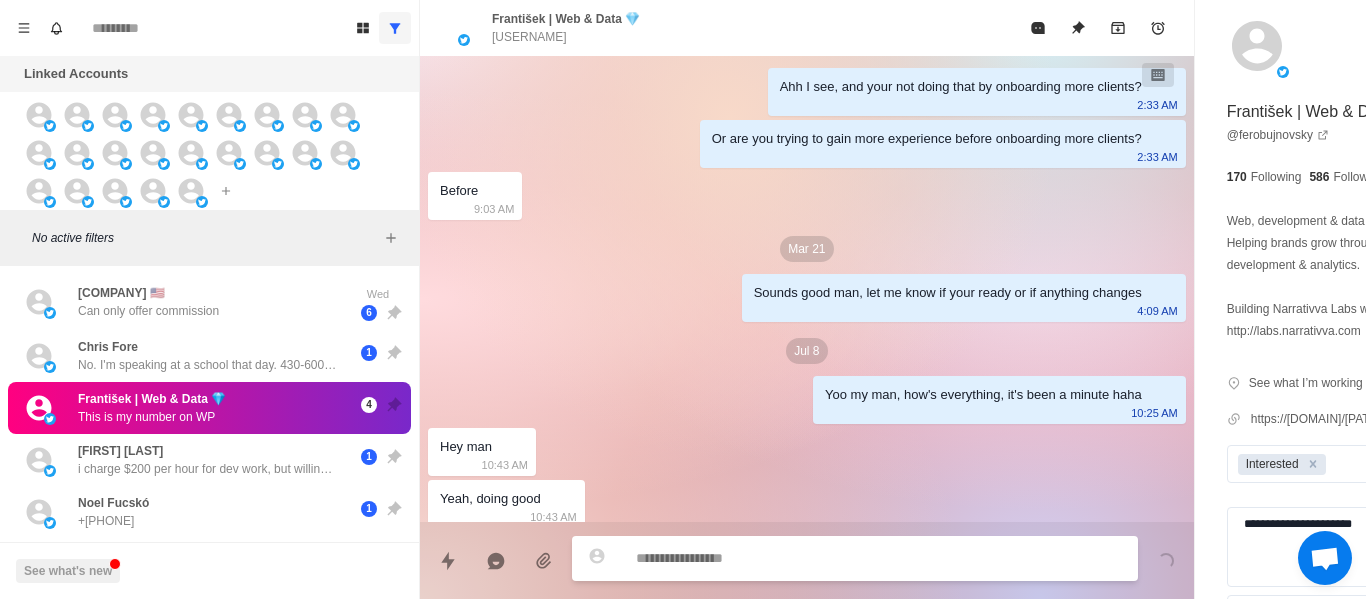 scroll, scrollTop: 3030, scrollLeft: 0, axis: vertical 